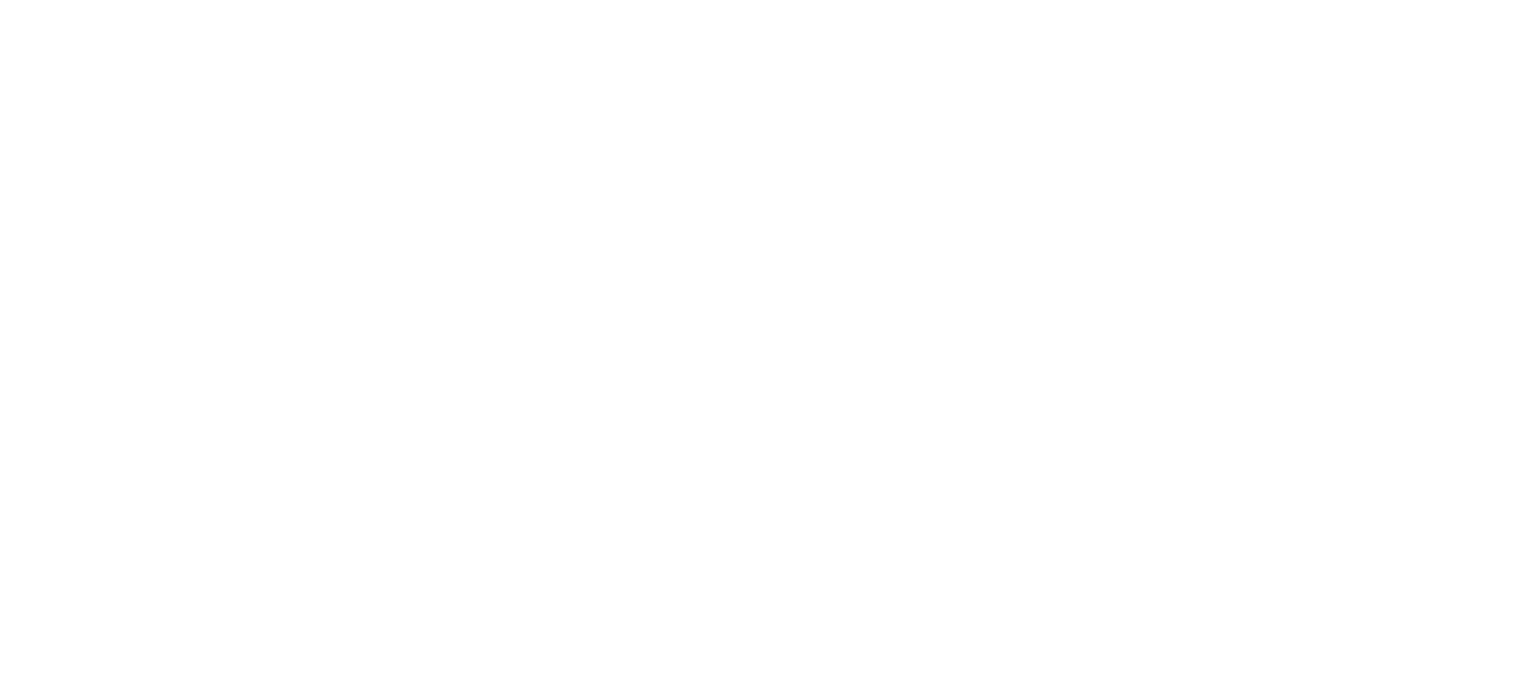 scroll, scrollTop: 0, scrollLeft: 0, axis: both 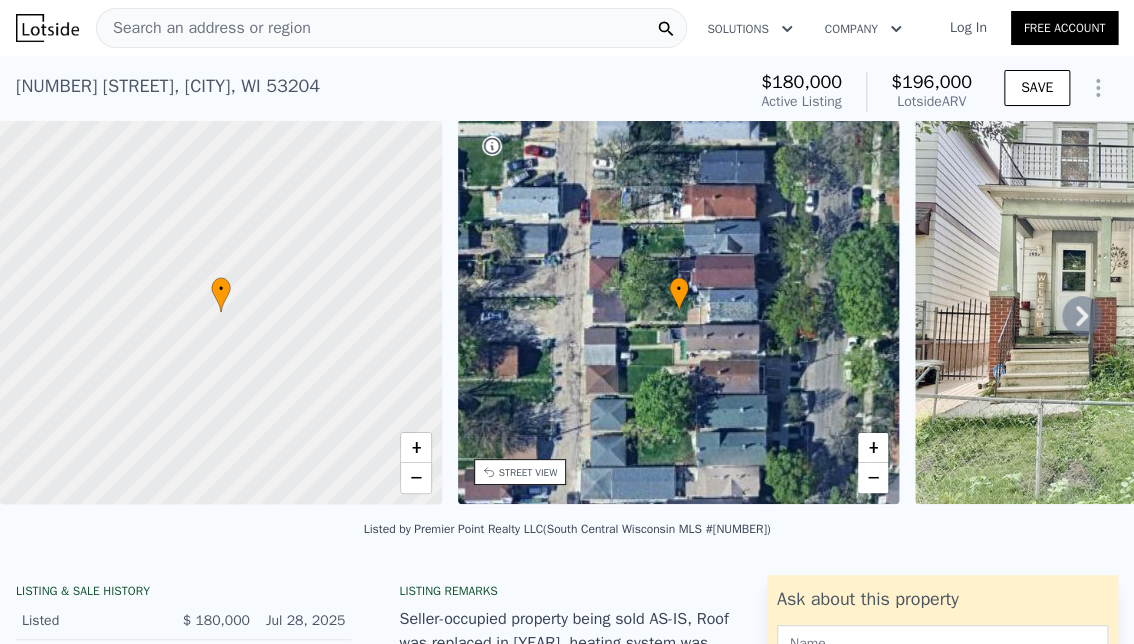 click on "Listed by Premier Point Realty LLC  (South Central Wisconsin MLS #[NUMBER])" at bounding box center [567, 535] 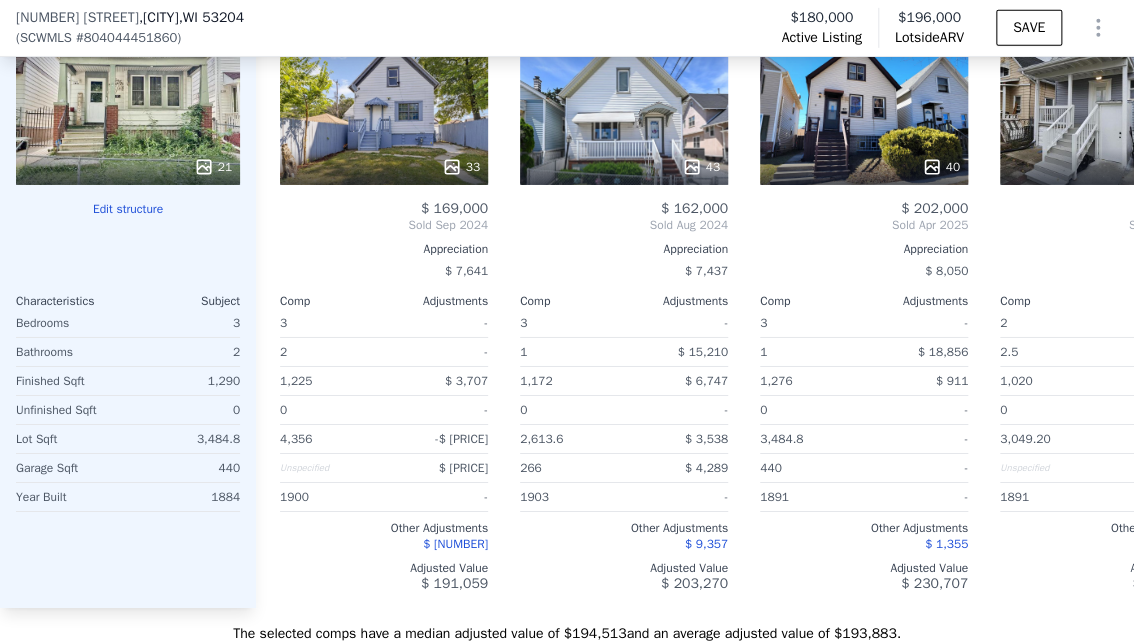 scroll, scrollTop: 2392, scrollLeft: 0, axis: vertical 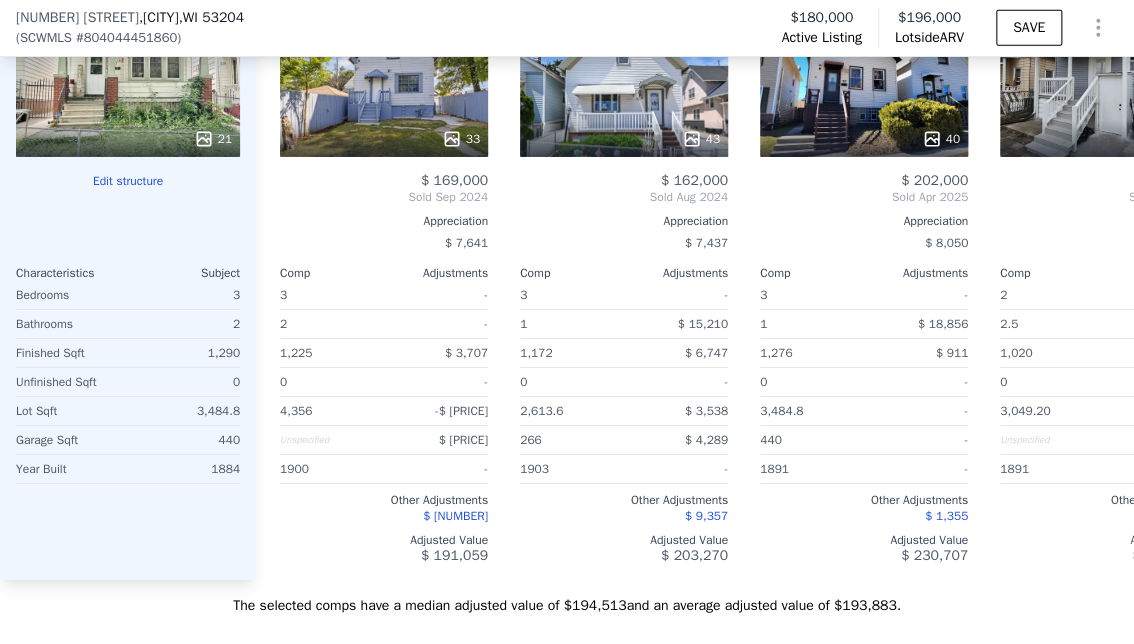 click on "Subject Property [NUMBER] S [NUMBER] St SCWMLS #[NUMBER] [NUMBER] Edit structure Characteristics Subject Bedrooms [NUMBER] Bathrooms [NUMBER] Finished Sqft [NUMBER] Unfinished Sqft [NUMBER] Lot Sqft [NUMBER] Garage Sqft [NUMBER] Year Built [NUMBER]" at bounding box center [128, 258] 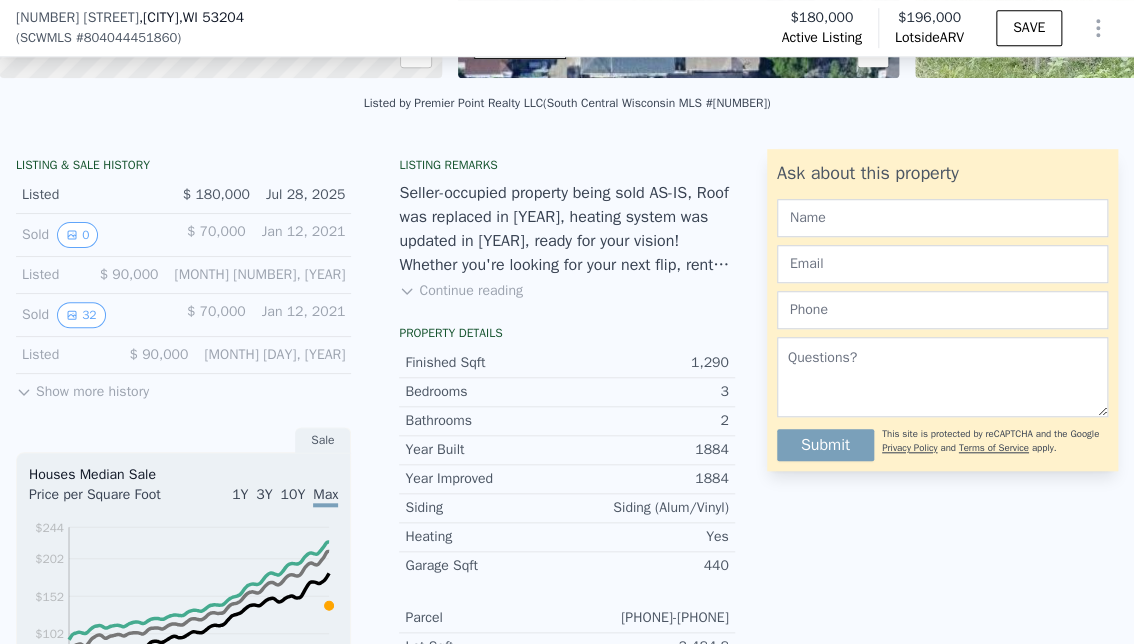scroll, scrollTop: 392, scrollLeft: 0, axis: vertical 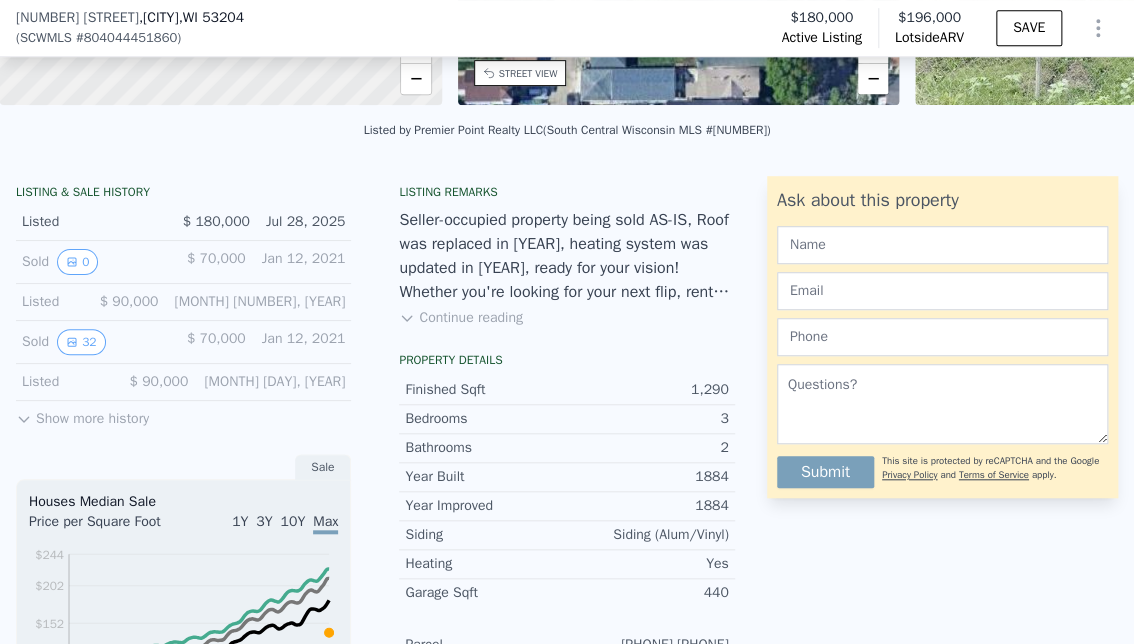 click on "Listing remarks Seller-occupied property being sold AS-IS, Roof was replaced in [YEAR], heating system was updated in [YEAR], ready for your vision! Whether you're looking for your next flip, rental, or personal project, this one has solid potential. Conveniently located near local amenities and public transit, this property offers a great value-add opportunity in a growing area. Nice fenced in backyard. Alley entrance, detached [NUMBER] car garage.- Don't miss your chance -- properties like this don't last long! Showing from [NUMBER]pm to [NUMBER]pm Mon - Friday, Sat and Sun through appointment only.  Continue reading   Property details Finished Sqft [NUMBER] Bedrooms [NUMBER] Bathrooms [NUMBER] Year Built [YEAR] Year Improved [YEAR] Siding Siding (Alum/Vinyl) Heating Yes Garage Sqft [NUMBER] Parcel [NUMBER]-[NUMBER]-[NUMBER] Lot Sqft [NUMBER] Water Municipal Sewer, Municipal Water Sewer Municipal Sewer, Municipal Water Zoning RT4 Taxes ([YEAR]) $ [NUMBER] County [CITY] School District [CITY] School District" at bounding box center [566, 734] 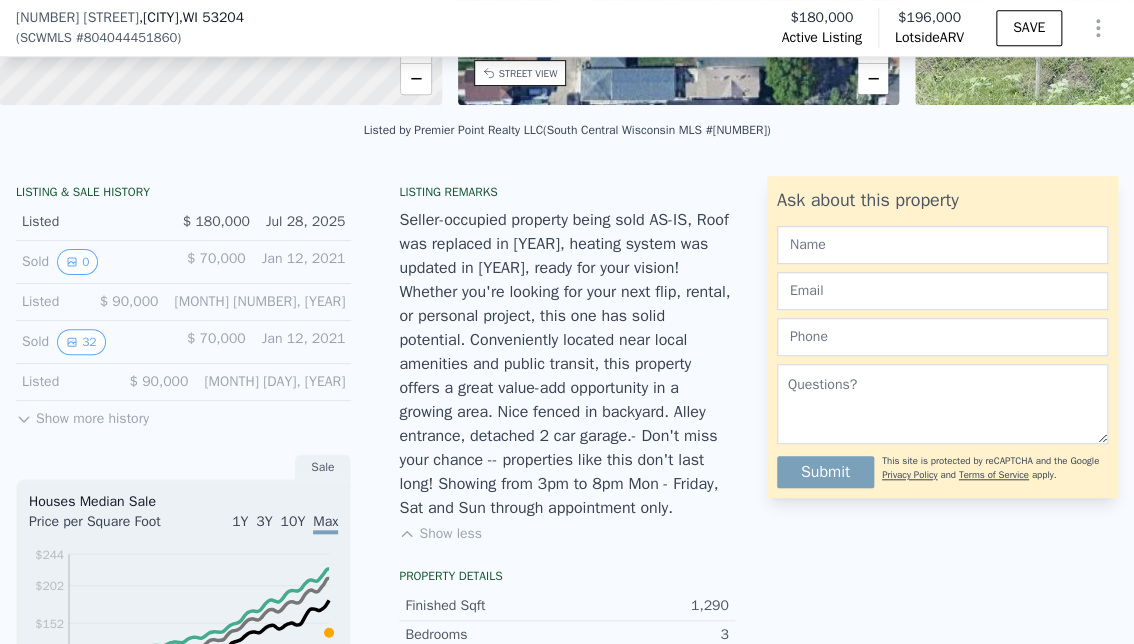 drag, startPoint x: 636, startPoint y: 33, endPoint x: 608, endPoint y: 94, distance: 67.11929 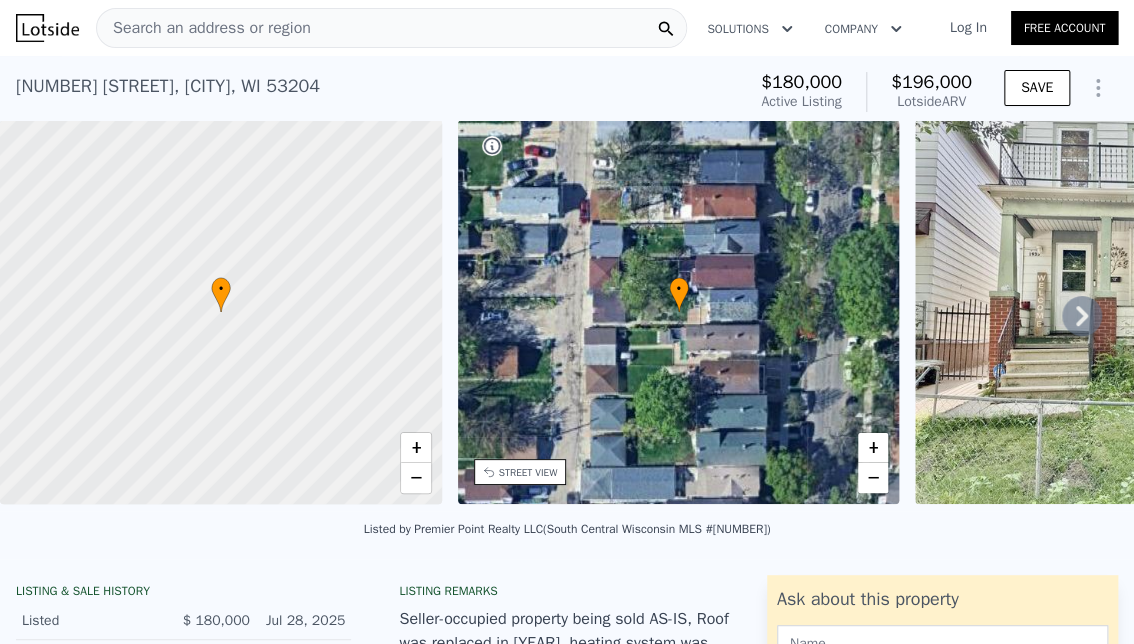 scroll, scrollTop: 0, scrollLeft: 0, axis: both 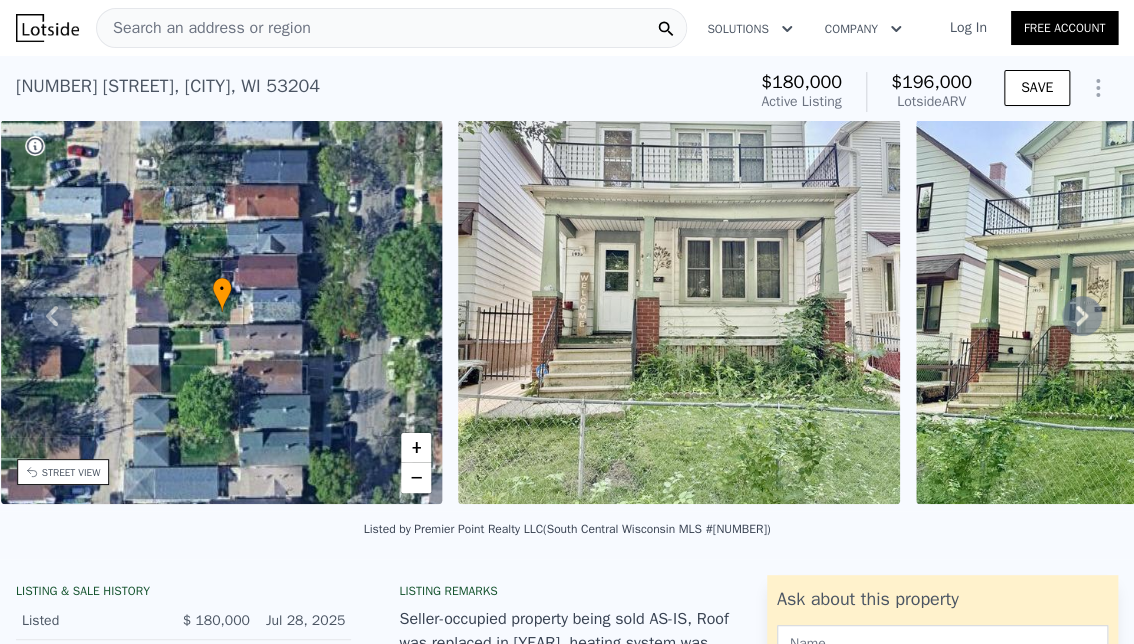 click 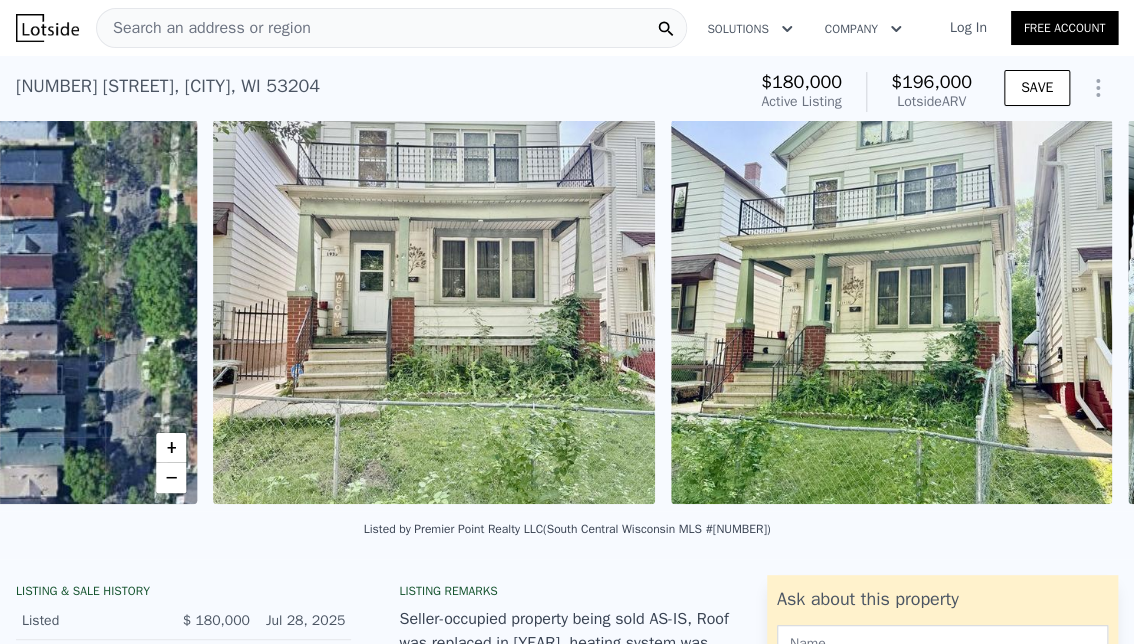 scroll, scrollTop: 0, scrollLeft: 915, axis: horizontal 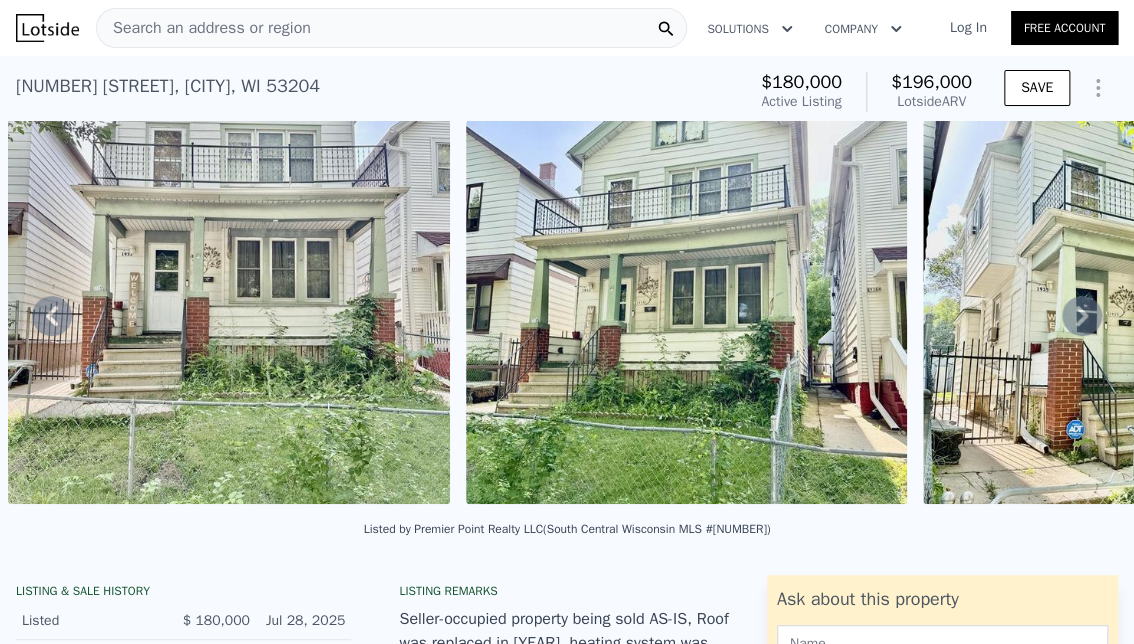 click 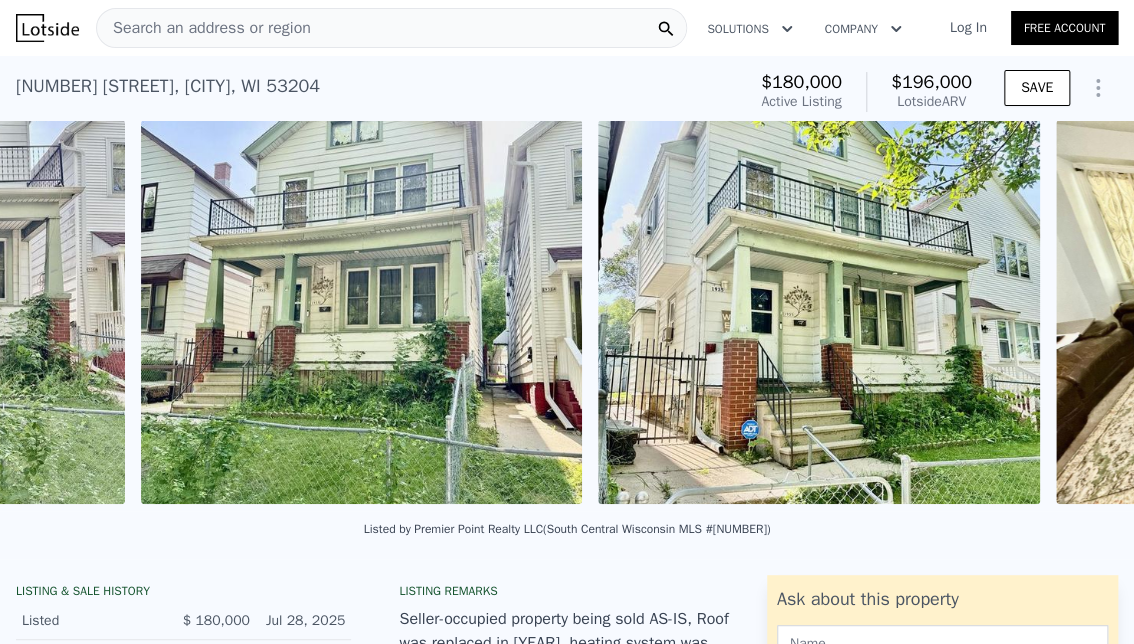 scroll, scrollTop: 0, scrollLeft: 1372, axis: horizontal 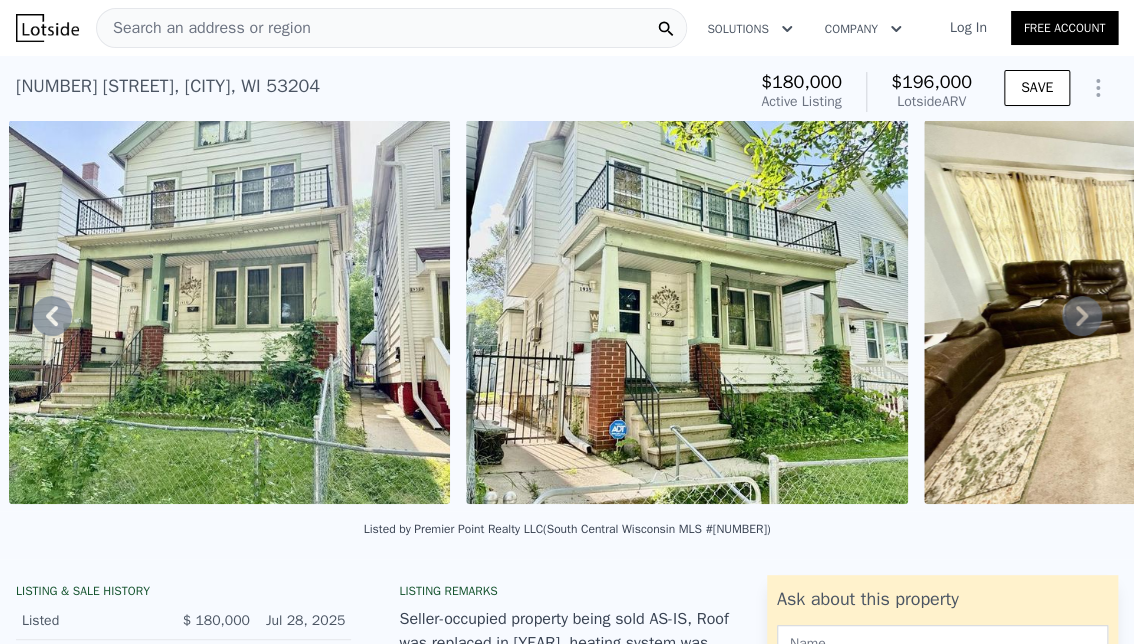 click 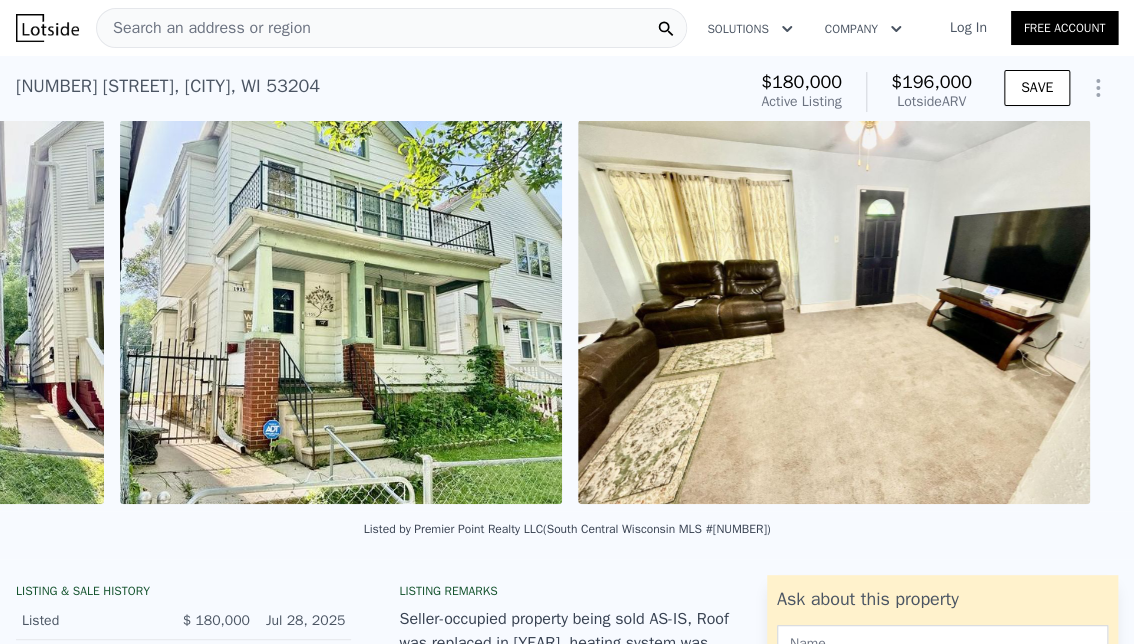 scroll, scrollTop: 0, scrollLeft: 1830, axis: horizontal 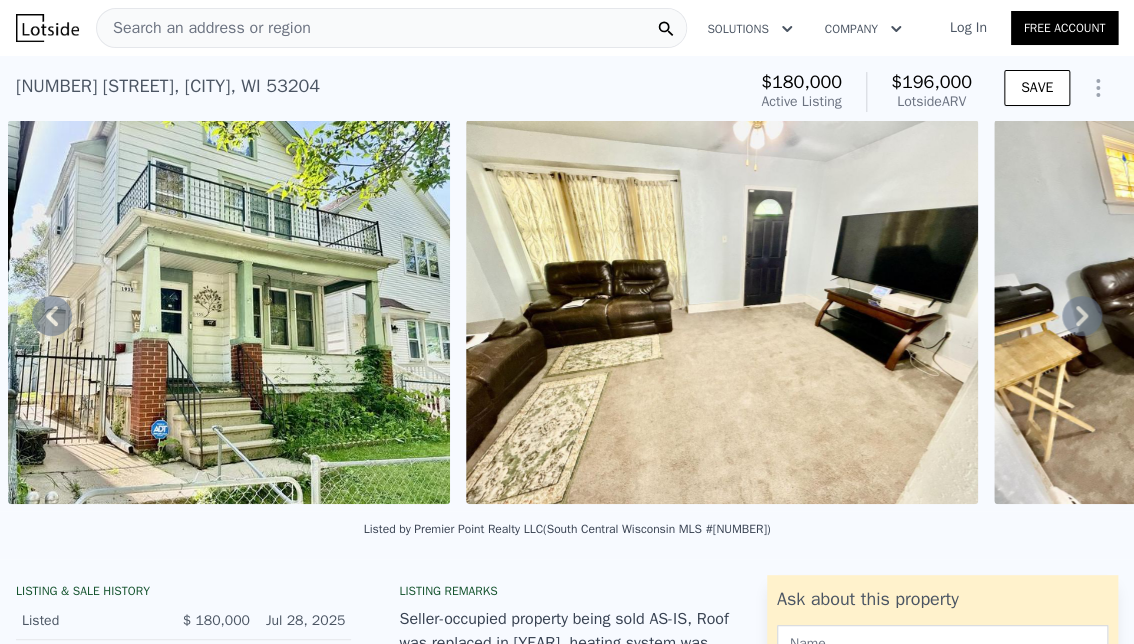click 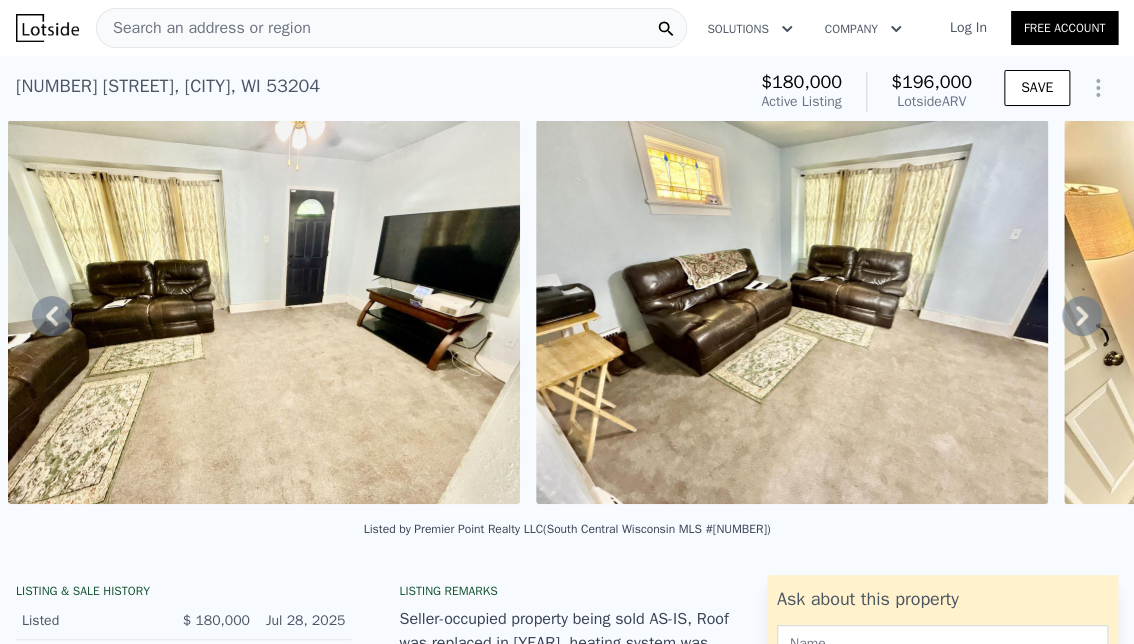 click 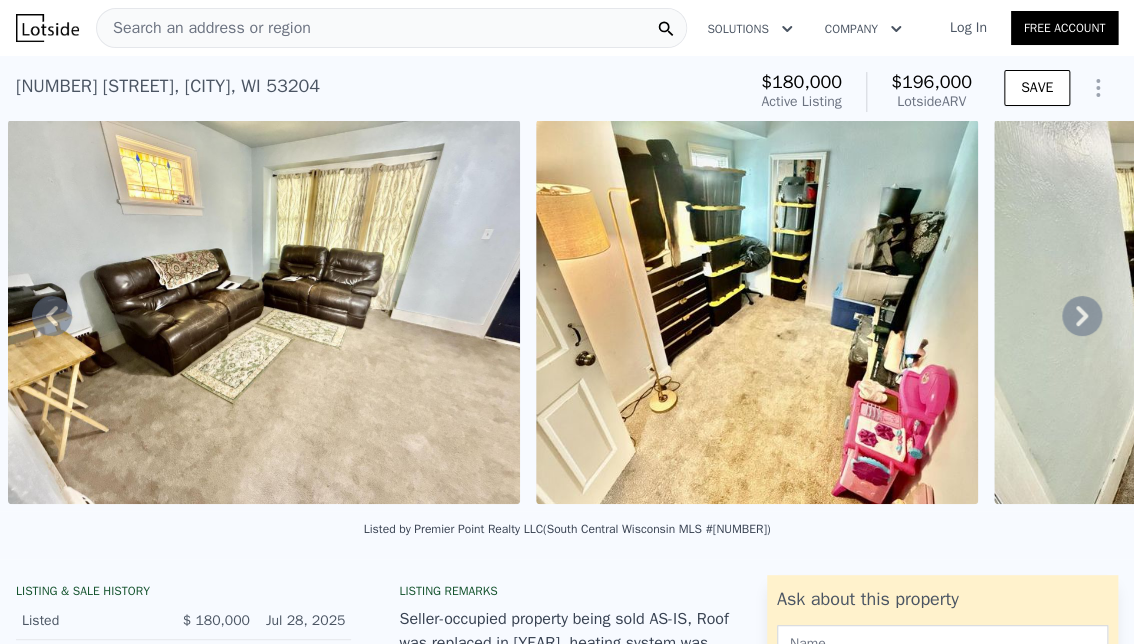 click 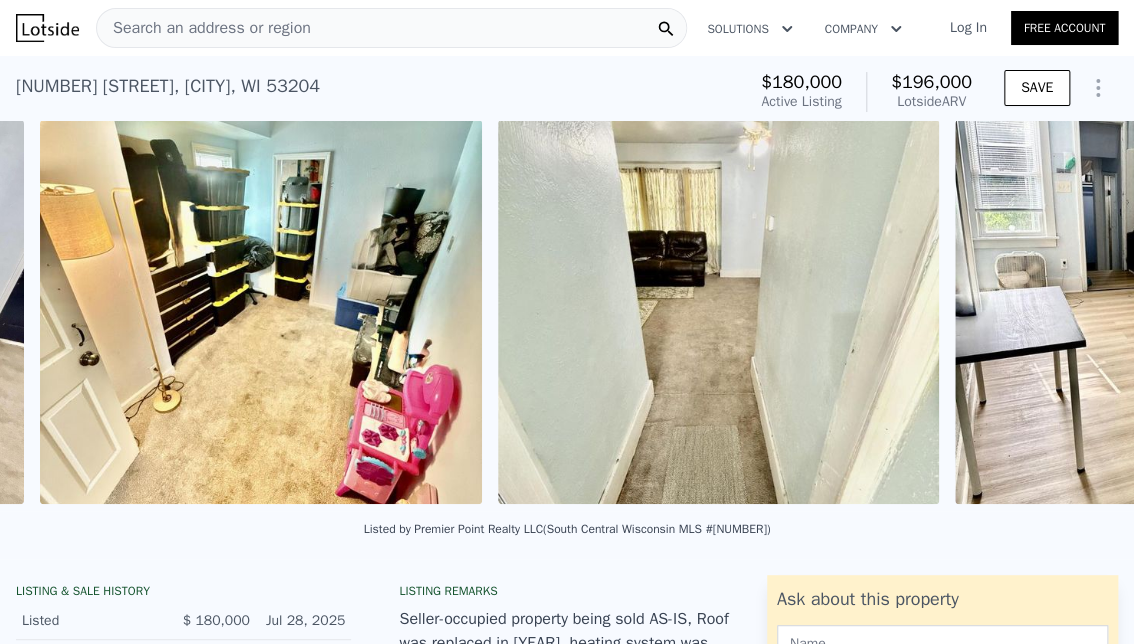 scroll, scrollTop: 0, scrollLeft: 3344, axis: horizontal 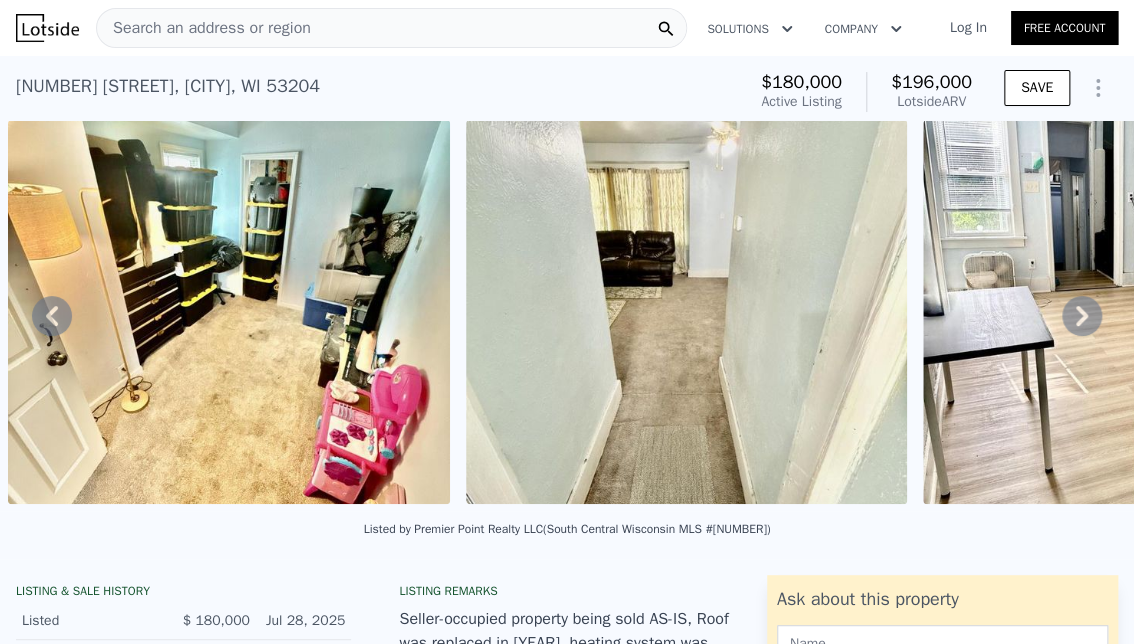 click 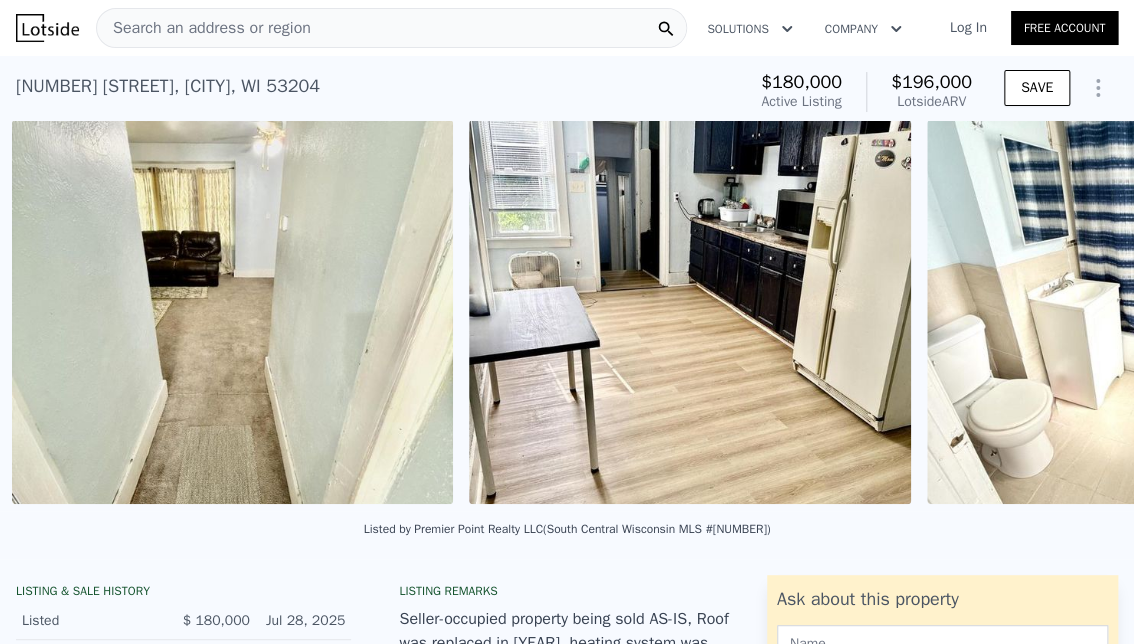 scroll, scrollTop: 0, scrollLeft: 3801, axis: horizontal 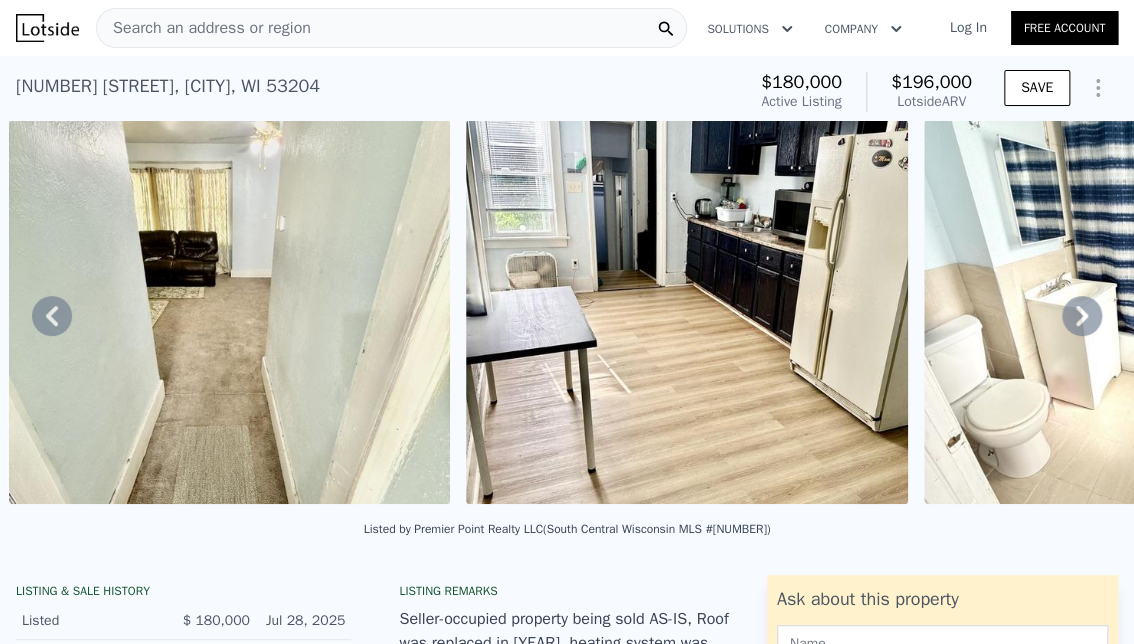 click 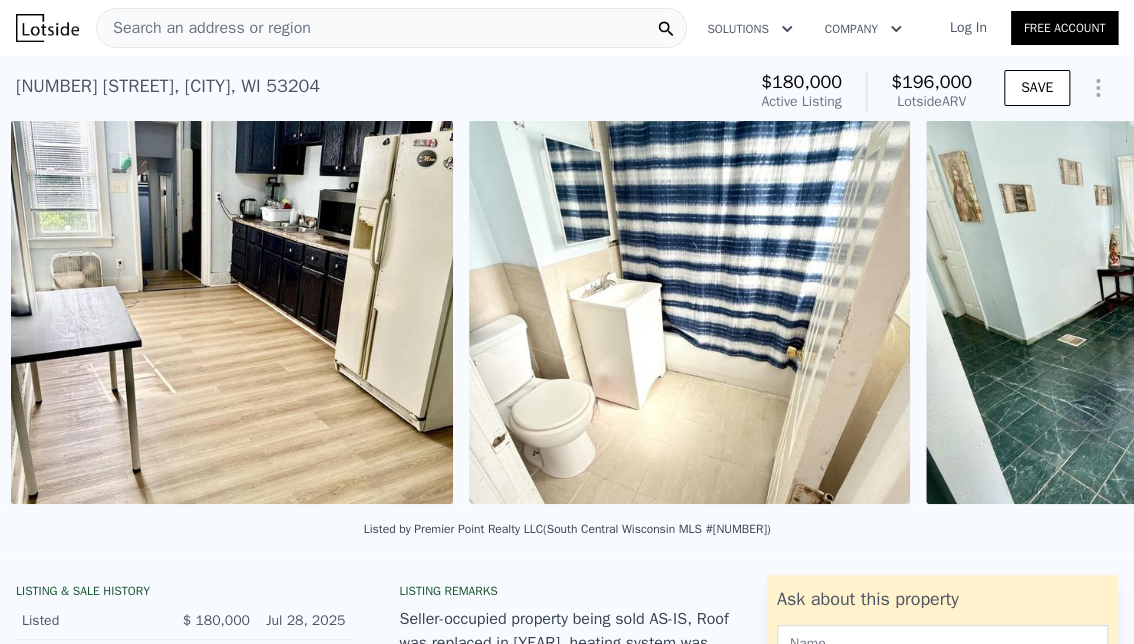 scroll, scrollTop: 0, scrollLeft: 4259, axis: horizontal 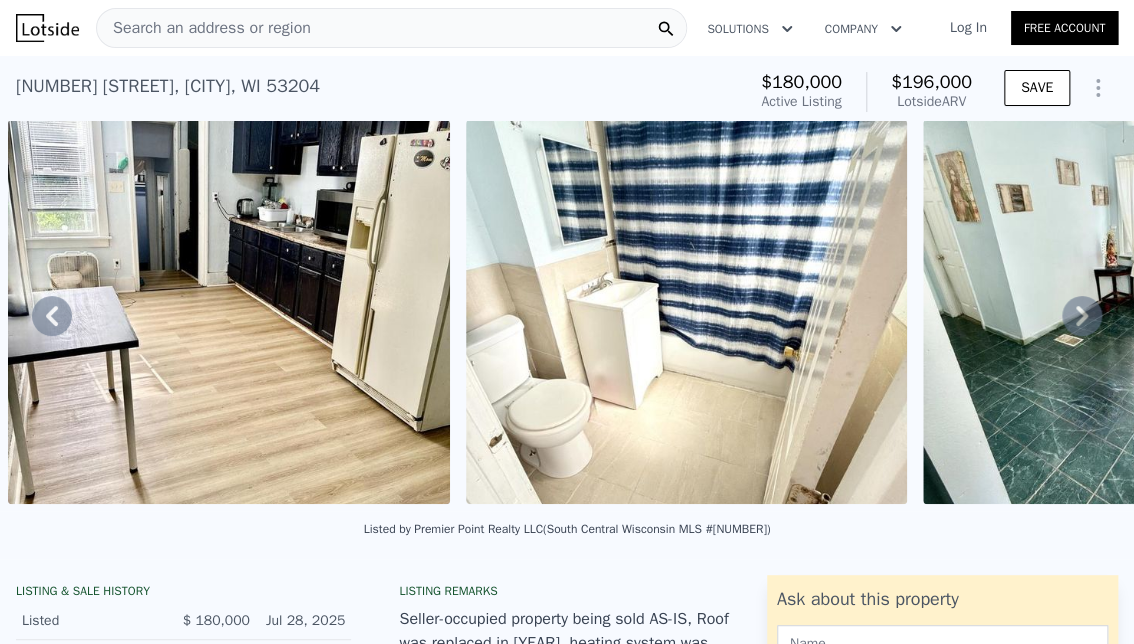 click 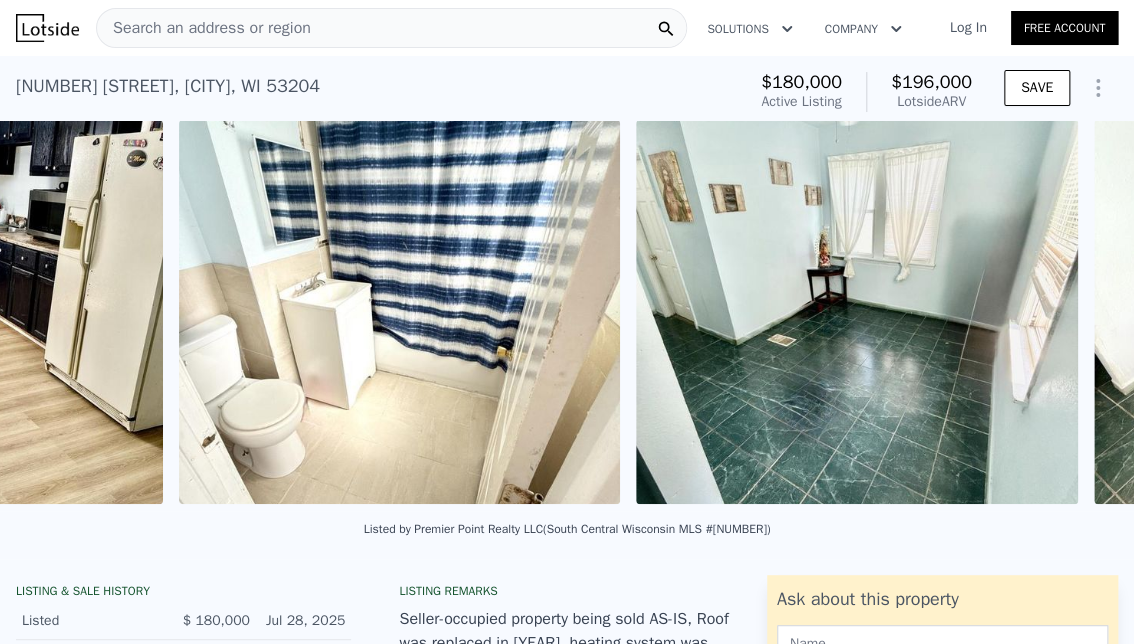 scroll, scrollTop: 0, scrollLeft: 4716, axis: horizontal 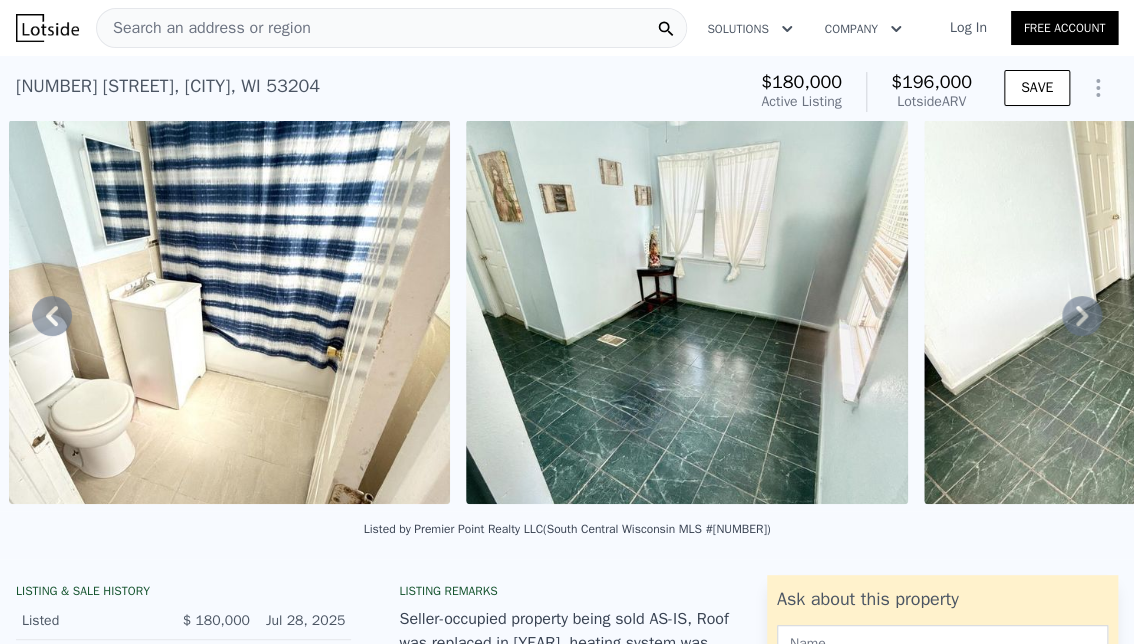 click 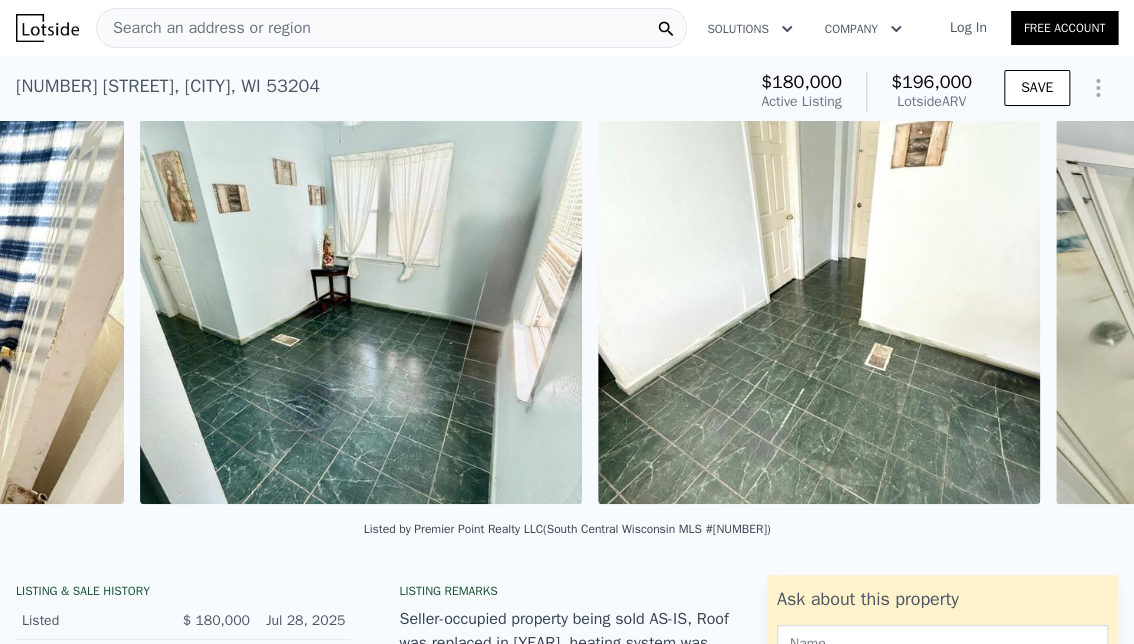 scroll, scrollTop: 0, scrollLeft: 5174, axis: horizontal 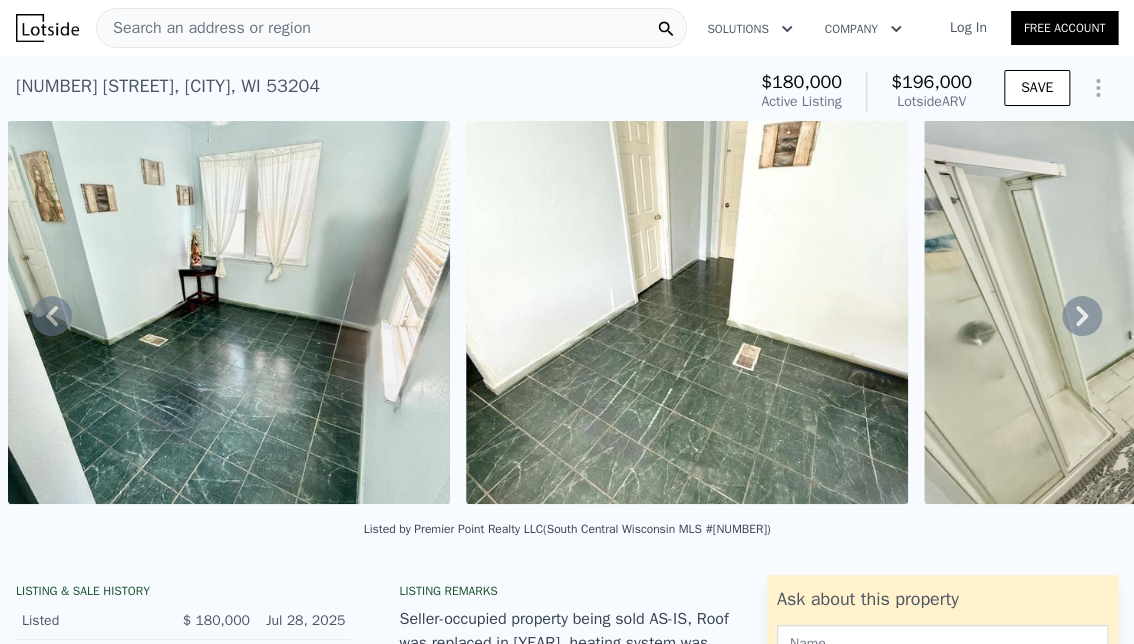 click 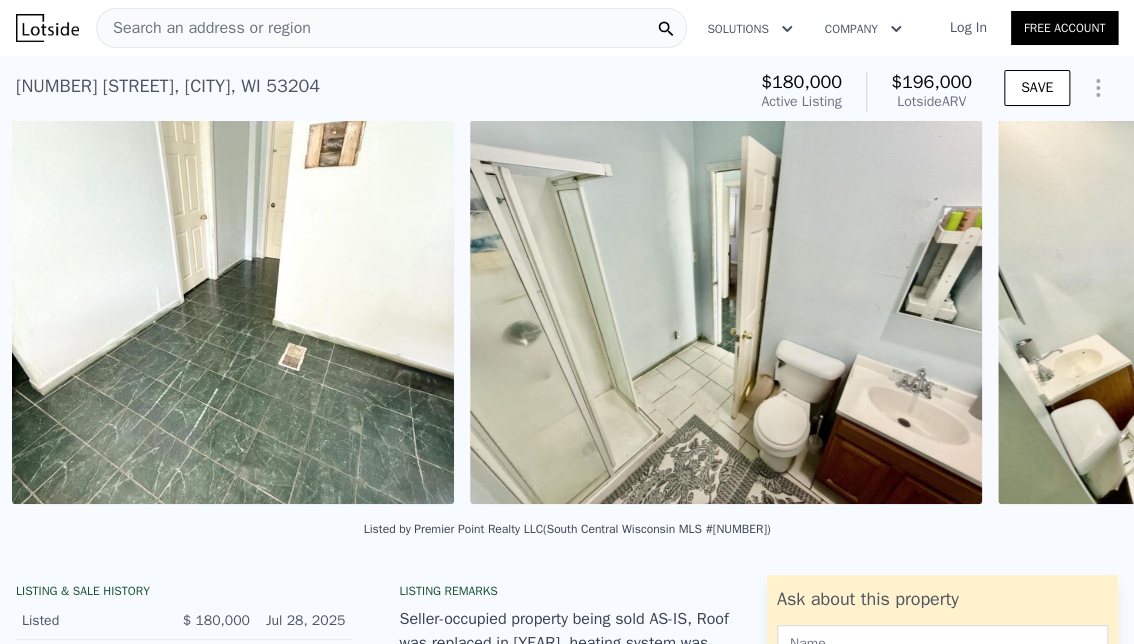 scroll, scrollTop: 0, scrollLeft: 5632, axis: horizontal 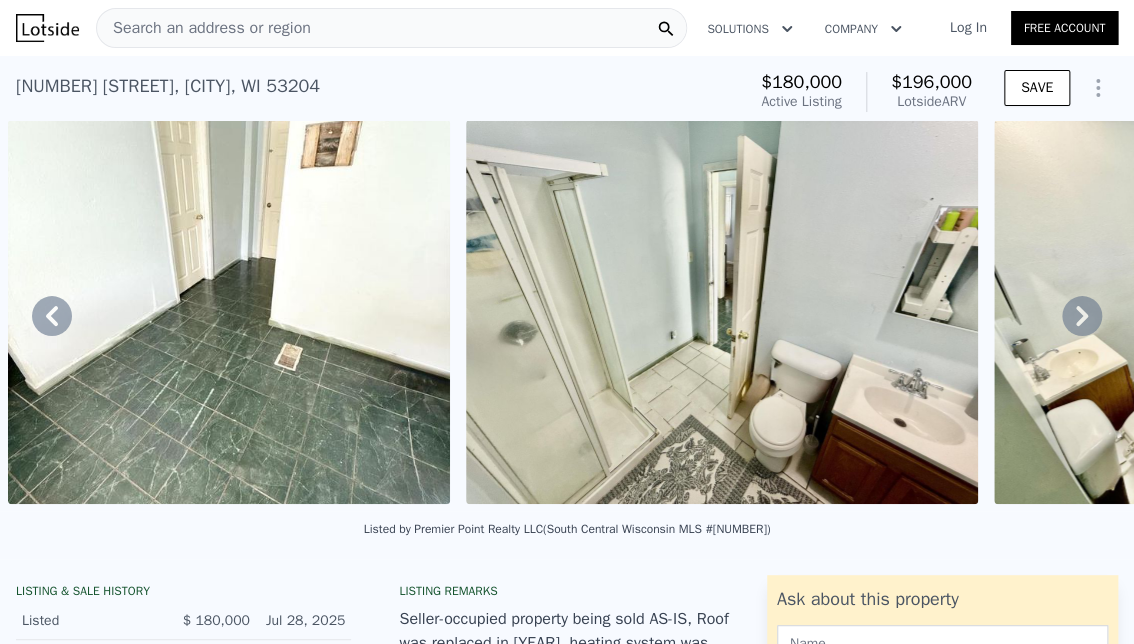 click 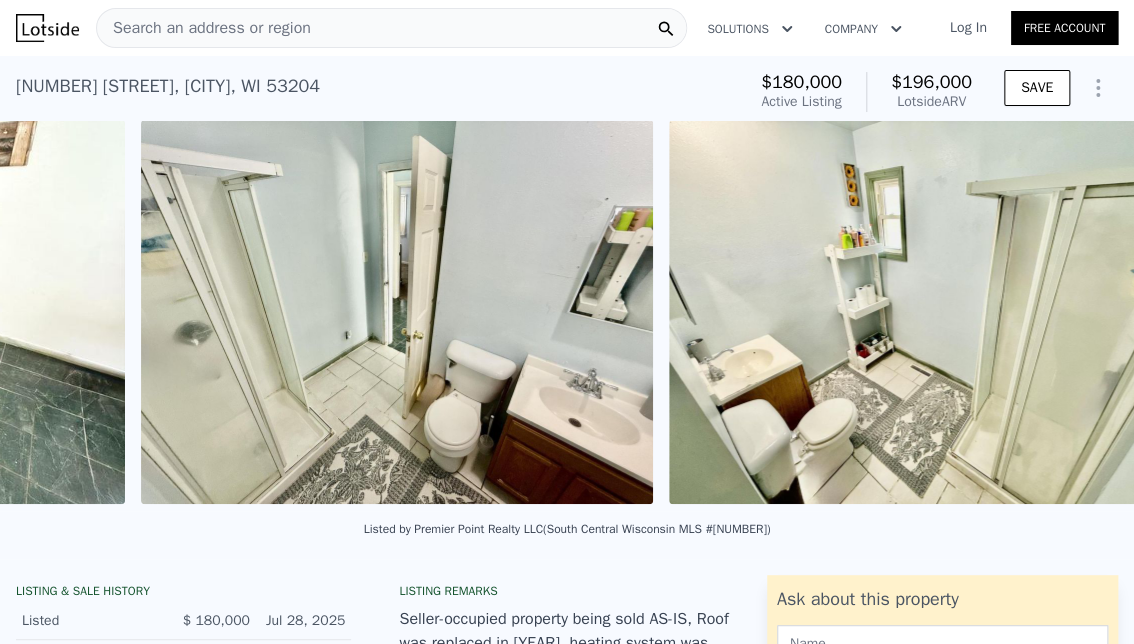 scroll, scrollTop: 0, scrollLeft: 6089, axis: horizontal 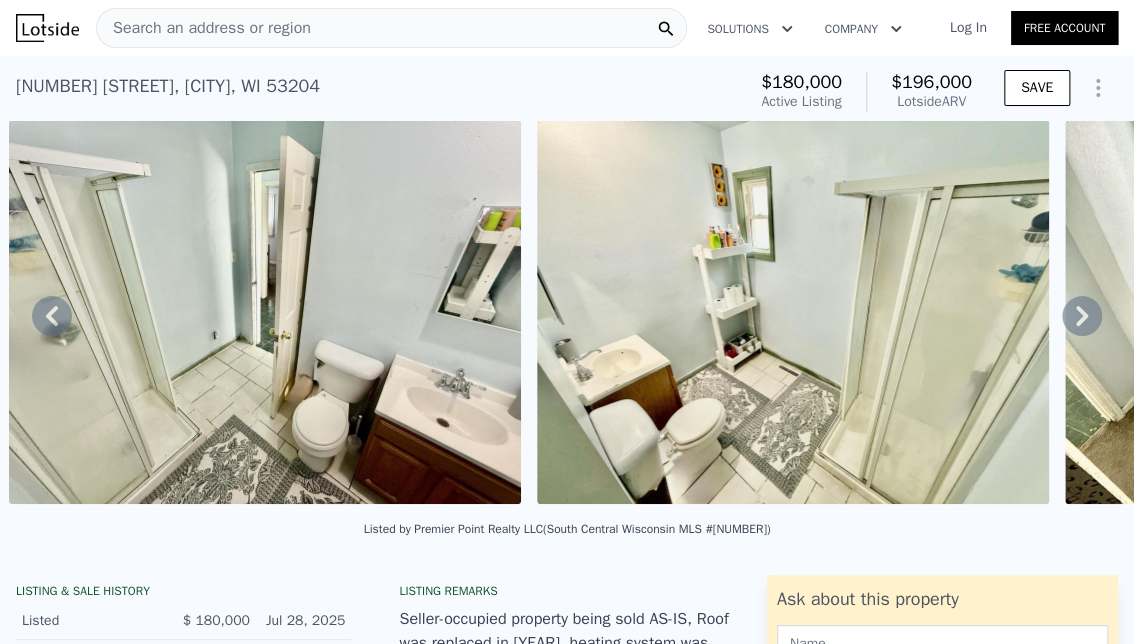 click on "Search an address or region" at bounding box center (204, 28) 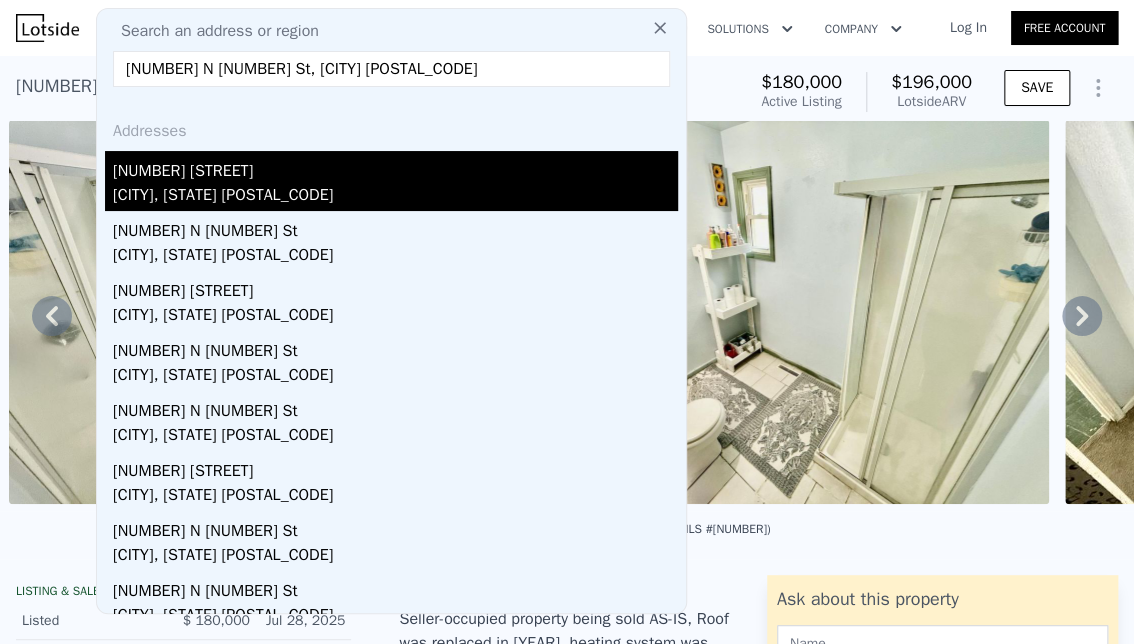 type on "[NUMBER] N [NUMBER] St, [CITY] [POSTAL_CODE]" 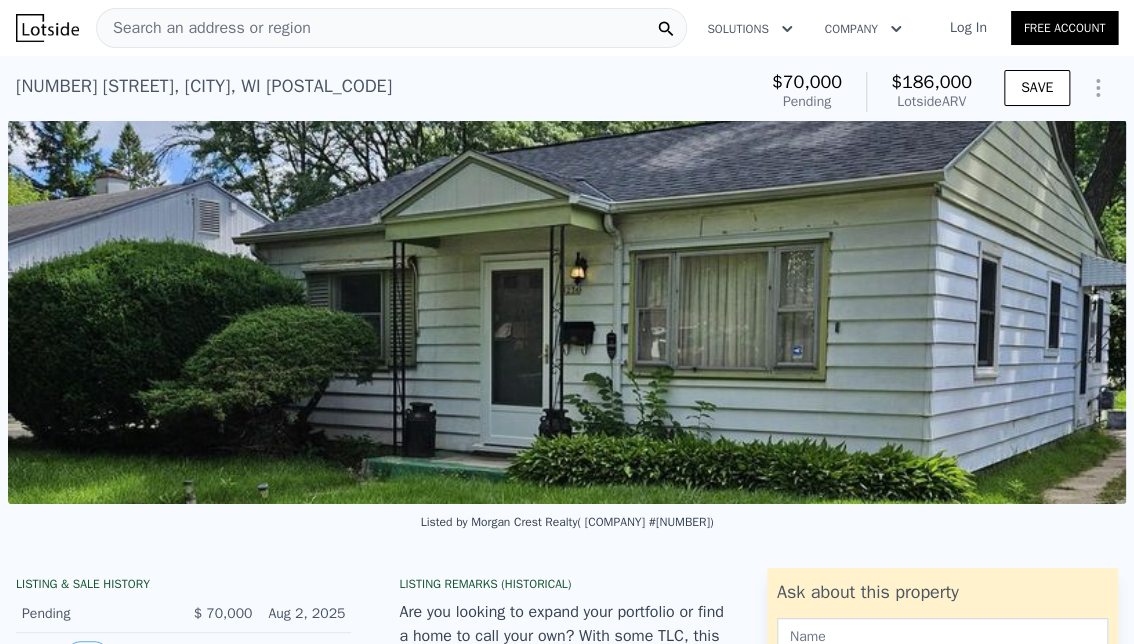 scroll, scrollTop: 0, scrollLeft: 915, axis: horizontal 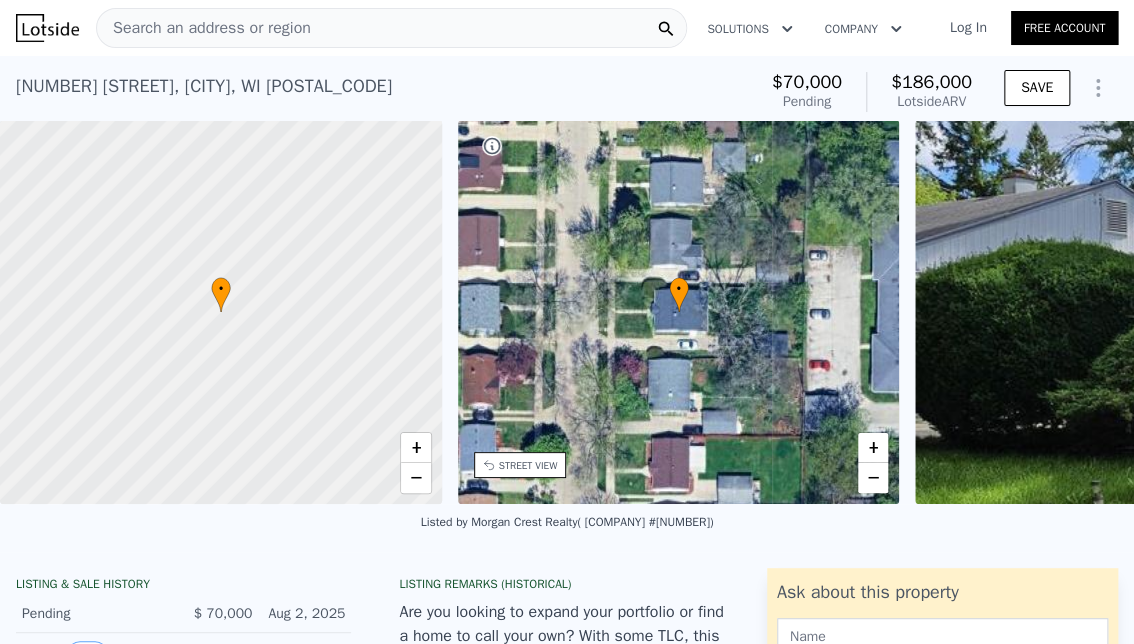 click on "Search an address or region" at bounding box center [204, 28] 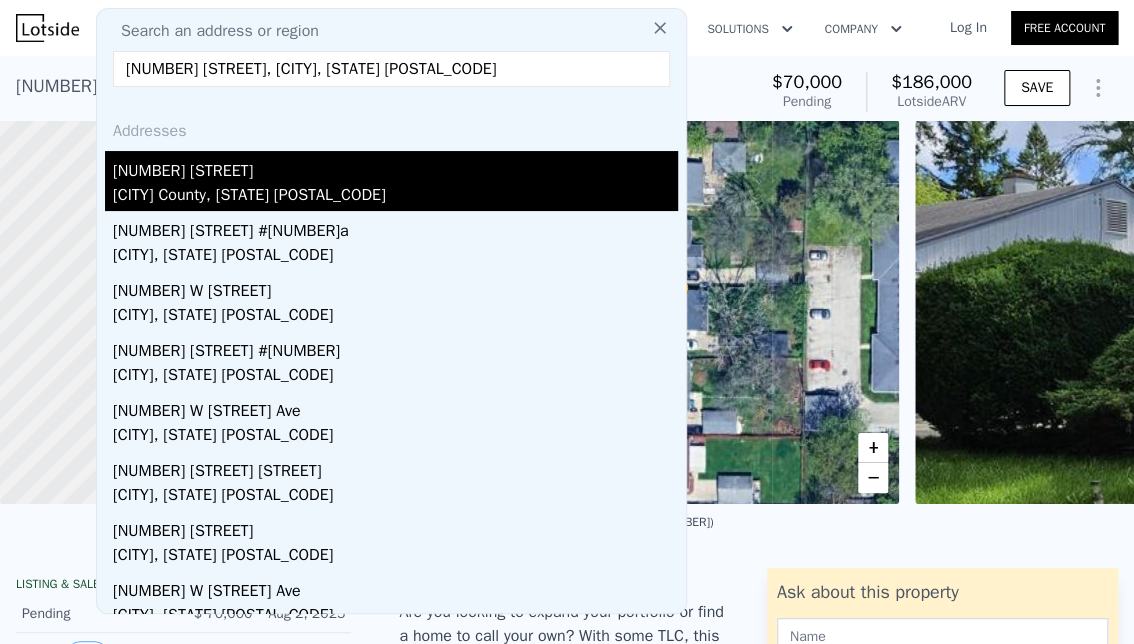 type on "[NUMBER] [STREET], [CITY], [STATE] [POSTAL_CODE]" 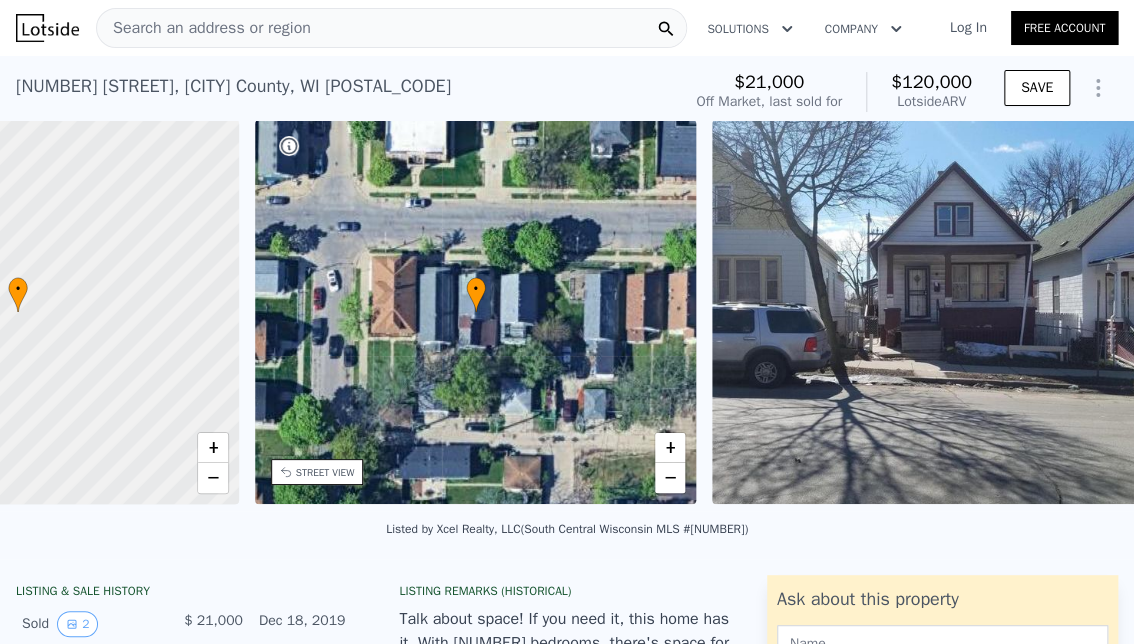 scroll, scrollTop: 0, scrollLeft: 256, axis: horizontal 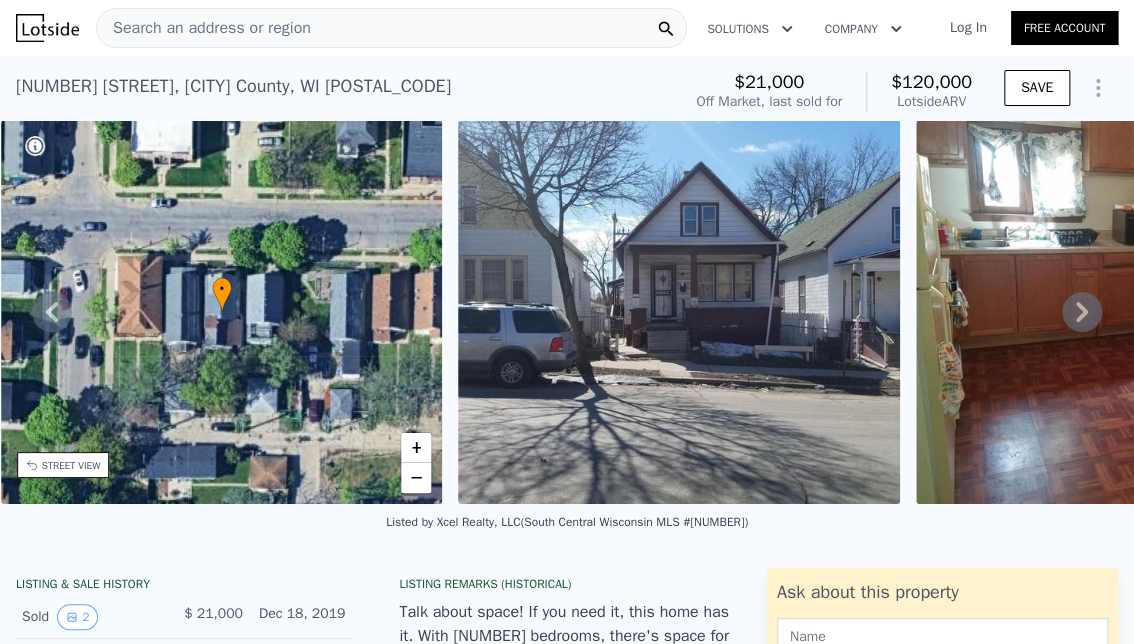click on "Search an address or region" at bounding box center (204, 28) 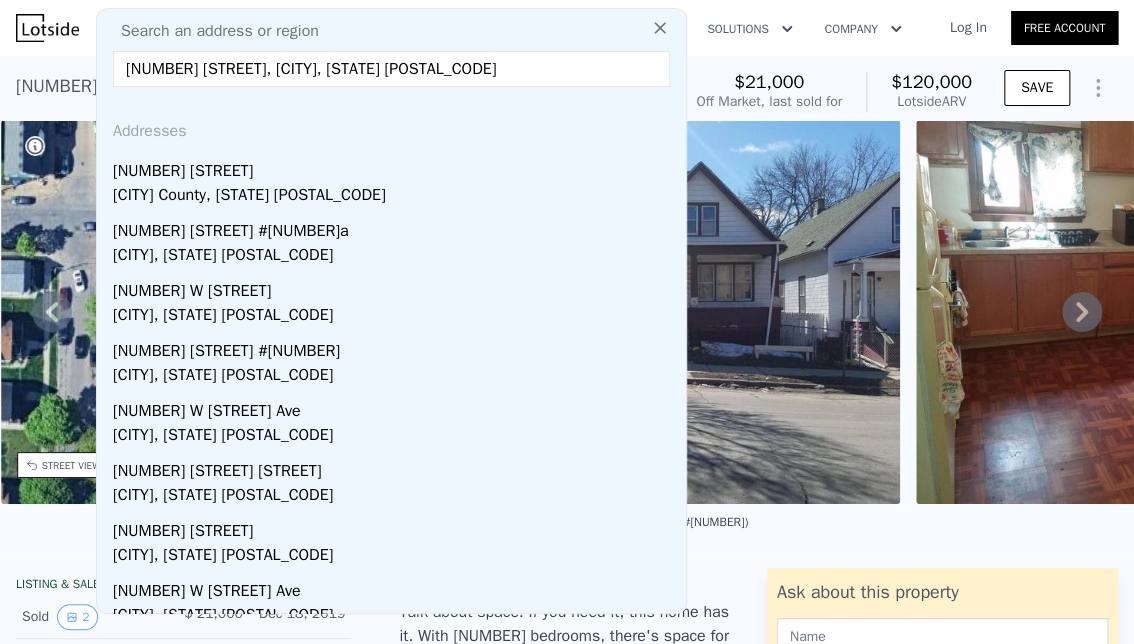 type on "[NUMBER] [STREET], [CITY], [STATE] [POSTAL_CODE]" 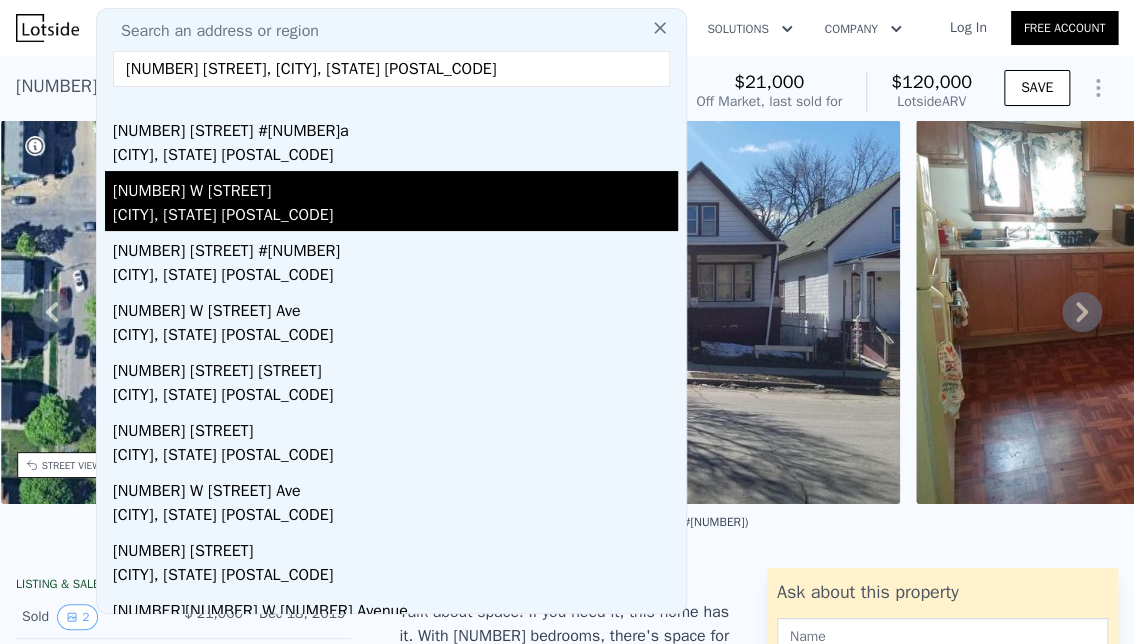 scroll, scrollTop: 137, scrollLeft: 0, axis: vertical 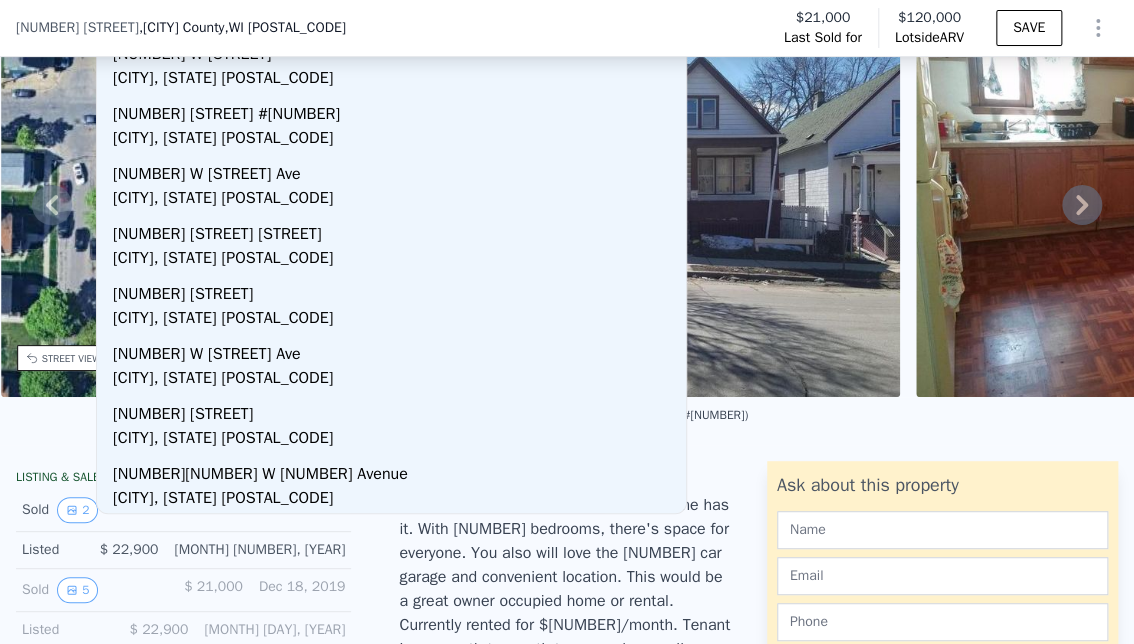click on "Listed by Xcel Realty, LLC (South Central Wisconsin MLS #[NUMBER])" at bounding box center [567, 421] 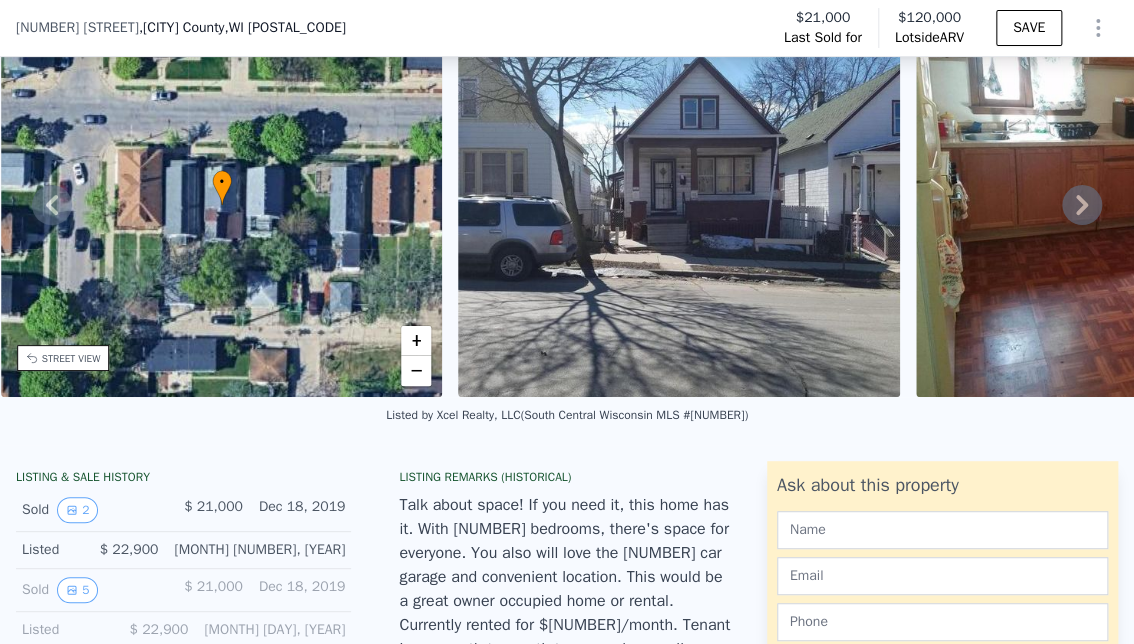 click on "[NUMBER] W [STREET] Ave , [CITY] County , [STATE] [POSTAL_CODE] Last Sold for $[NUMBER] Lotside ARV $[NUMBER] SAVE" at bounding box center (567, 28) 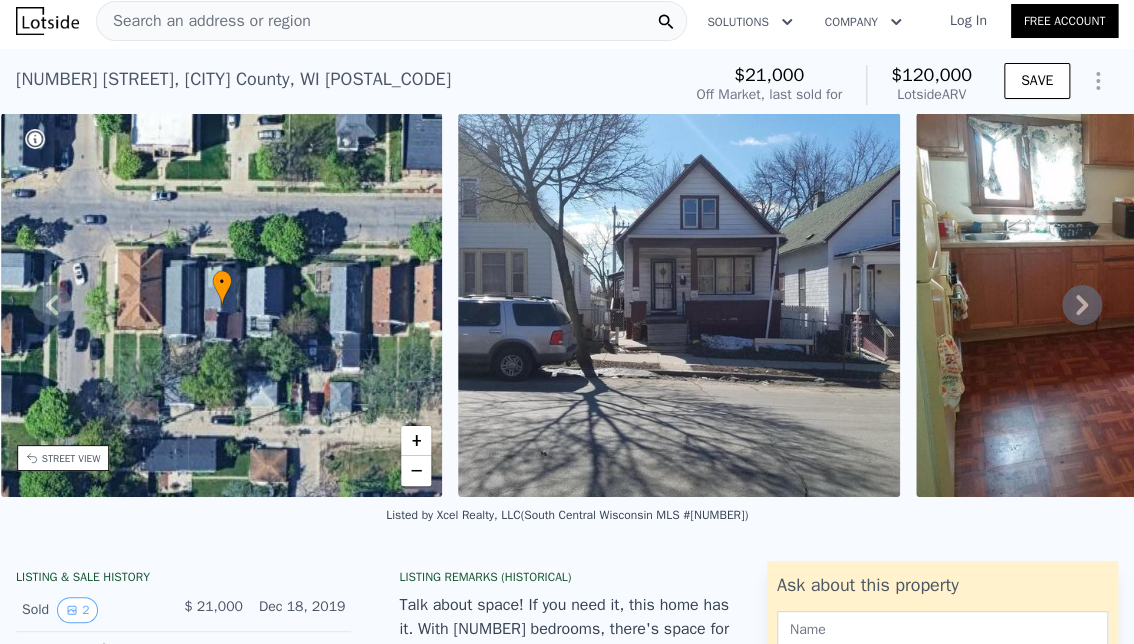 scroll, scrollTop: 0, scrollLeft: 0, axis: both 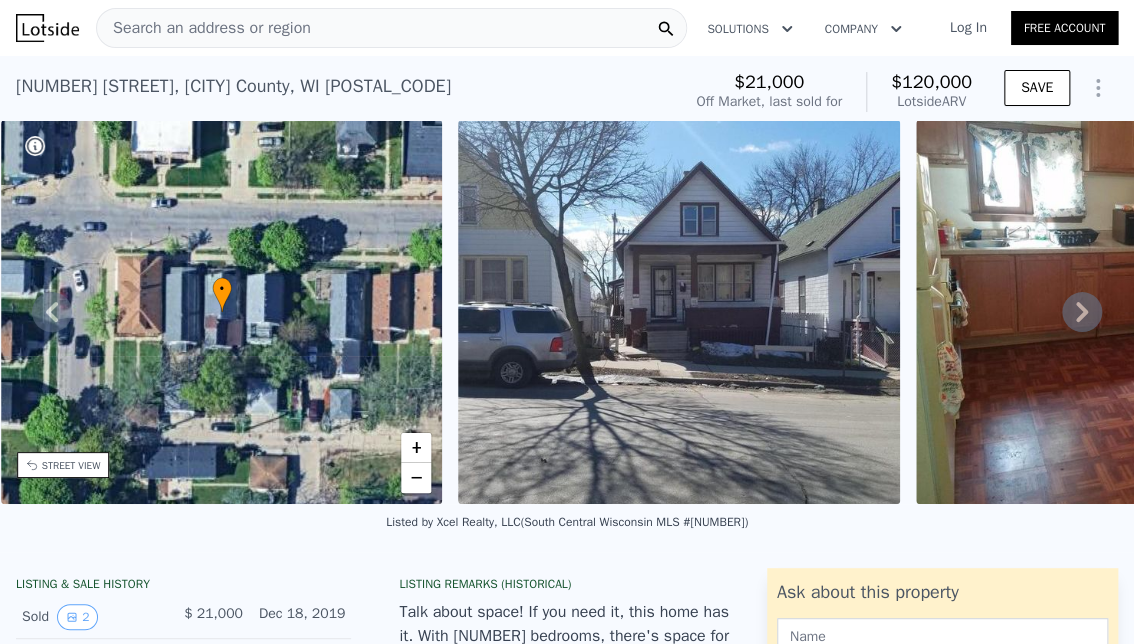 click on "Search an address or region" at bounding box center [204, 28] 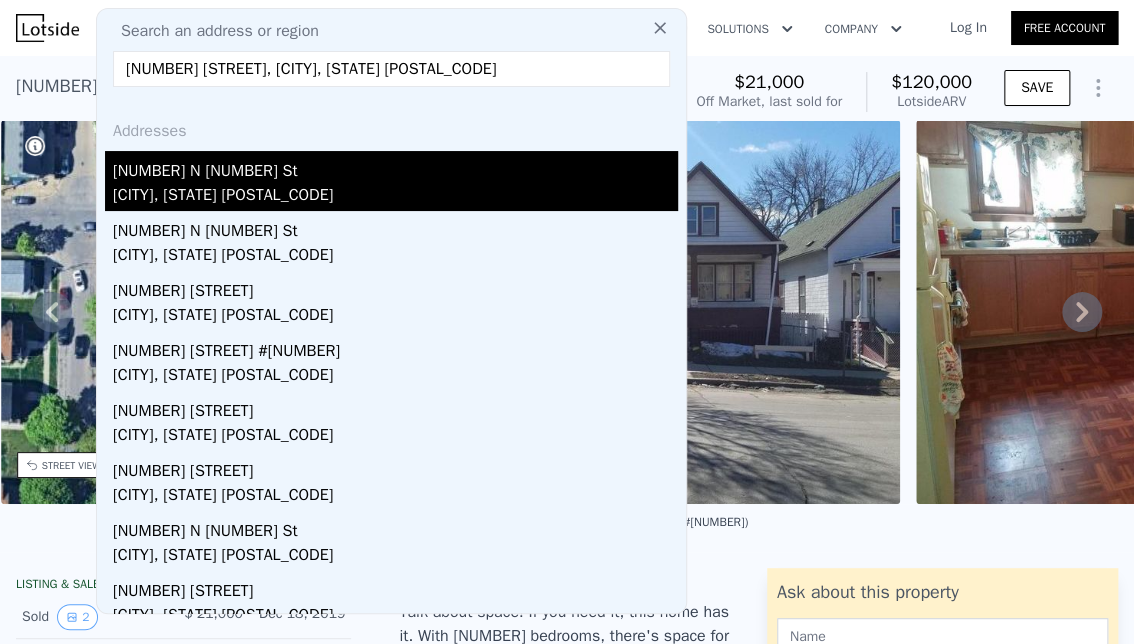 type on "[NUMBER] [STREET], [CITY], [STATE] [POSTAL_CODE]" 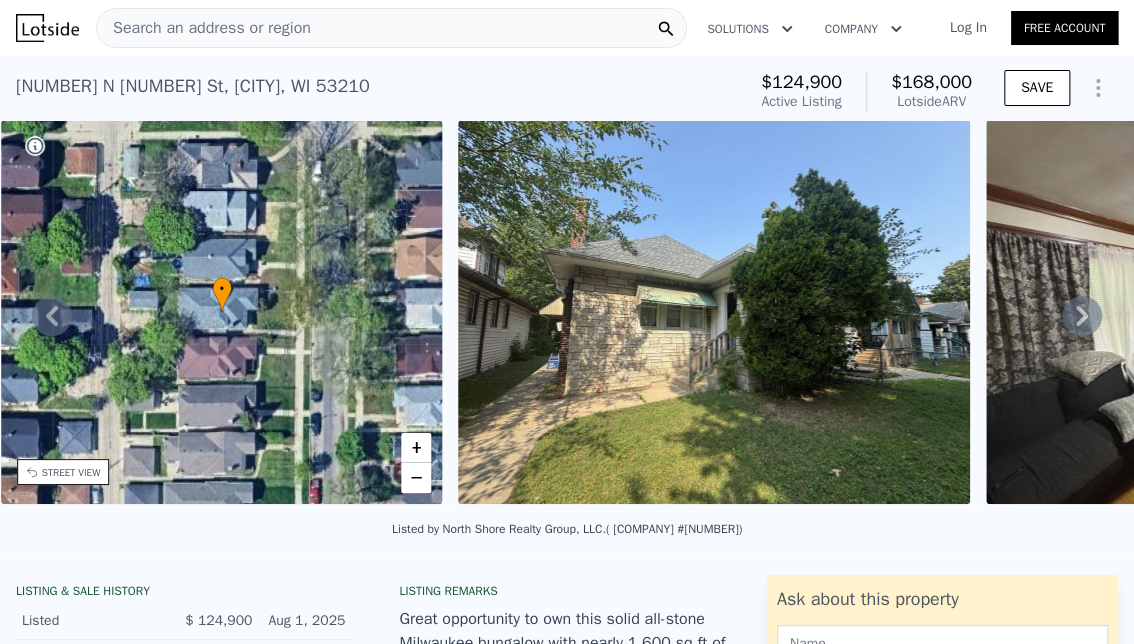 click at bounding box center (714, 312) 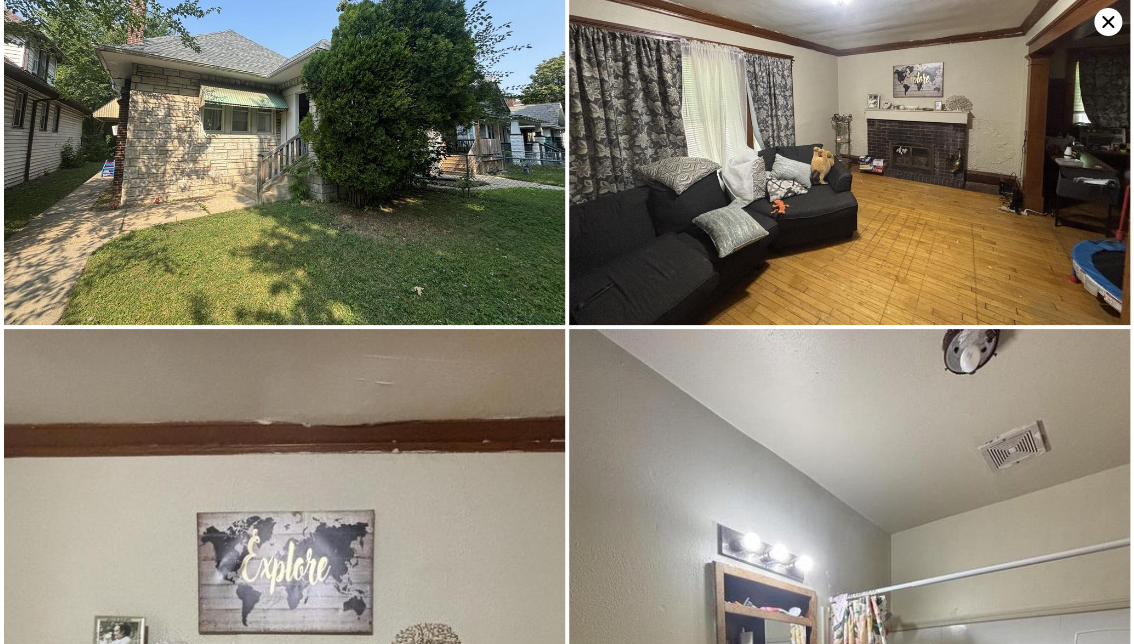 scroll, scrollTop: 0, scrollLeft: 0, axis: both 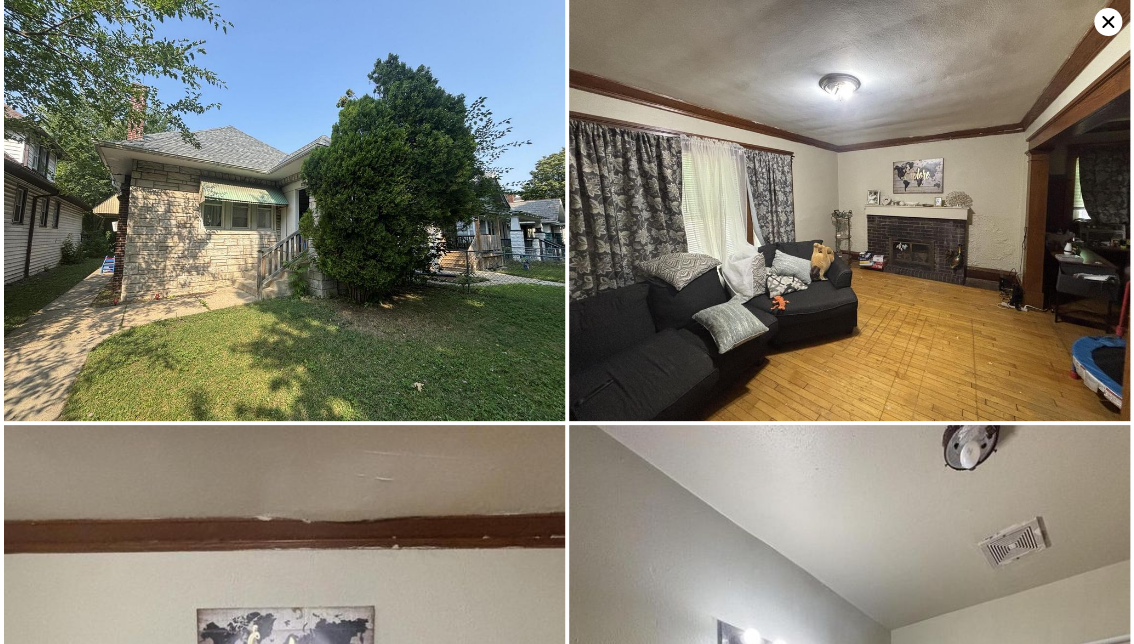 click at bounding box center (284, 210) 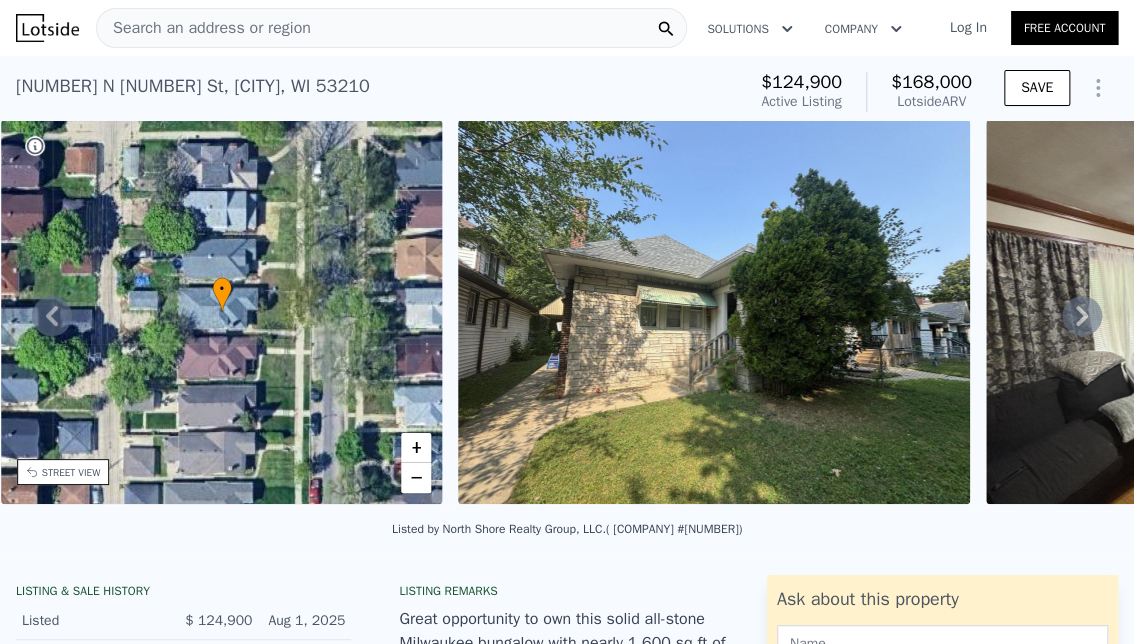 click on "Search an address or region" at bounding box center [204, 28] 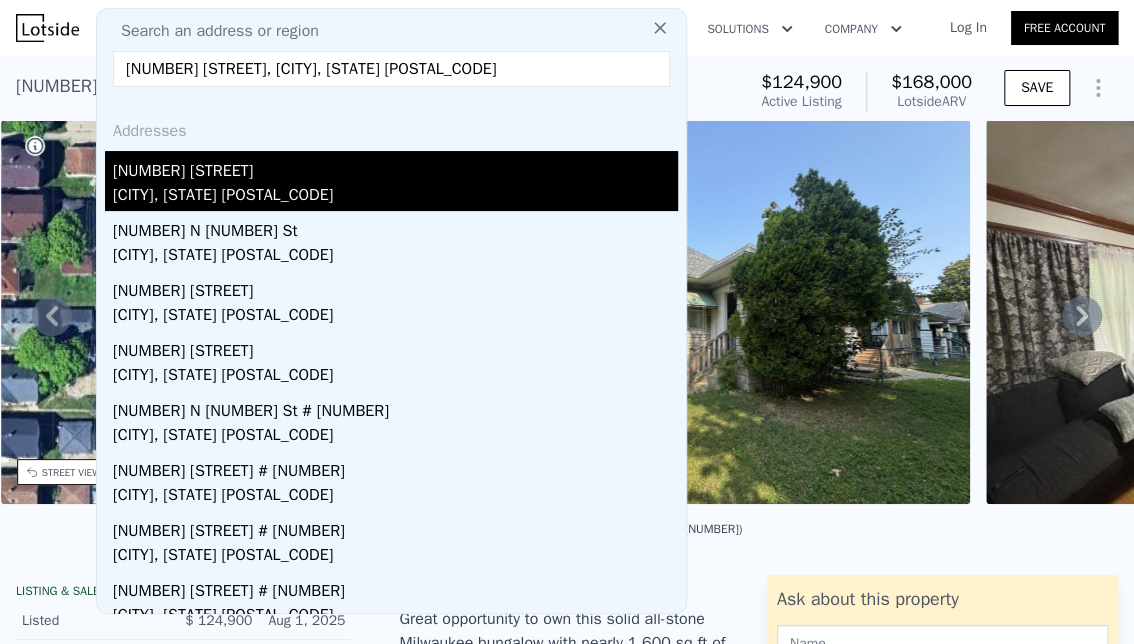 type on "[NUMBER] [STREET], [CITY], [STATE] [POSTAL_CODE]" 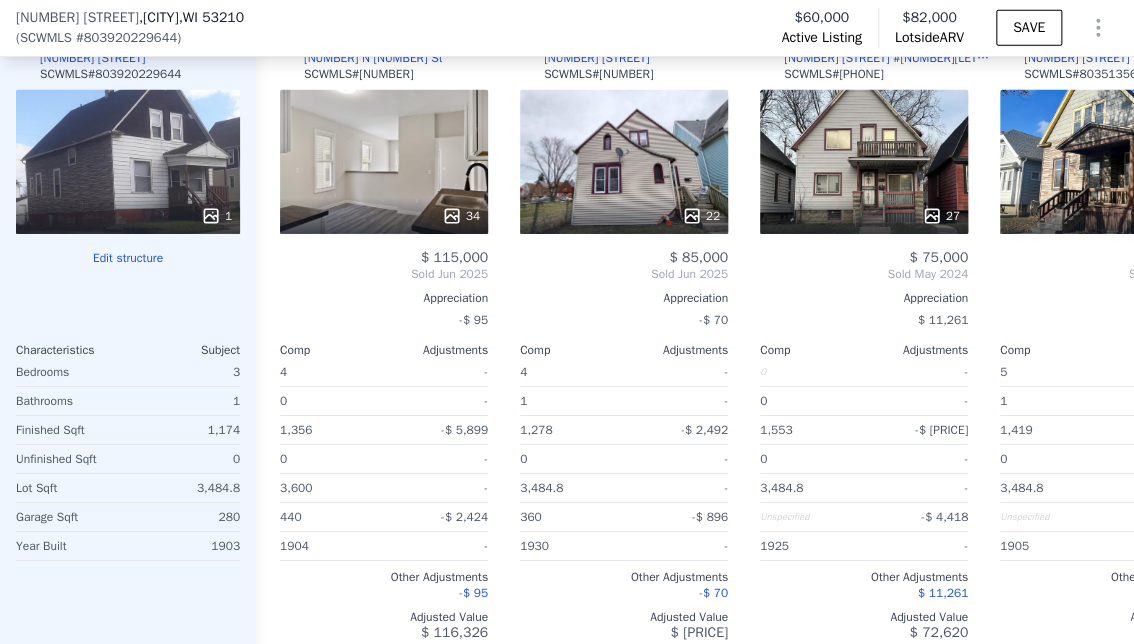 scroll, scrollTop: 2792, scrollLeft: 0, axis: vertical 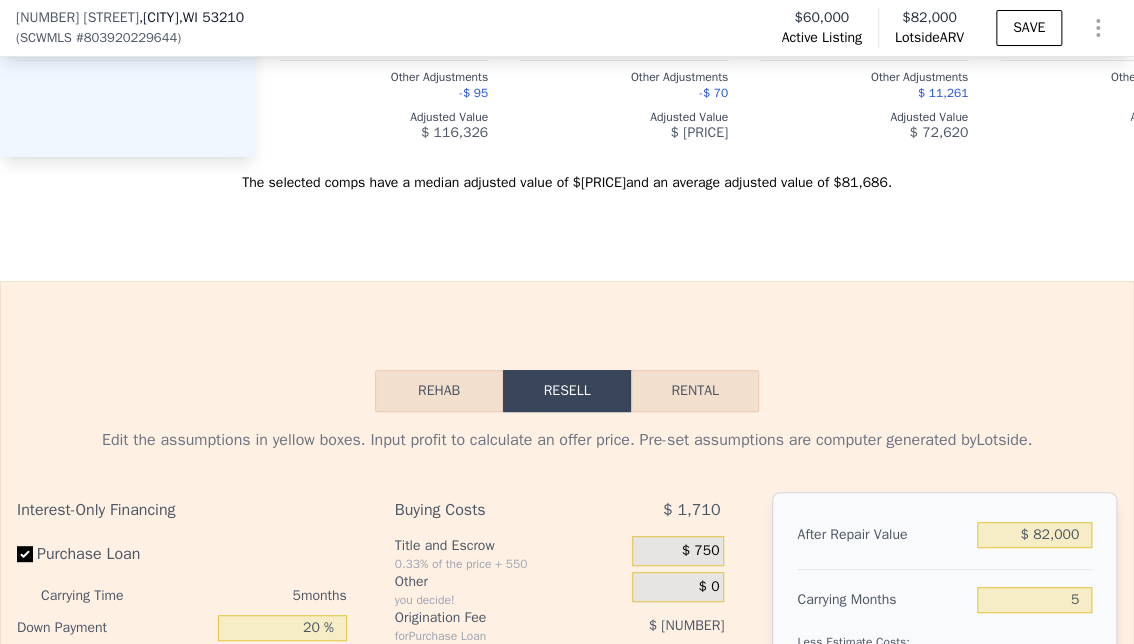 click on "Rehab   Resell   Rental Edit the assumptions in yellow boxes. Input profit to calculate an offer price. Pre-set assumptions are computer generated by  [COMPANY] . Interest-Only Financing Purchase Loan Carrying Time [NUMBER]  months Down Payment [NUMBER] % Interest Rate [NUMBER] % Points [NUMBER] % Rehab Loan Carrying Time [NUMBER]  months Down Payment [NUMBER] % Interest Rate [NUMBER] % Points [NUMBER] % Buying Costs $ [NUMBER] Title and Escrow [NUMBER]% of the price + [NUMBER] $ [NUMBER] Other you decide! $ [NUMBER] Origination Fee for  Purchase Loan $ [NUMBER] Origination Fee for  Rehab Loan $ [NUMBER] Carrying Costs $ [NUMBER] Insurance [NUMBER]% of the After Repair Value $ [NUMBER] Taxes based on annual taxes $ [NUMBER] Utilities [NUMBER]¢ per Finished Square Foot $ [NUMBER] Interest for  Purchase Loan $ [NUMBER] Interest for  Rehab Loan $ [NUMBER] Selling Costs $ [NUMBER] Excise Tax [NUMBER]% of the After Repair Value $ [NUMBER] Listing Commission [NUMBER]% of the After Repair Value $ [NUMBER] Selling Commission [NUMBER]% of the After Repair Value $ [NUMBER] Title and Escrow [NUMBER]% of the After Repair Value $ [NUMBER] After Repair Value $ [NUMBER] Carrying Months [NUMBER] $ [NUMBER]" at bounding box center [567, 763] 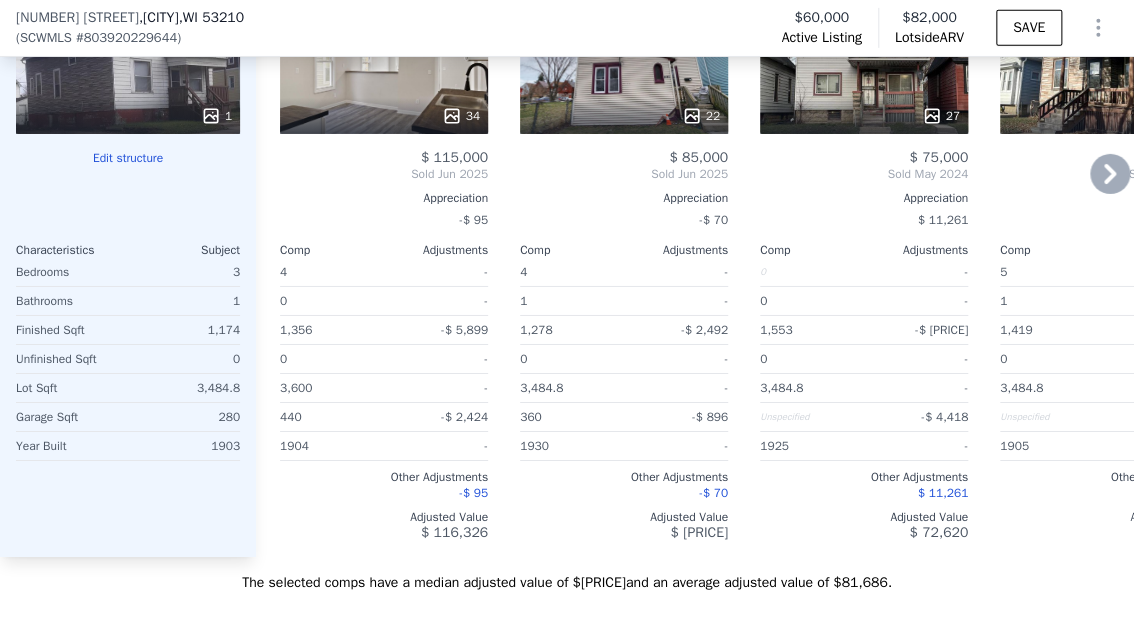 scroll, scrollTop: 2292, scrollLeft: 0, axis: vertical 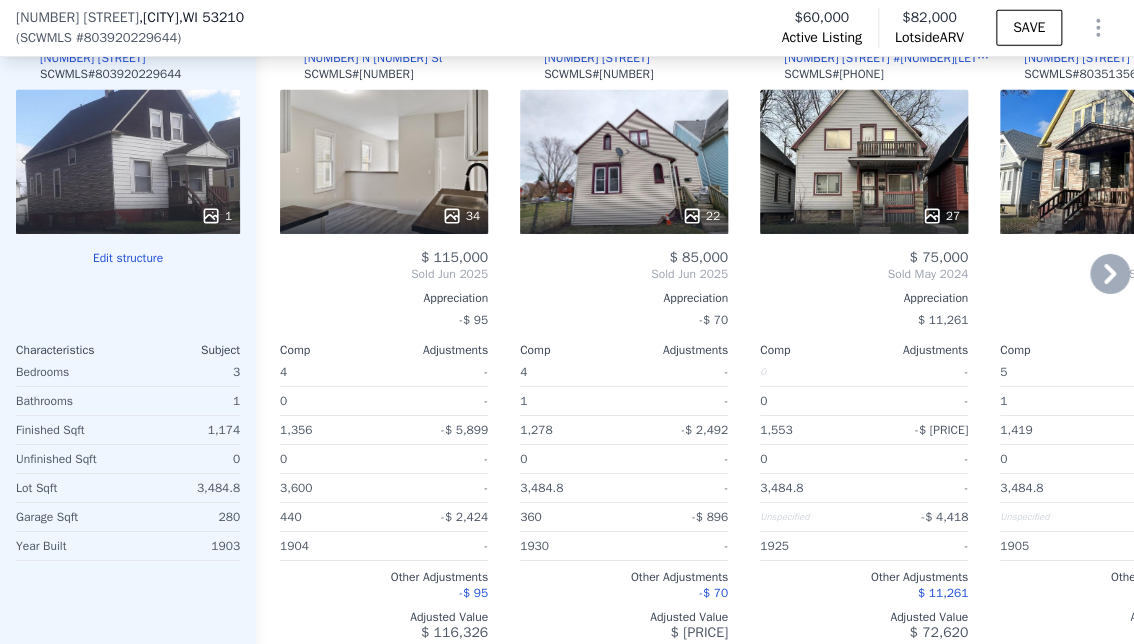 click 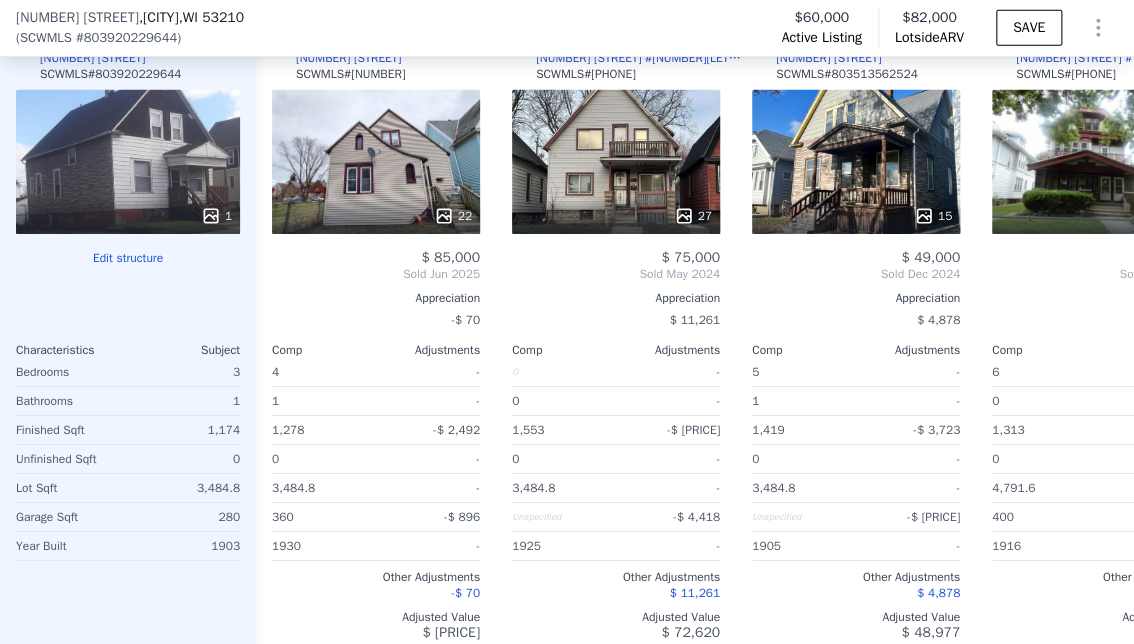 scroll, scrollTop: 0, scrollLeft: 480, axis: horizontal 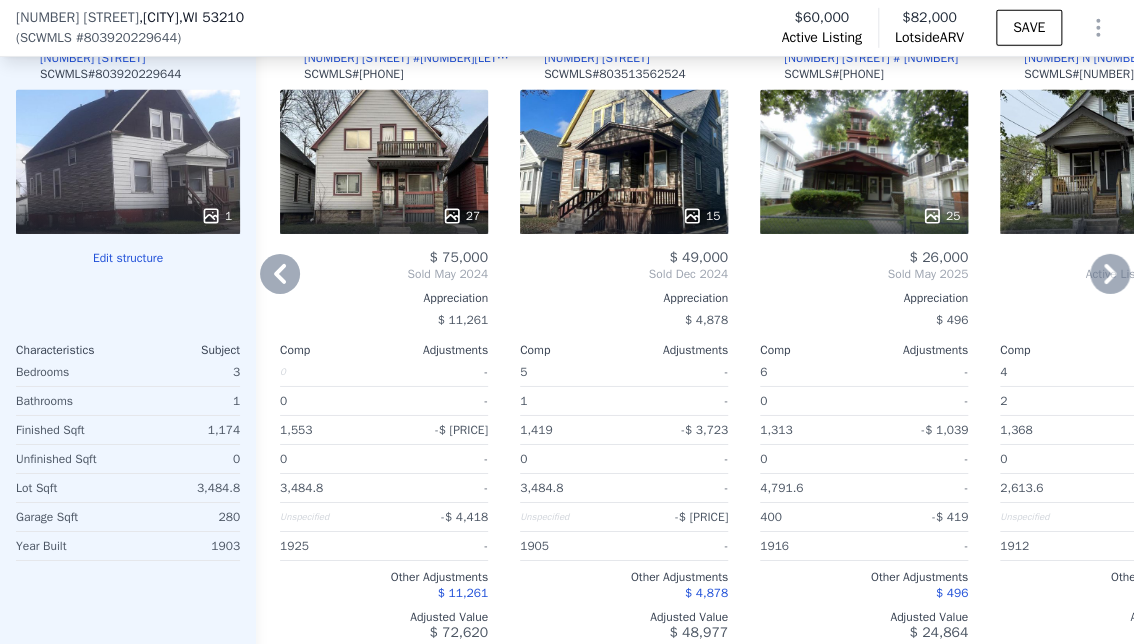 click on "25" at bounding box center [864, 162] 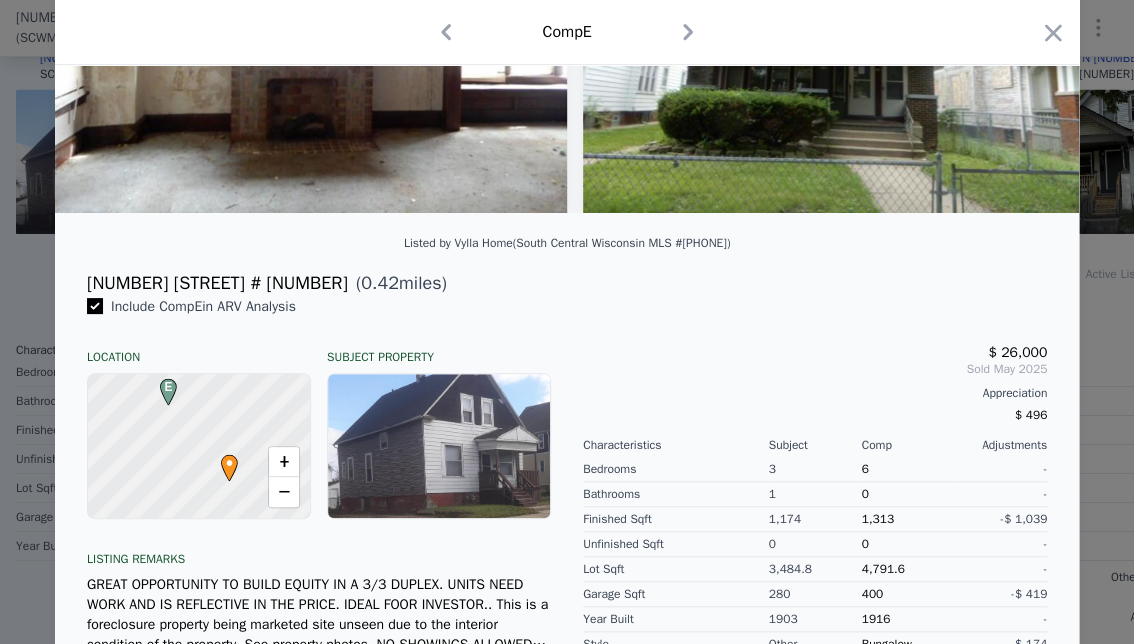 scroll, scrollTop: 0, scrollLeft: 0, axis: both 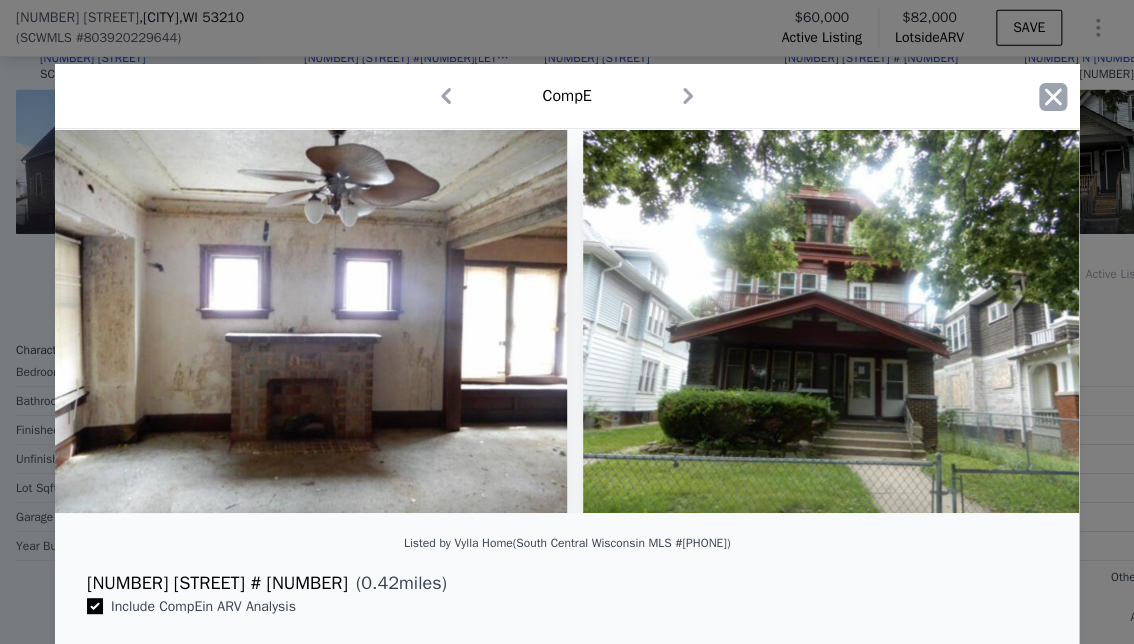 click 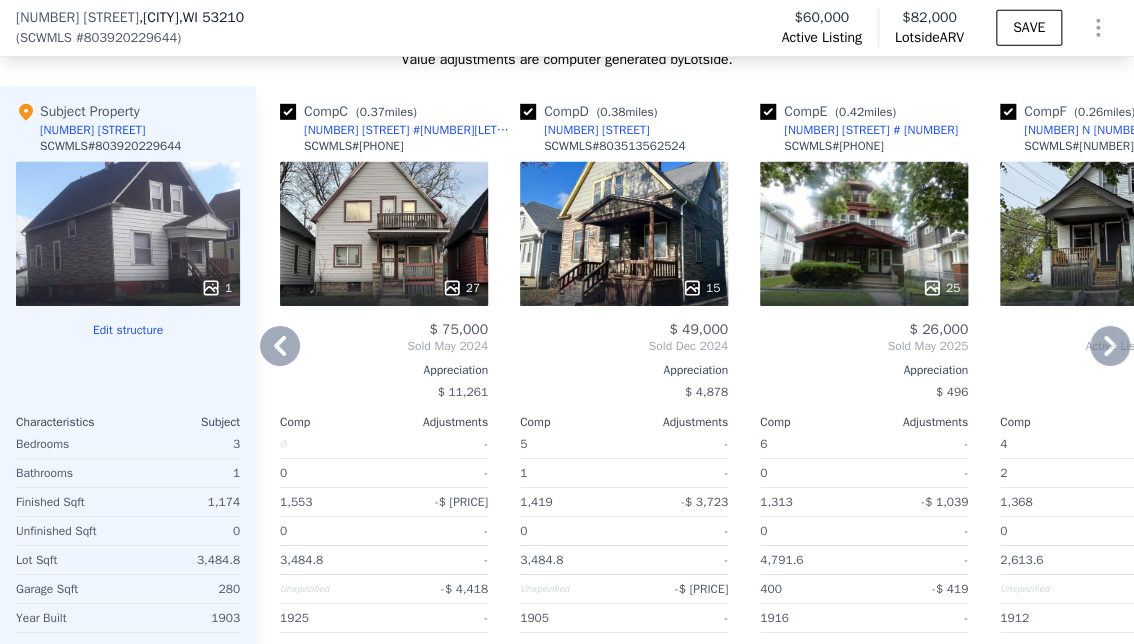scroll, scrollTop: 2192, scrollLeft: 0, axis: vertical 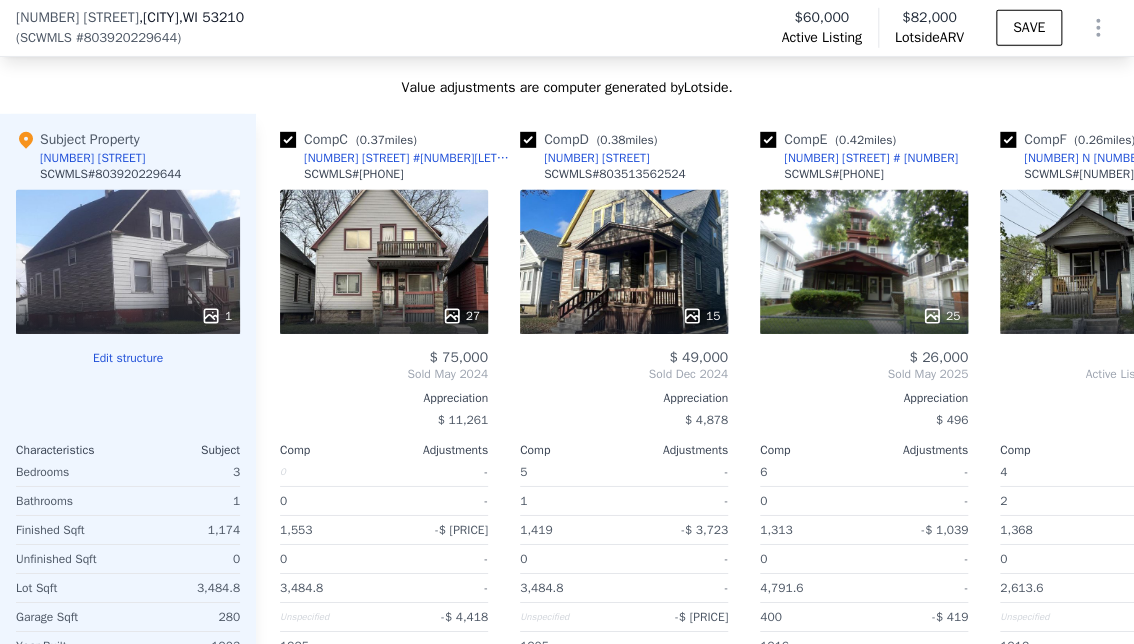 drag, startPoint x: 832, startPoint y: 91, endPoint x: 856, endPoint y: 99, distance: 25.298222 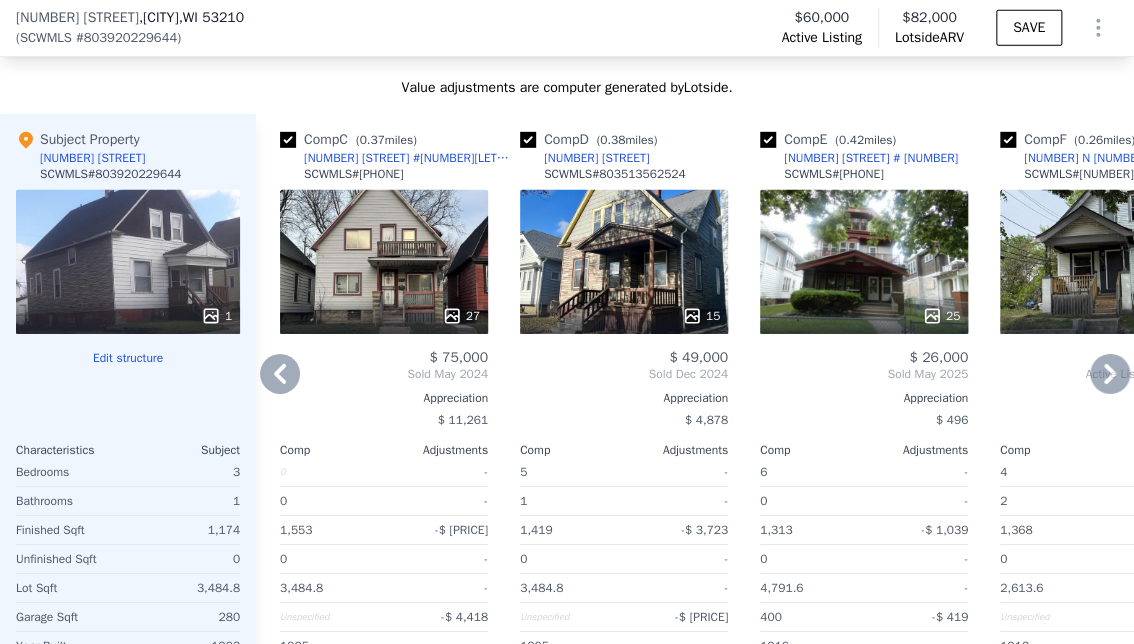 click on "25" at bounding box center (864, 262) 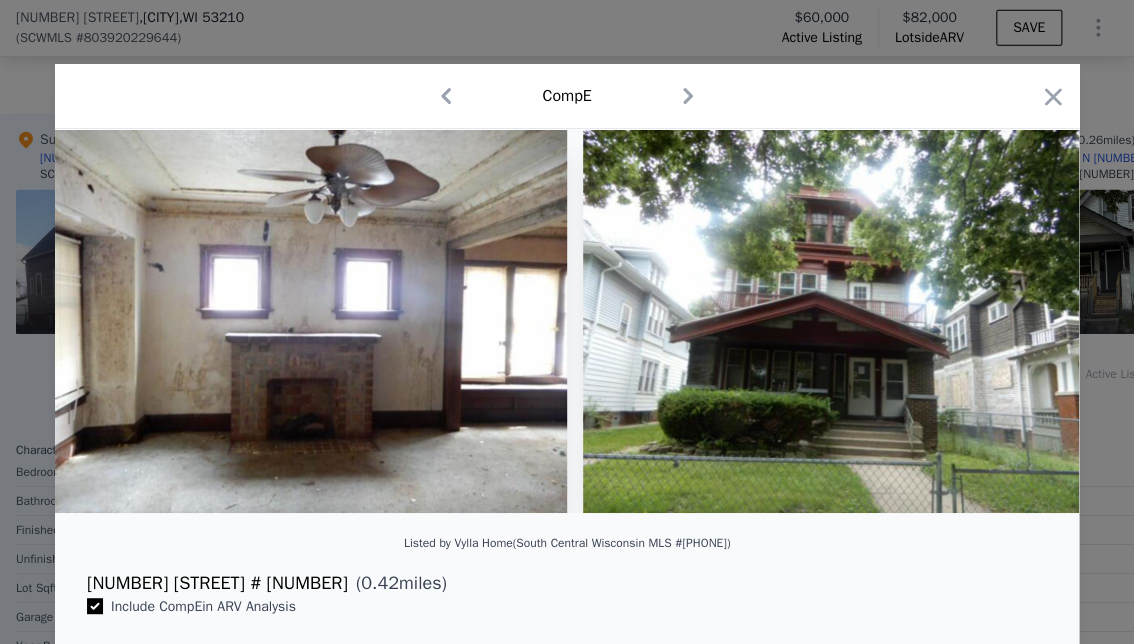 scroll, scrollTop: 100, scrollLeft: 0, axis: vertical 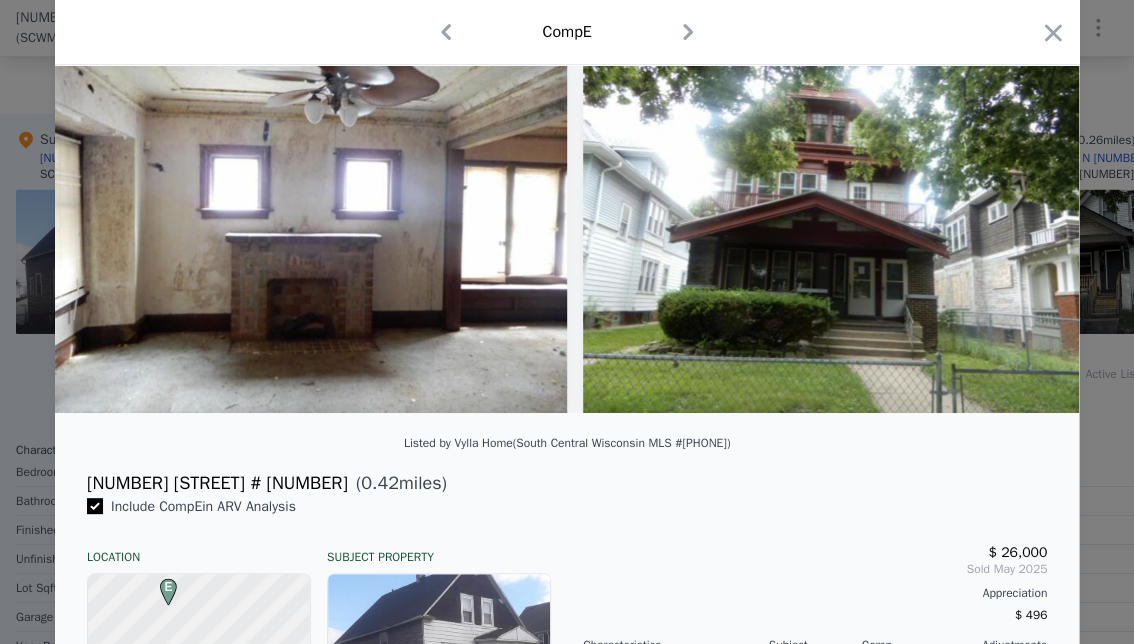 click on "[NUMBER] [STREET] # [NUMBER]" at bounding box center [217, 483] 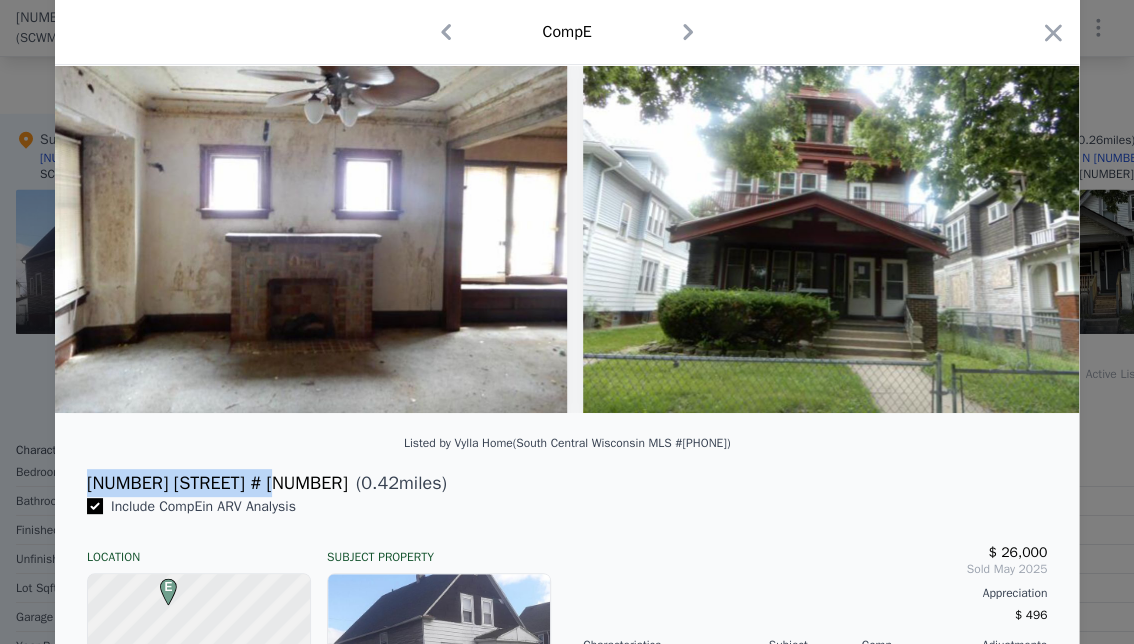 drag, startPoint x: 78, startPoint y: 494, endPoint x: 256, endPoint y: 495, distance: 178.0028 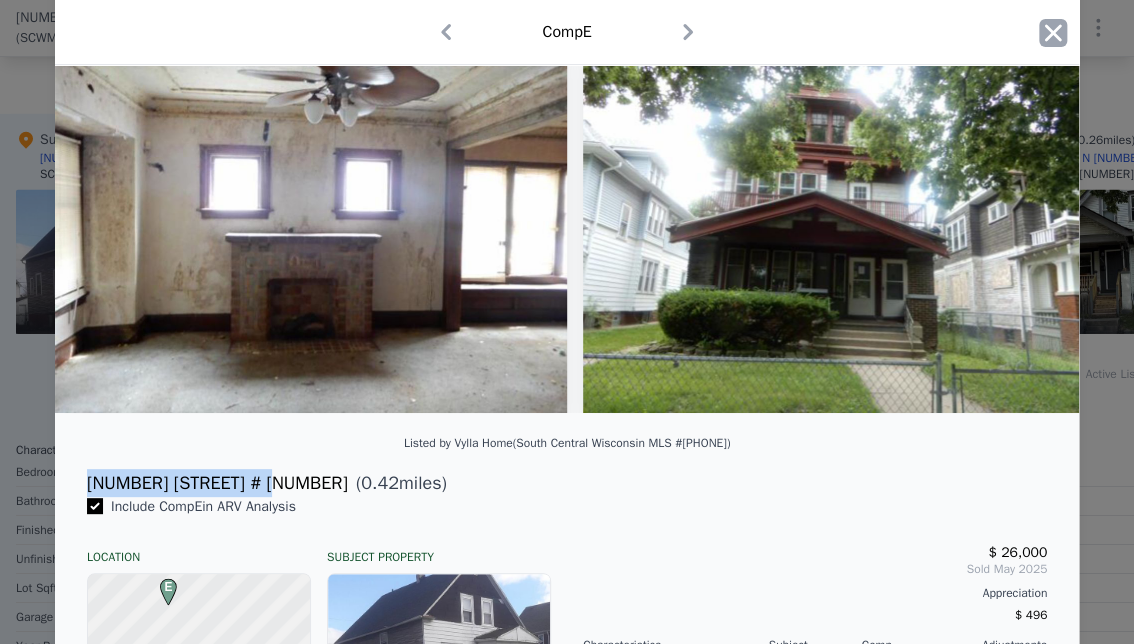 click 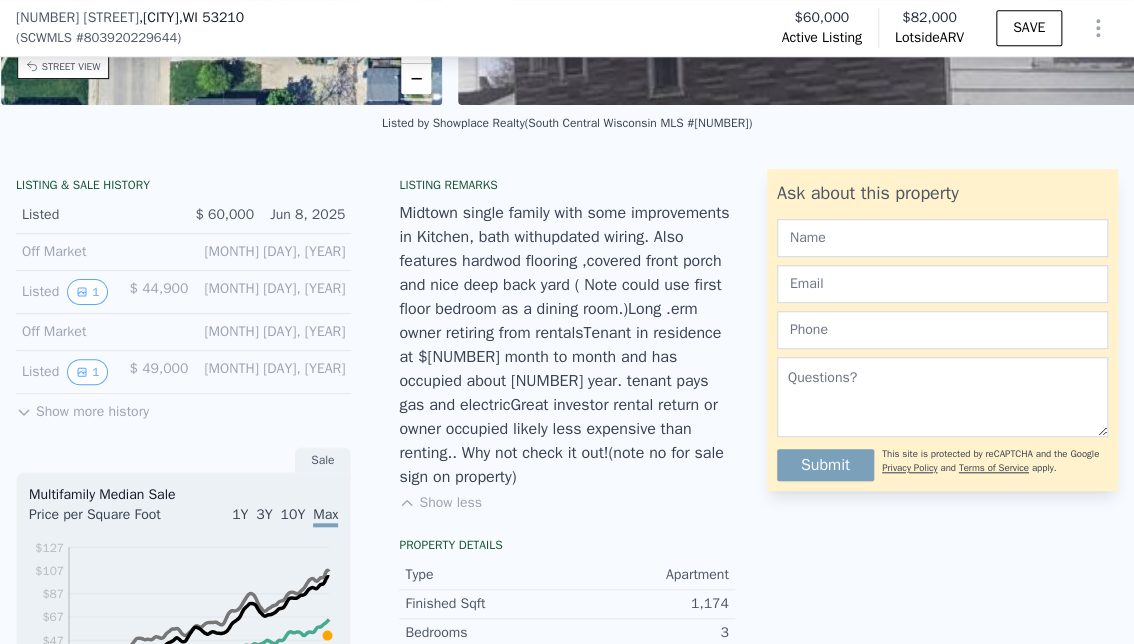 scroll, scrollTop: 0, scrollLeft: 0, axis: both 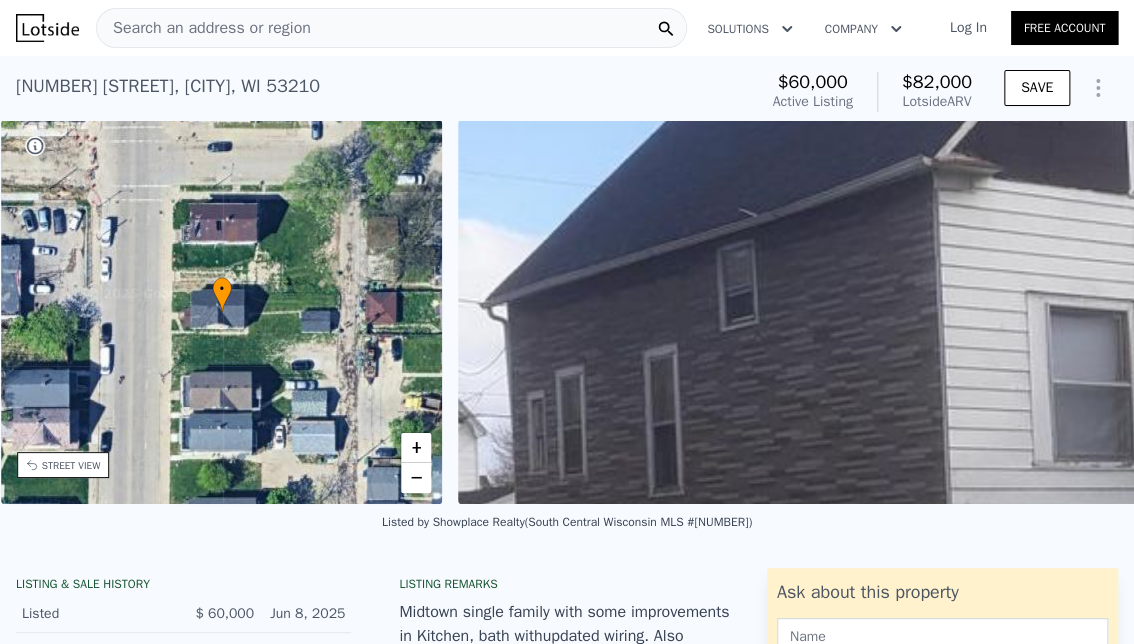 click on "Search an address or region" at bounding box center (391, 28) 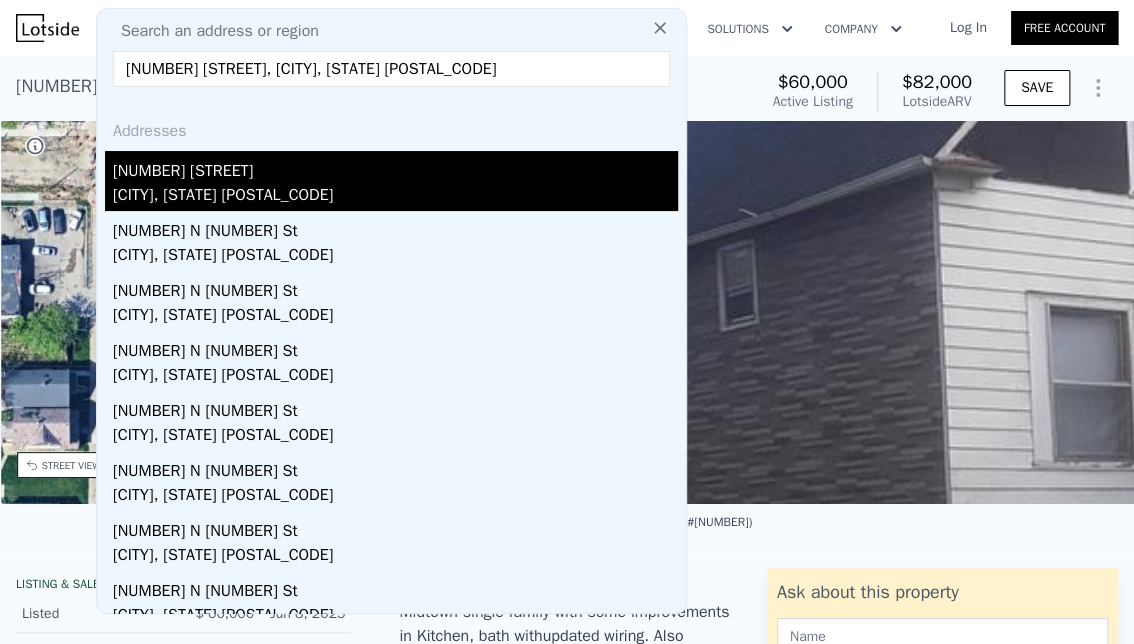 type on "[NUMBER] [STREET], [CITY], [STATE] [POSTAL_CODE]" 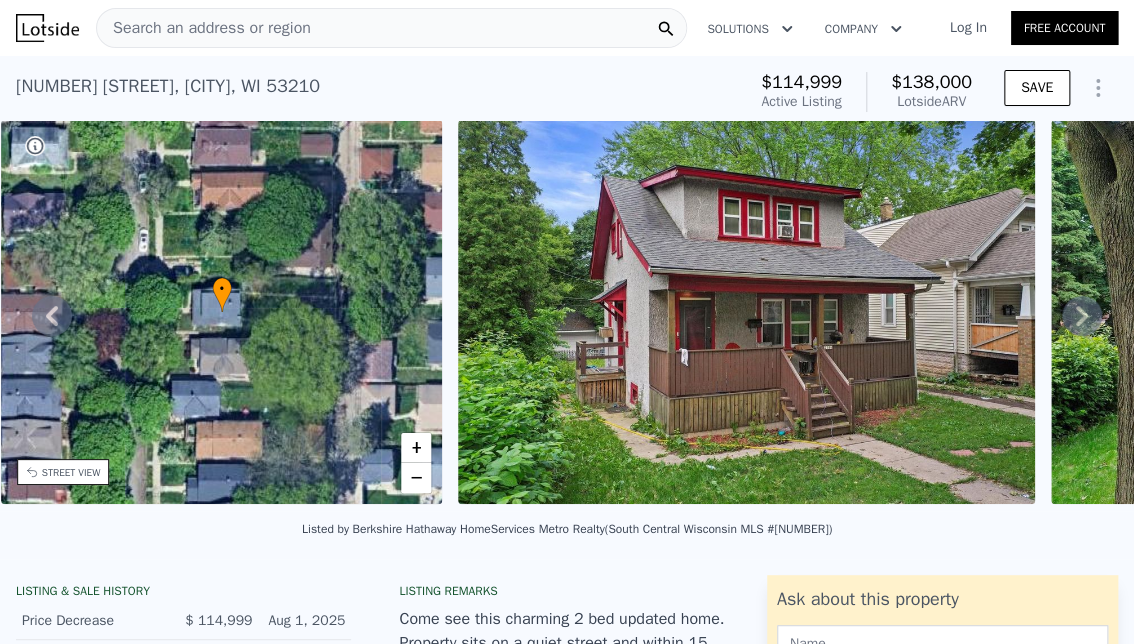 click at bounding box center (746, 312) 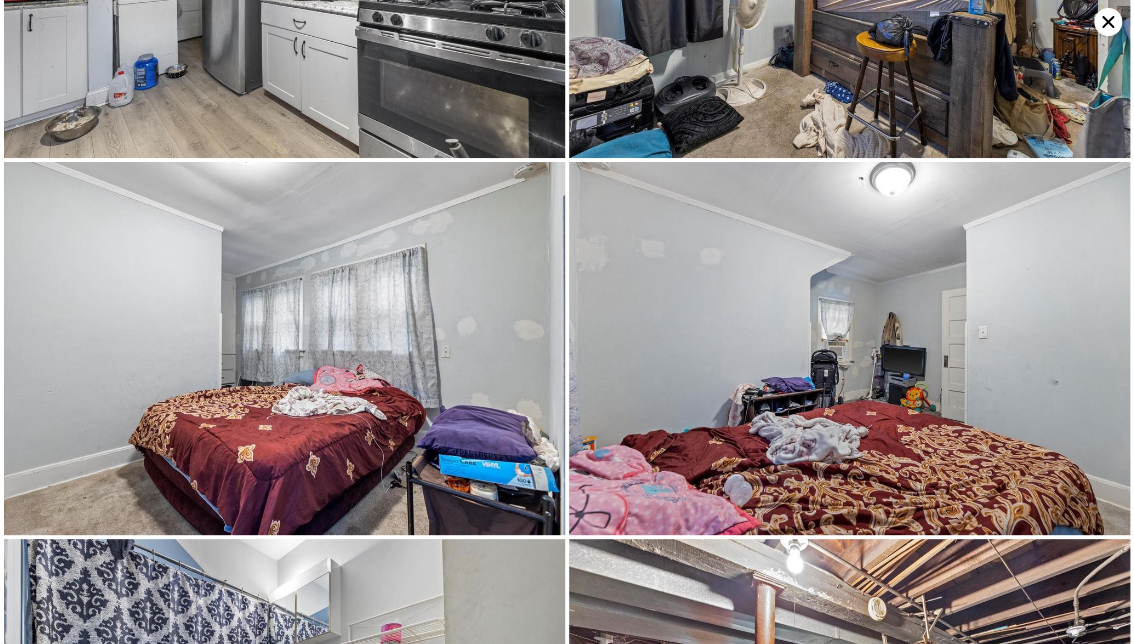 scroll, scrollTop: 1862, scrollLeft: 0, axis: vertical 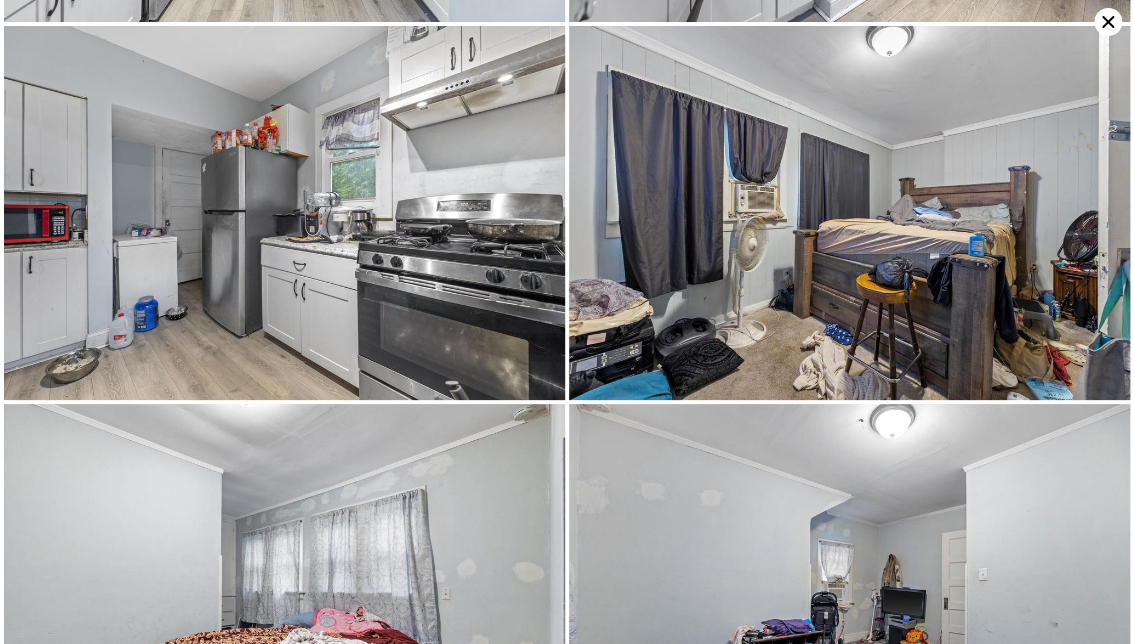 drag, startPoint x: 1109, startPoint y: 25, endPoint x: 1059, endPoint y: 44, distance: 53.488316 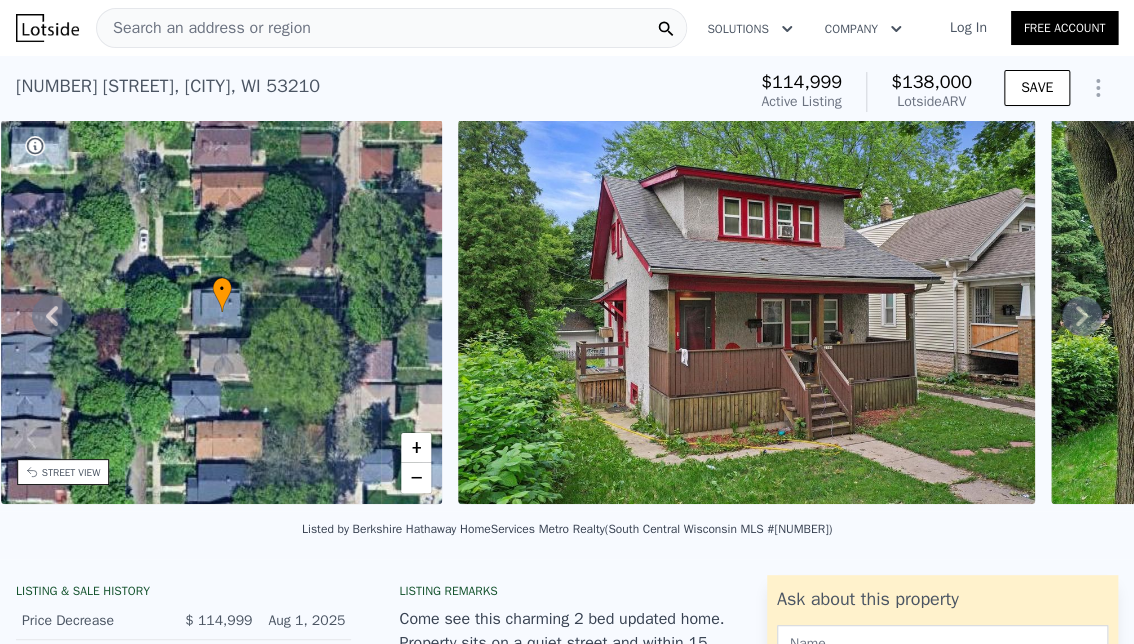 click on "Search an address or region" at bounding box center (391, 28) 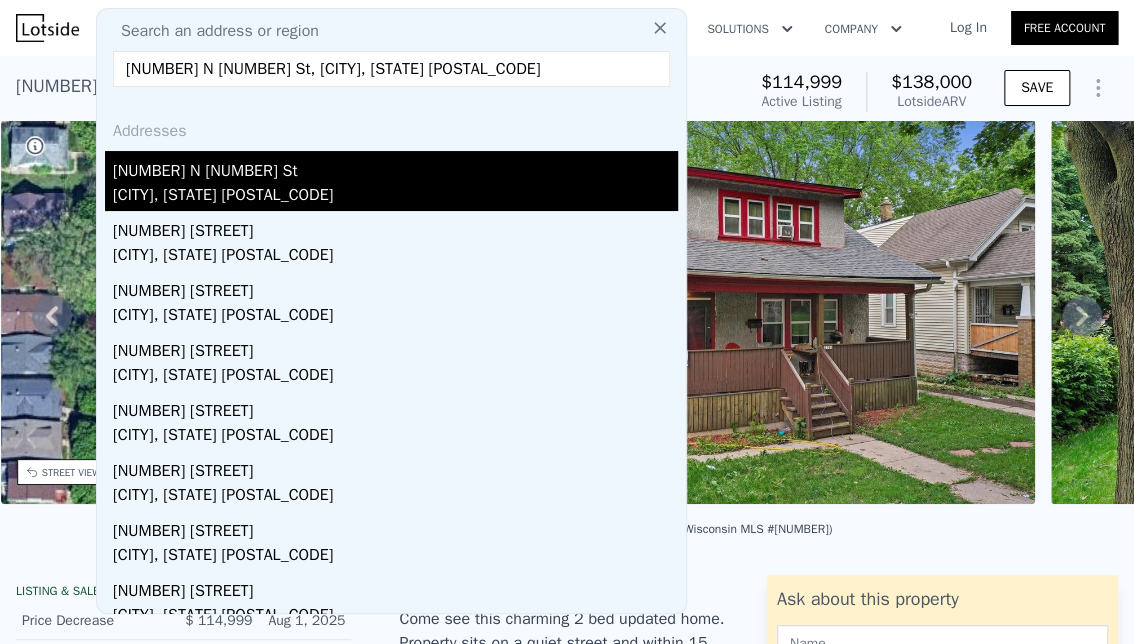 type on "[NUMBER] N [NUMBER] St, [CITY], [STATE] [POSTAL_CODE]" 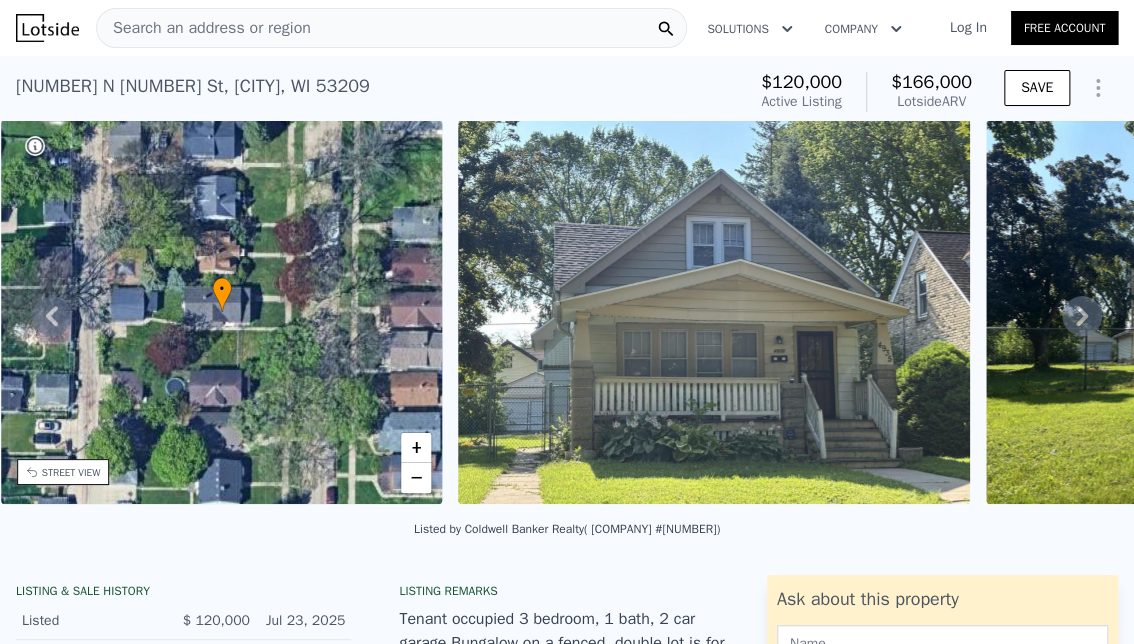 click on "LISTING & SALE HISTORY Listed $ [NUMBER] [MONTH] [YEAR] Sold [NUMBER] $ [NUMBER] [MONTH] [YEAR] Sold [NUMBER] $ [NUMBER] [MONTH] [YEAR] Sale Houses Median Sale Price per Square Foot [NUMBER]Y [NUMBER]Y [NUMBER]Y Max [YEAR] [YEAR] [YEAR] [YEAR] [YEAR] [YEAR] [YEAR] [YEAR] $[NUMBER] $[NUMBER] $[NUMBER] $[NUMBER] $[NUMBER] [CITY] Co. [CITY] Zip Sale Listing remarks Tenant occupied [NUMBER] bedroom, [NUMBER] bath, [NUMBER] car garage Bungalow on a fenced, double lot is for sale. The roof is [NUMBER] years old. Rent is $[NUMBER] a month. Month-to-Month lease. Will not pass FHA or VA financing.  Show less   Property details Finished Sqft [NUMBER] Bedrooms [NUMBER] Bathrooms [NUMBER] Year Built [YEAR] Year Improved [YEAR] Siding Siding (Alum/Vinyl) Heating Yes Garage Sqft [NUMBER] Parcel [NUMBER]-[NUMBER]-[NUMBER] Lot Sqft [NUMBER] Sewer Municipal Sewer, Municipal Water Zoning RT3 Taxes ([YEAR]) $ [NUMBER] County [CITY] School District [CITY] School District Ask about this property Submit This site is protected by reCAPTCHA and the Google   Privacy Policy   and   Terms of Service   apply." at bounding box center [567, 979] 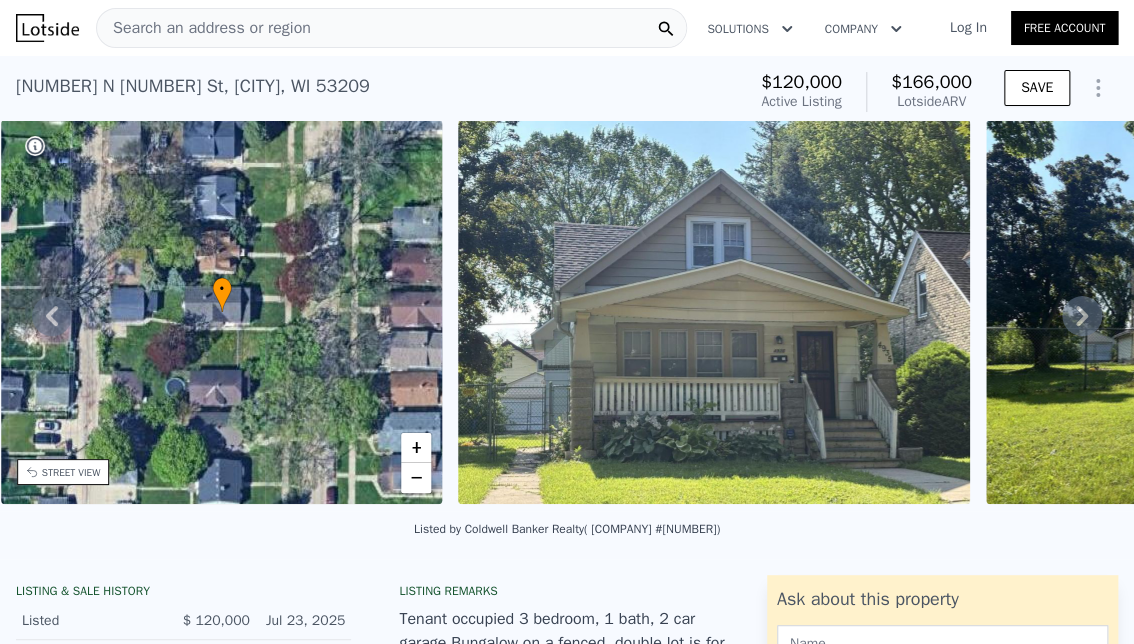 click 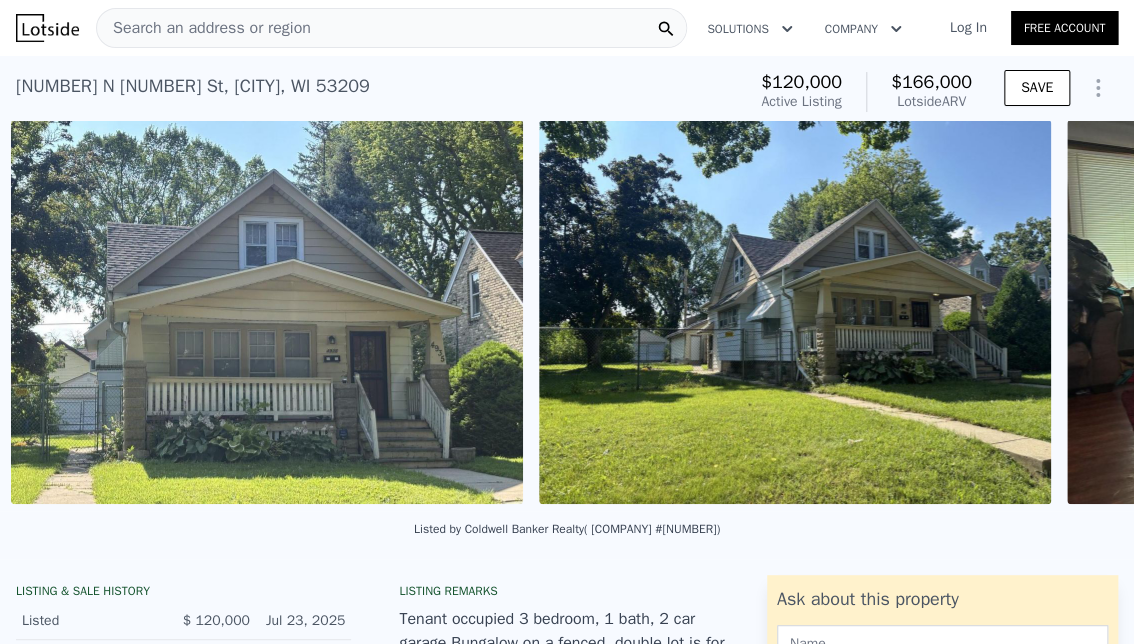 scroll, scrollTop: 0, scrollLeft: 915, axis: horizontal 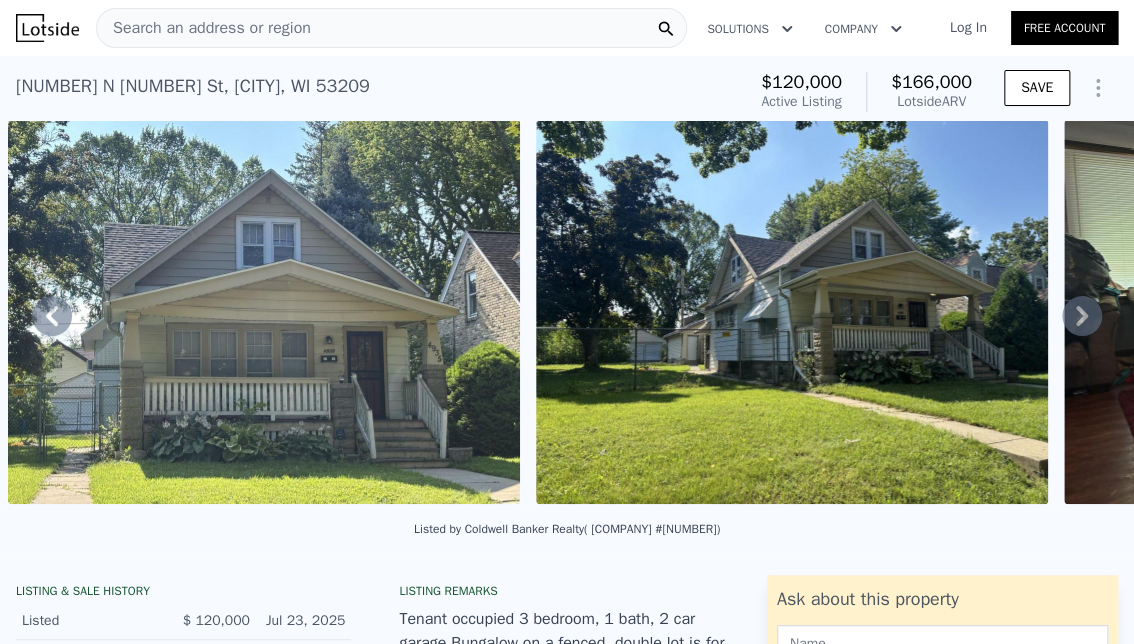 click 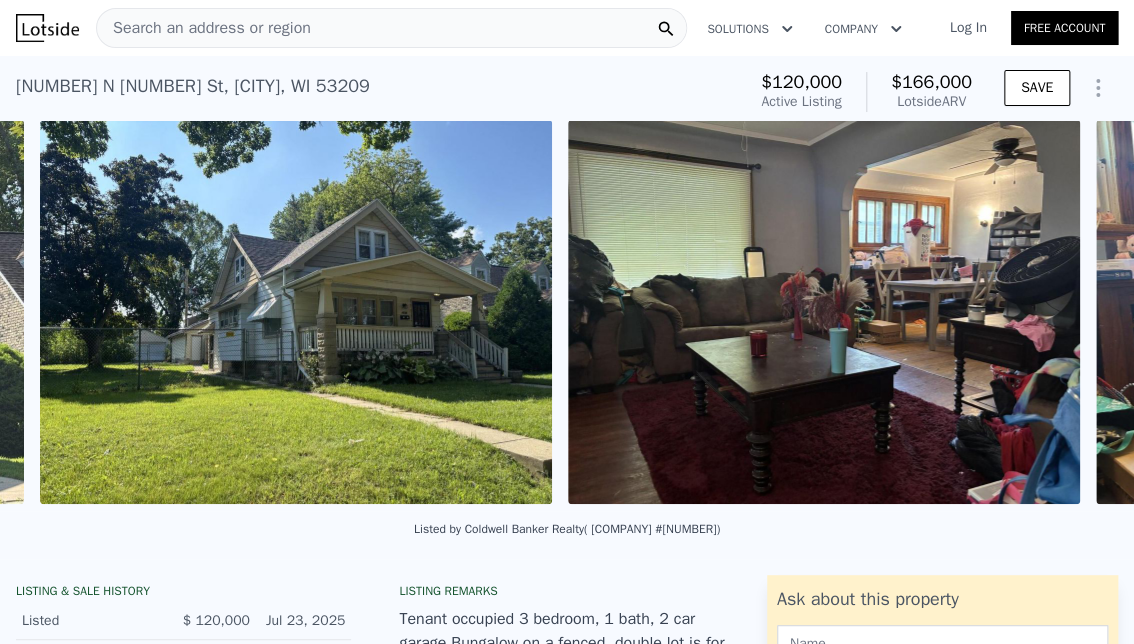 scroll, scrollTop: 0, scrollLeft: 1443, axis: horizontal 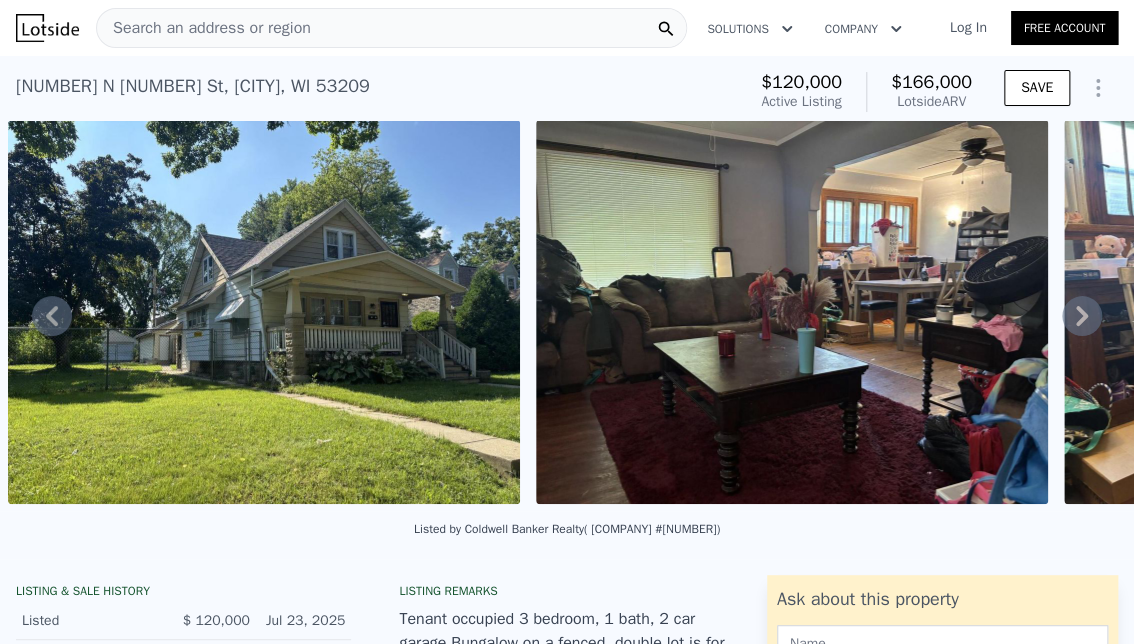 click 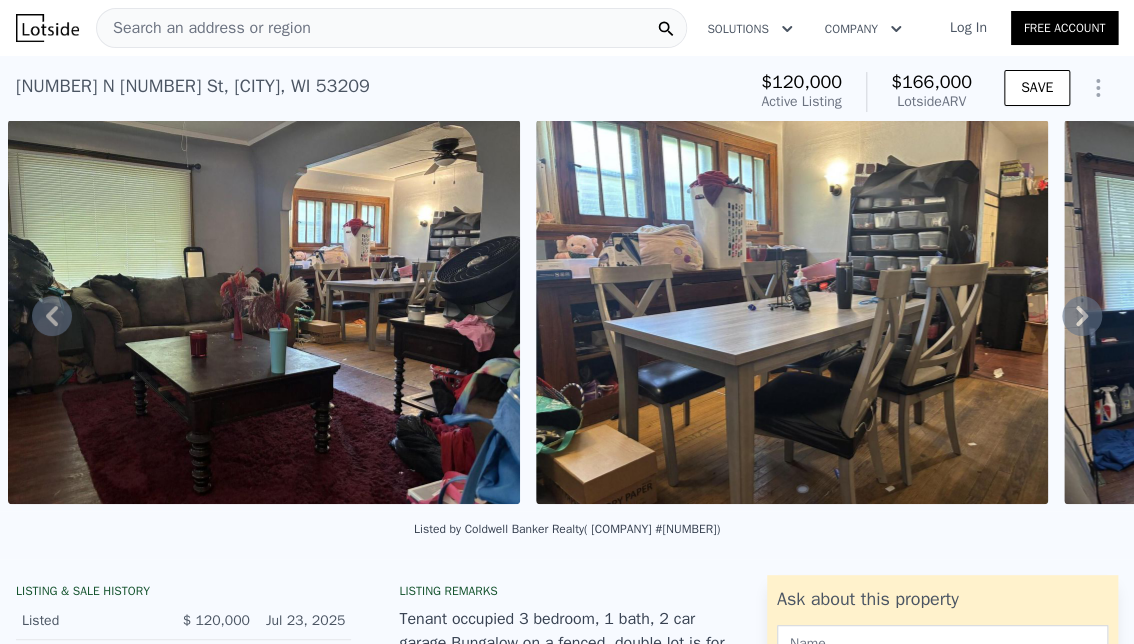 click 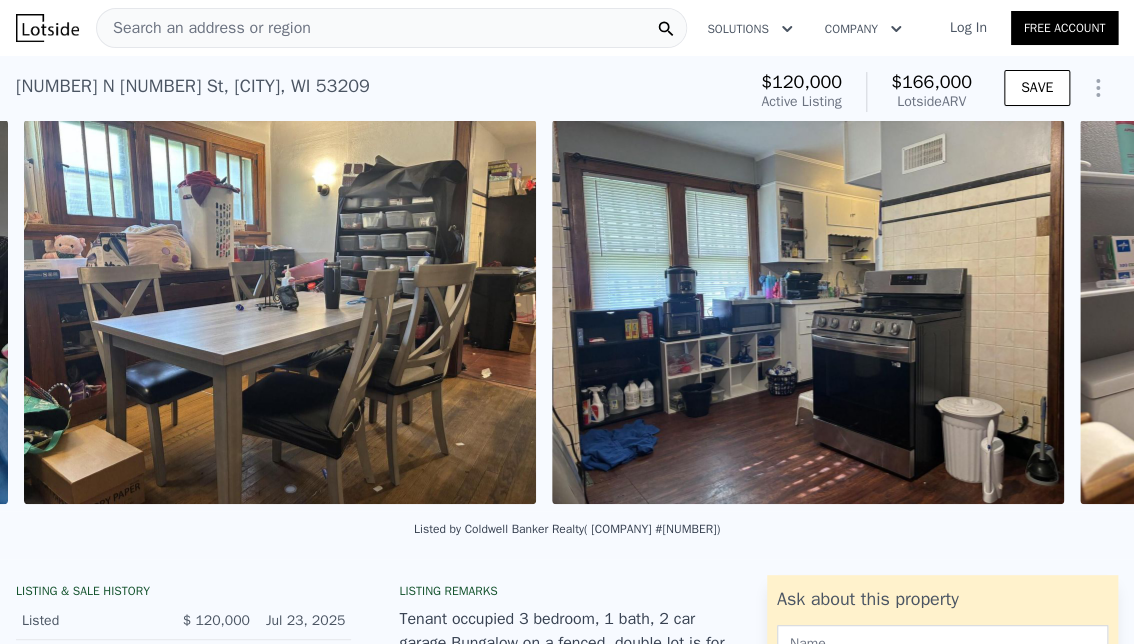 scroll, scrollTop: 0, scrollLeft: 2499, axis: horizontal 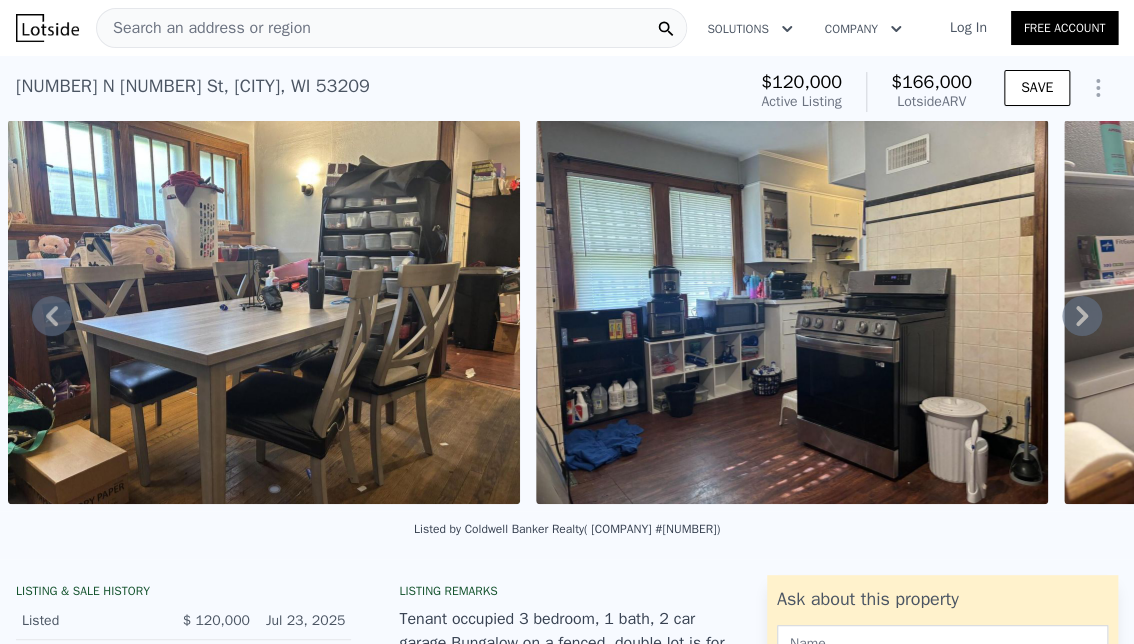 click 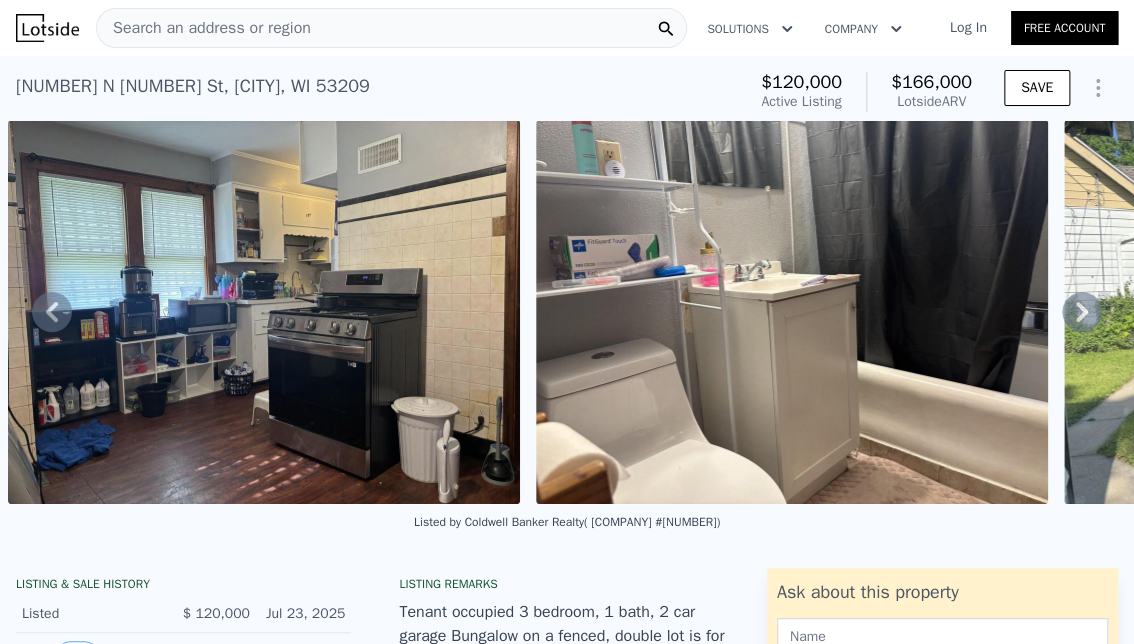 click 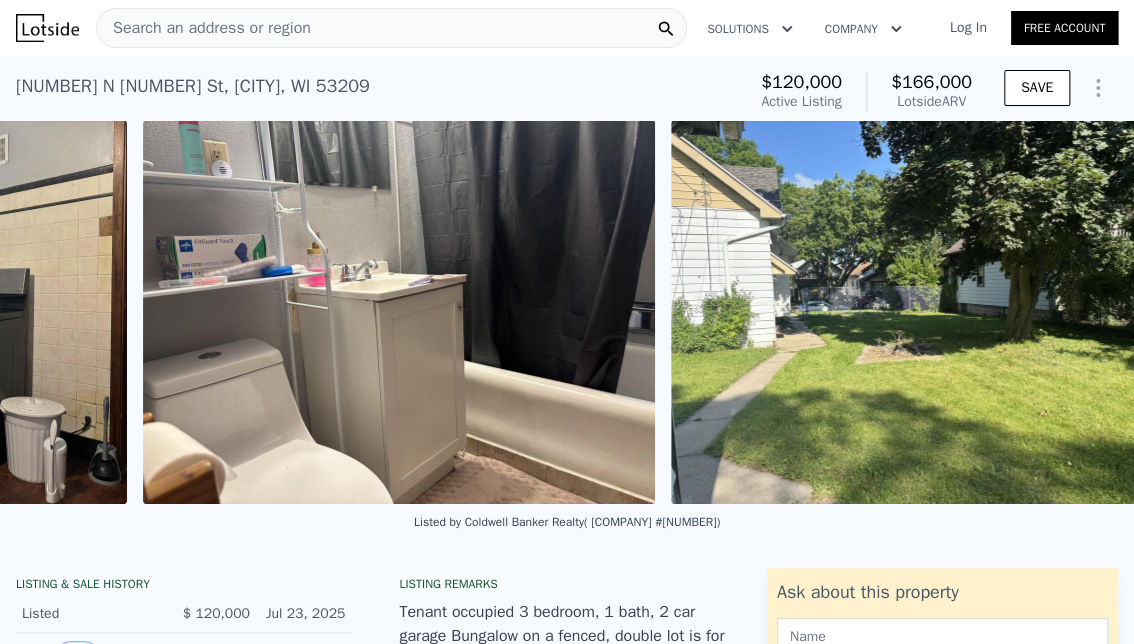 scroll, scrollTop: 0, scrollLeft: 3422, axis: horizontal 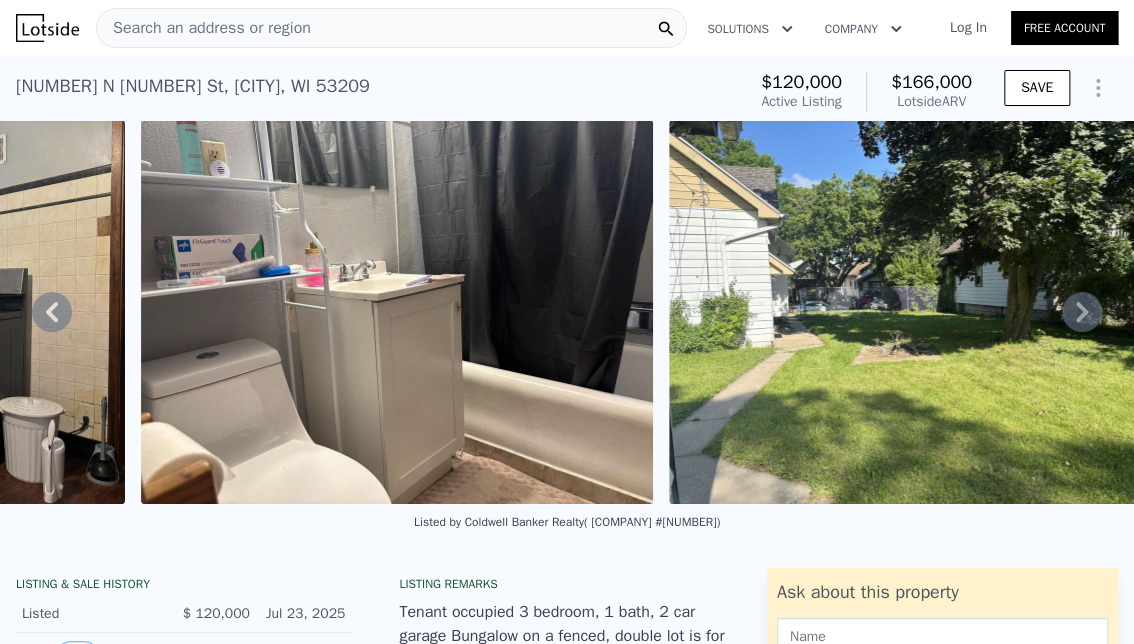 click 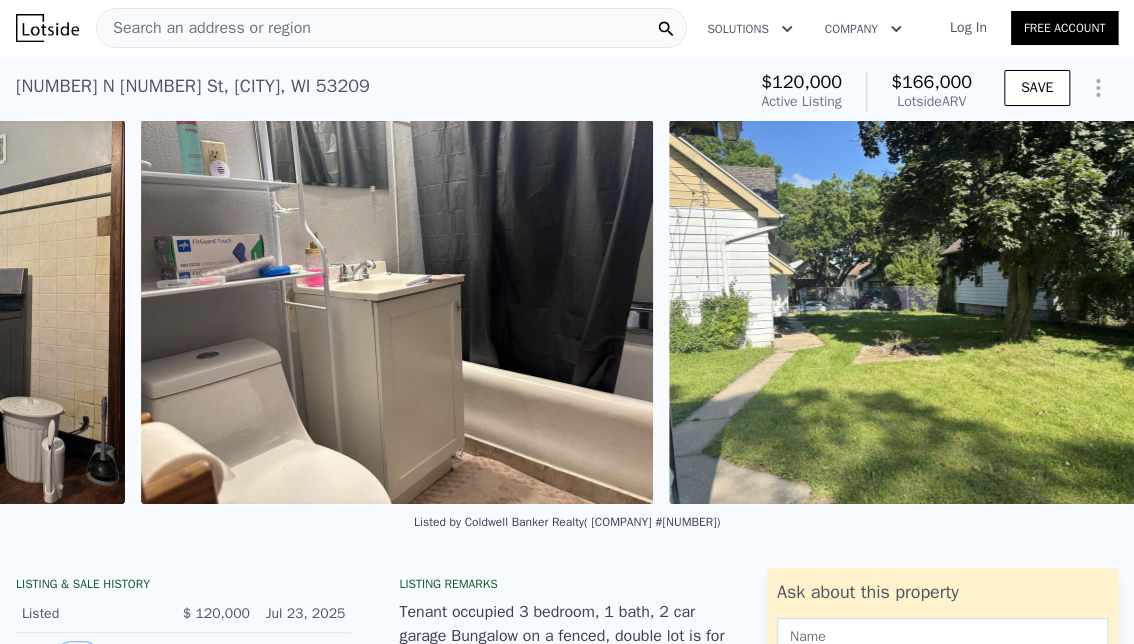 scroll, scrollTop: 0, scrollLeft: 3492, axis: horizontal 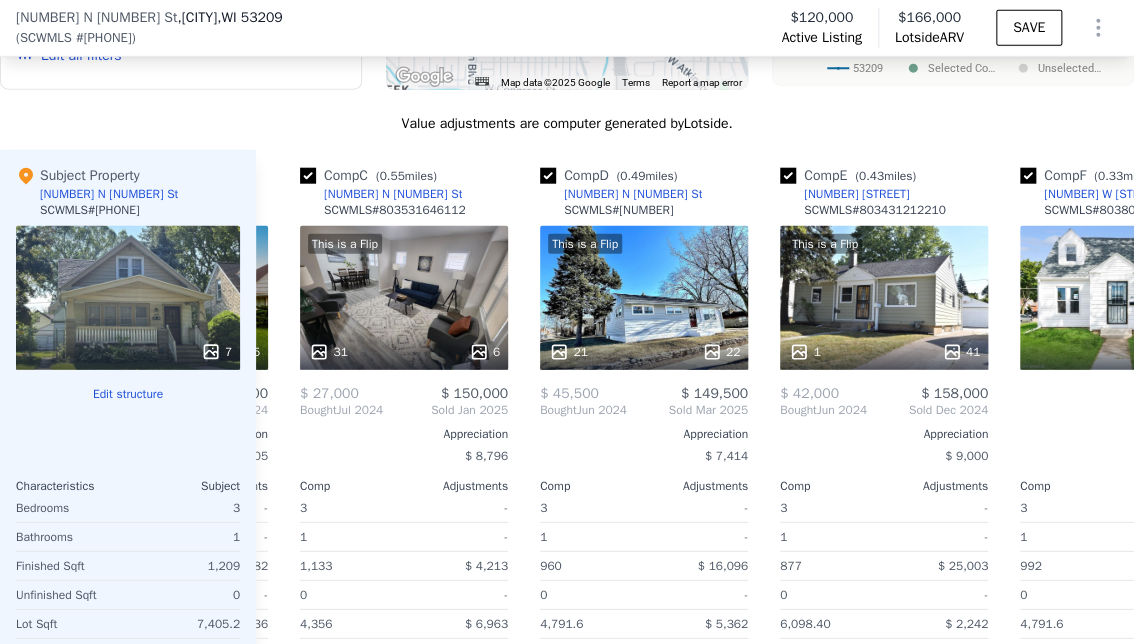 click on "Value adjustments are computer generated by Lotside ." at bounding box center (567, 124) 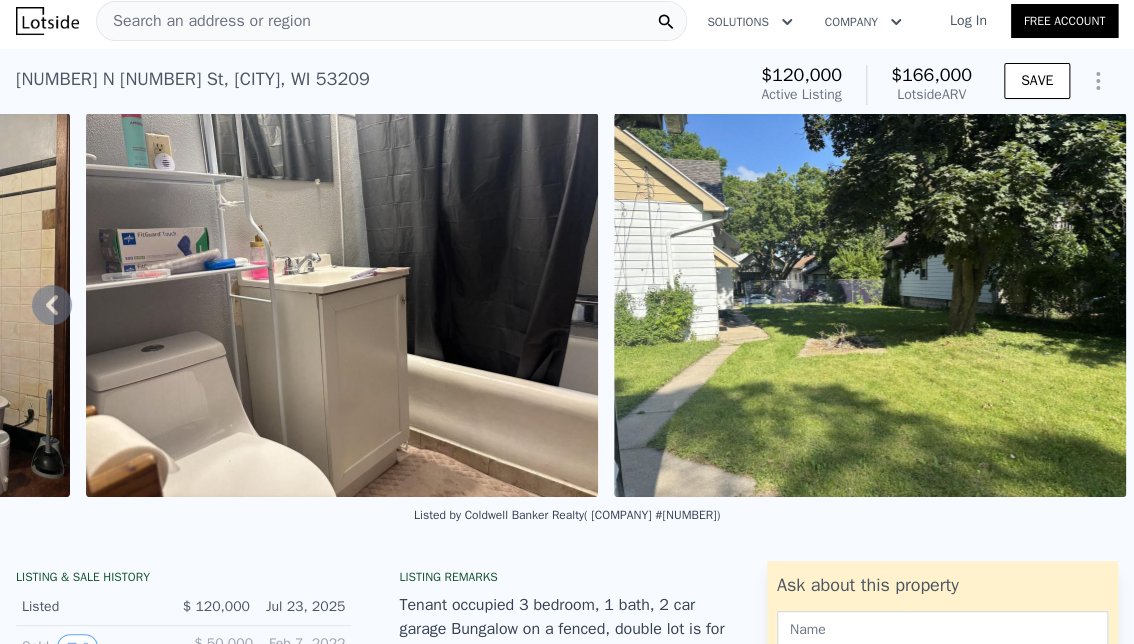 scroll, scrollTop: 0, scrollLeft: 0, axis: both 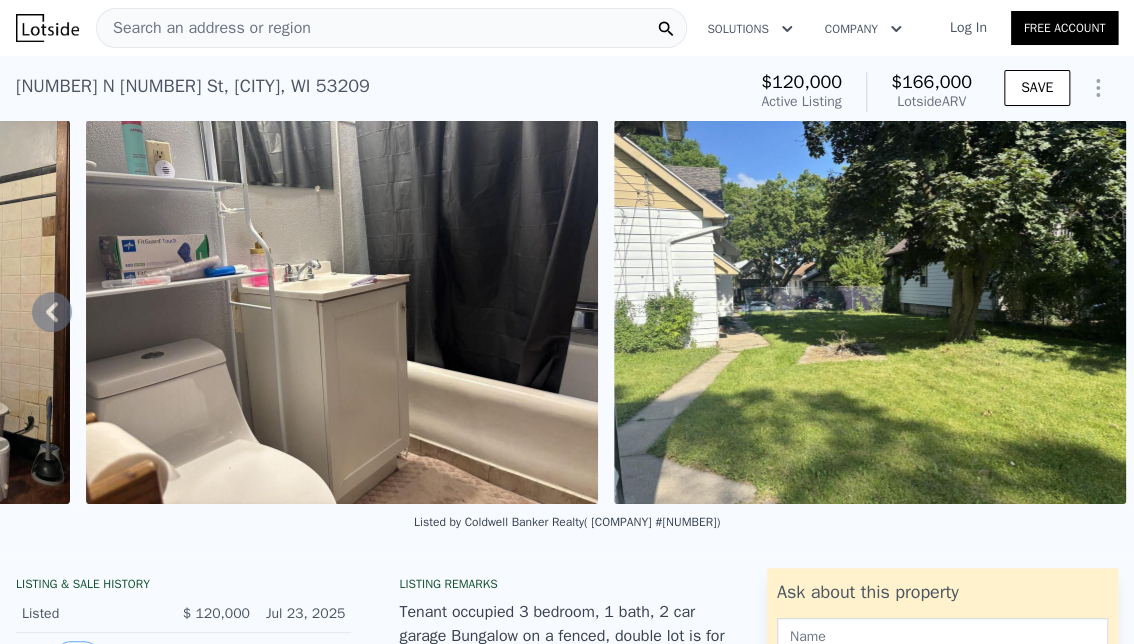 click on "Search an address or region" at bounding box center [204, 28] 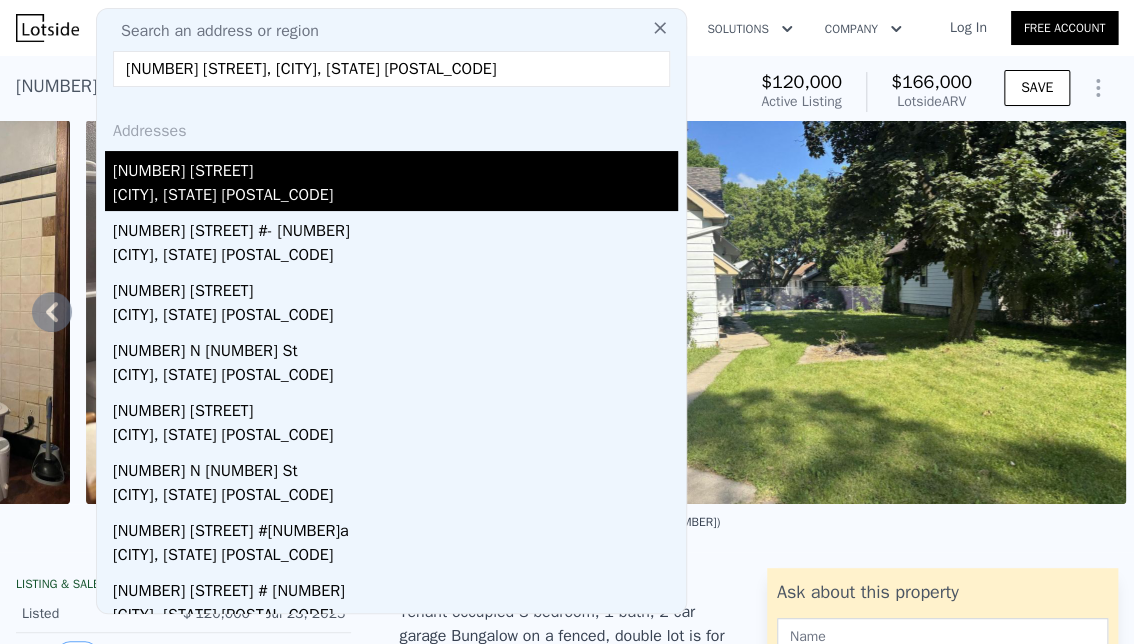 type on "[NUMBER] [STREET], [CITY], [STATE] [POSTAL_CODE]" 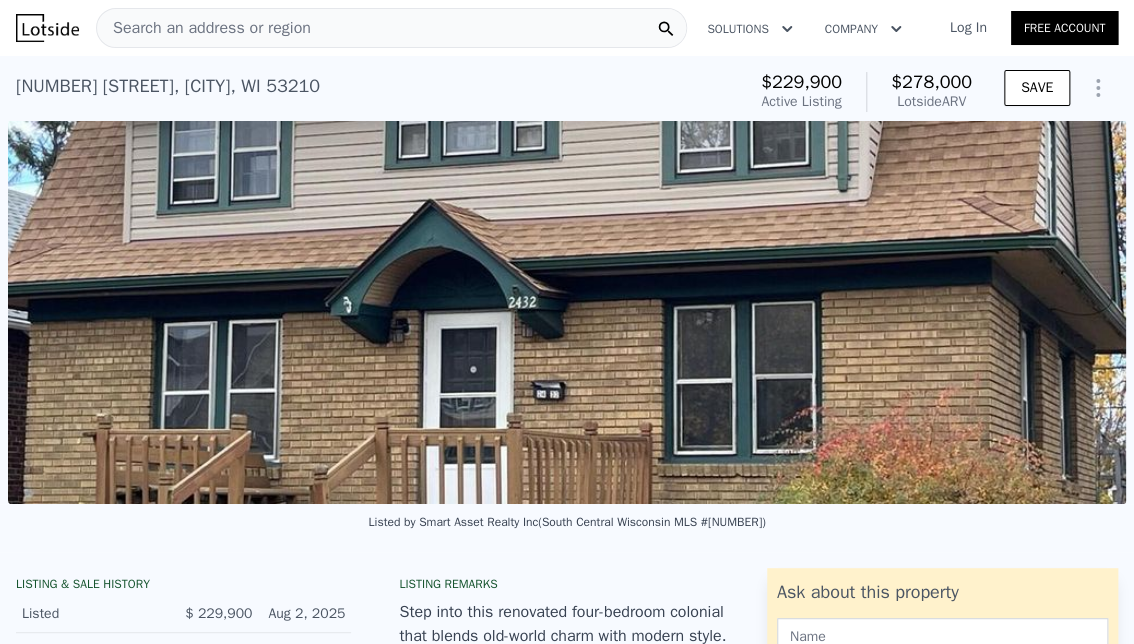 scroll, scrollTop: 0, scrollLeft: 915, axis: horizontal 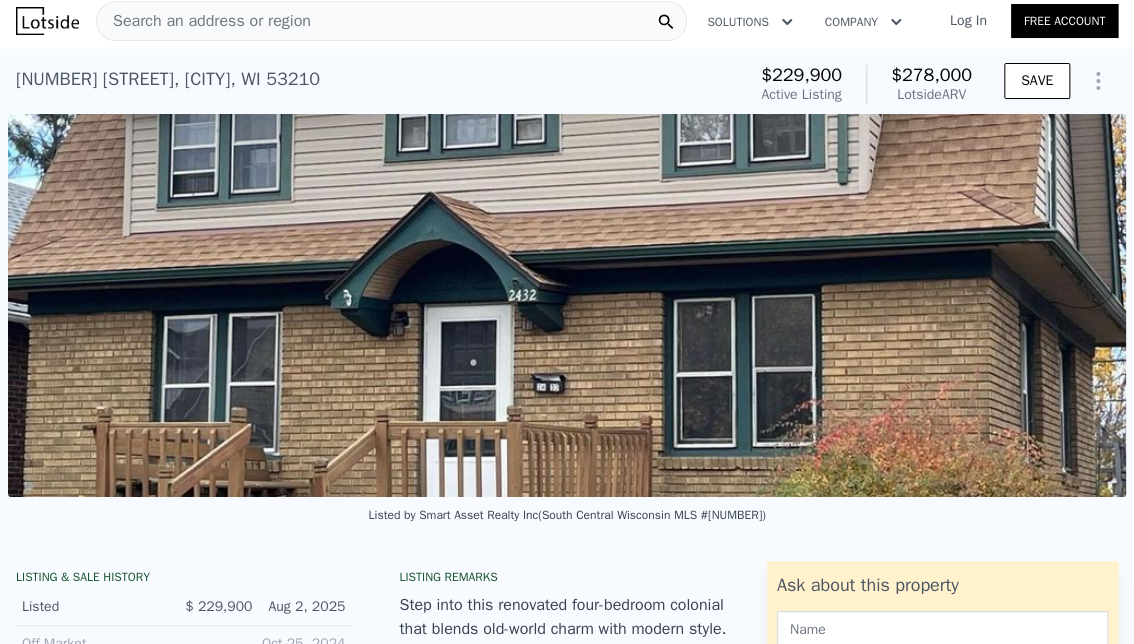 click on "Listed by Smart Asset Realty Inc (South Central Wisconsin MLS #[PHONE])" at bounding box center [567, 521] 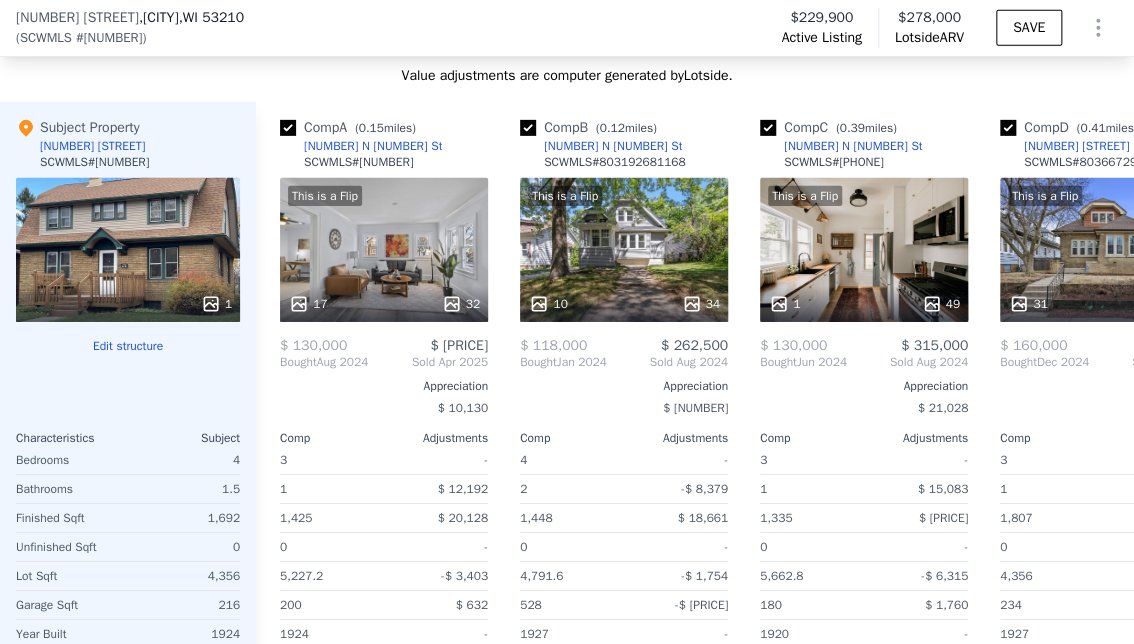 scroll, scrollTop: 2392, scrollLeft: 0, axis: vertical 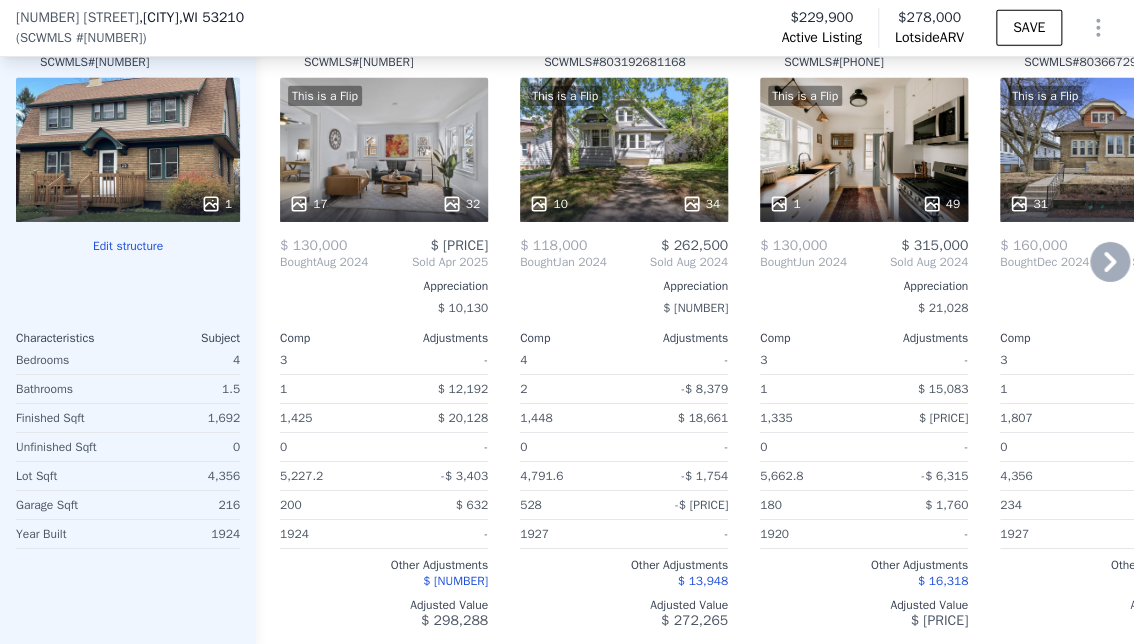 click 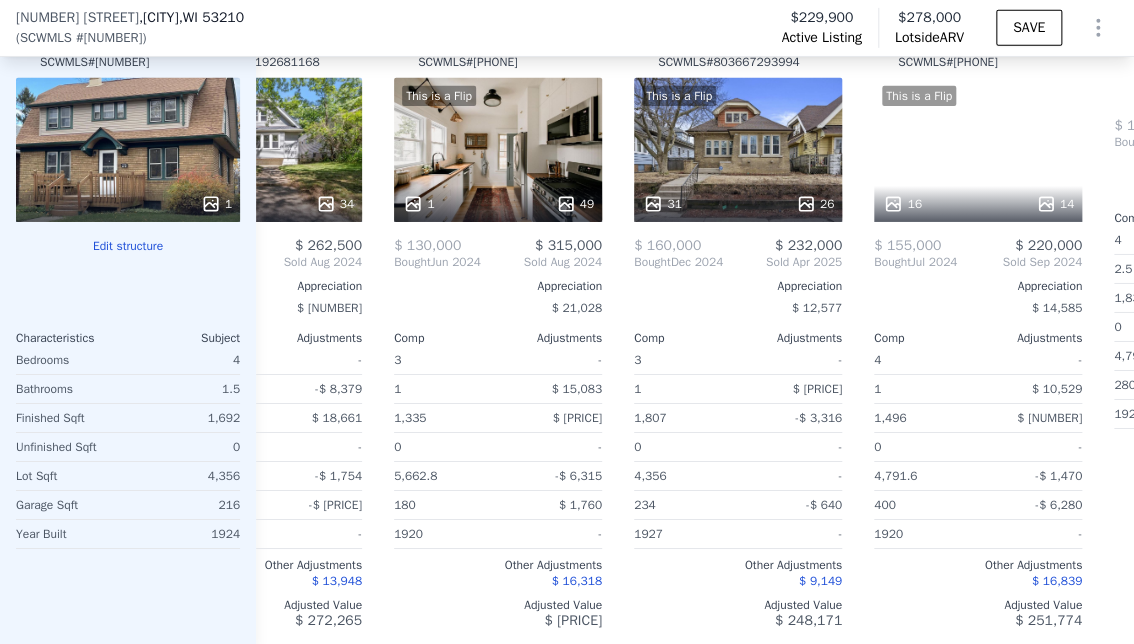 scroll, scrollTop: 0, scrollLeft: 480, axis: horizontal 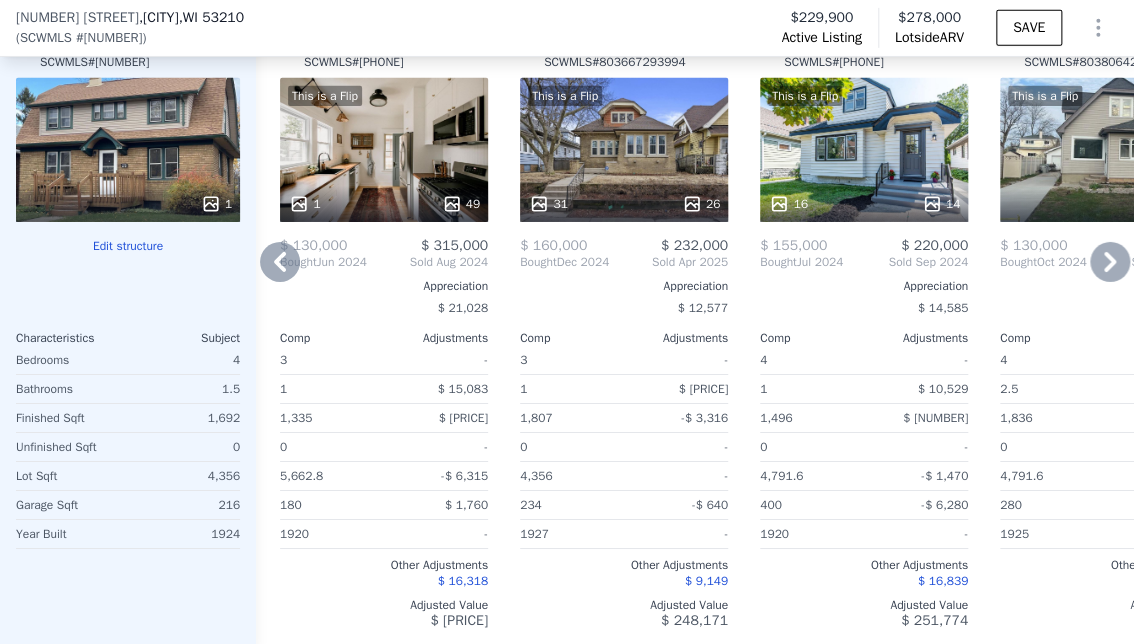 click 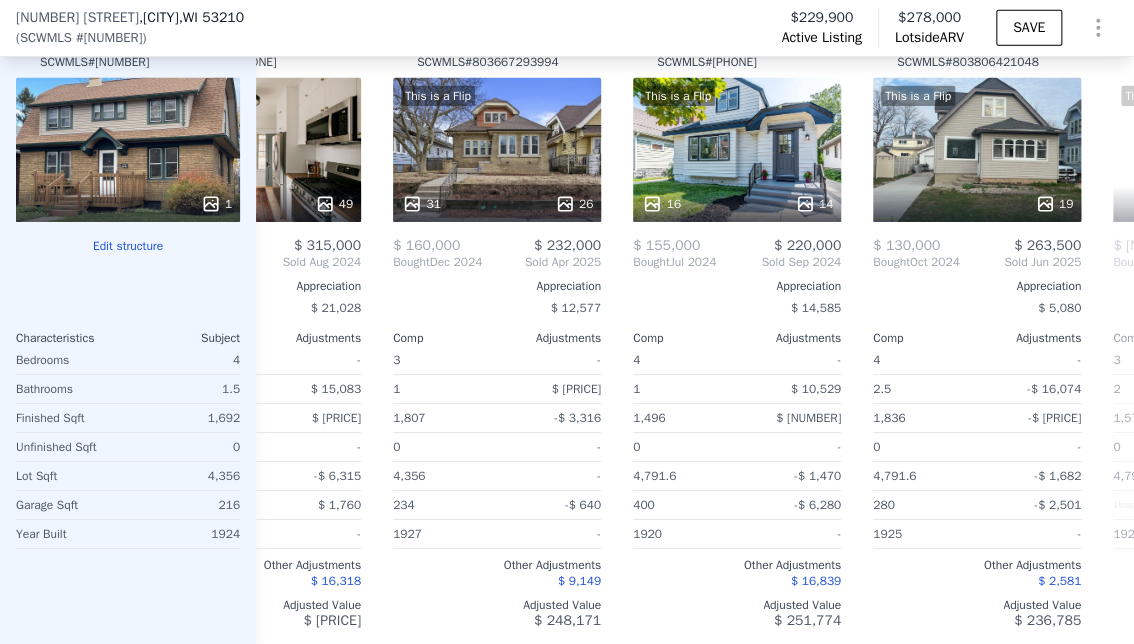 scroll, scrollTop: 0, scrollLeft: 960, axis: horizontal 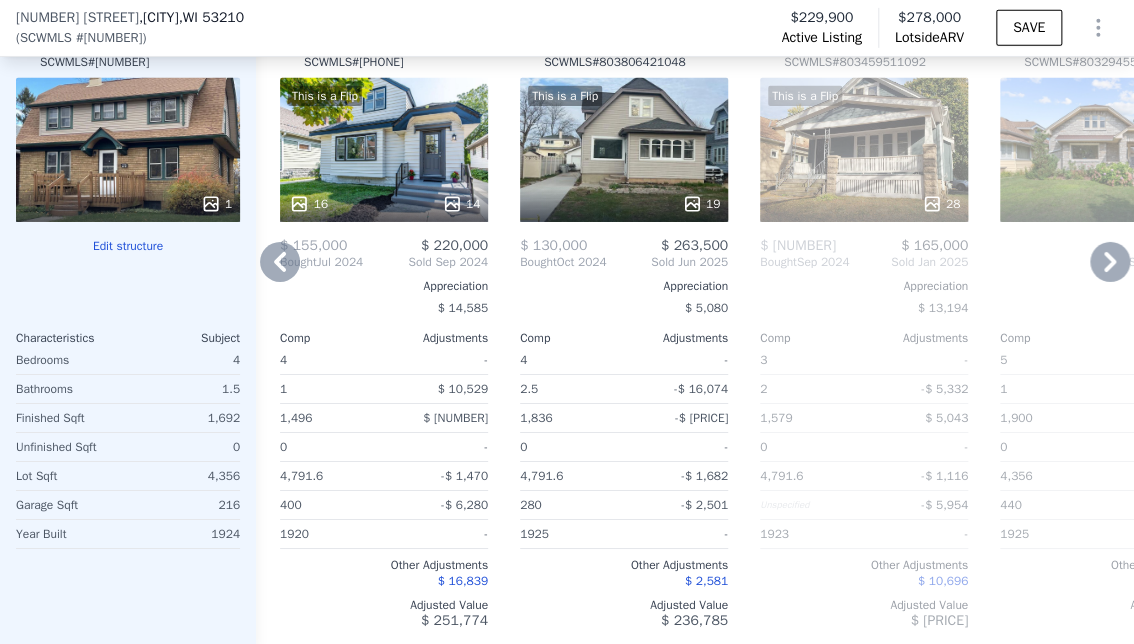 click 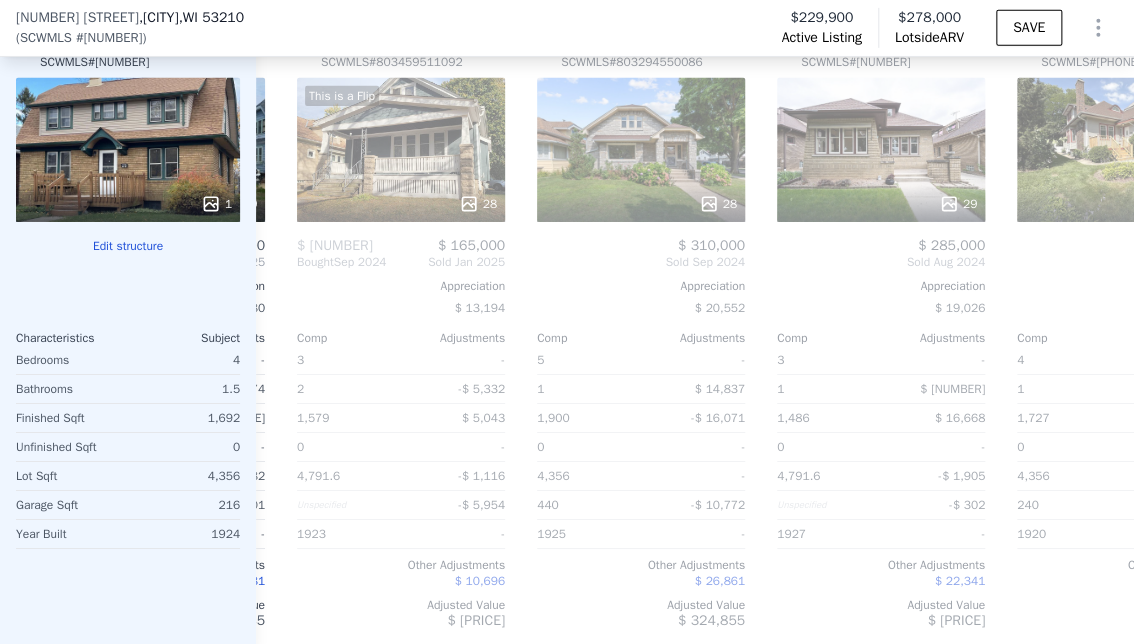 scroll, scrollTop: 0, scrollLeft: 1440, axis: horizontal 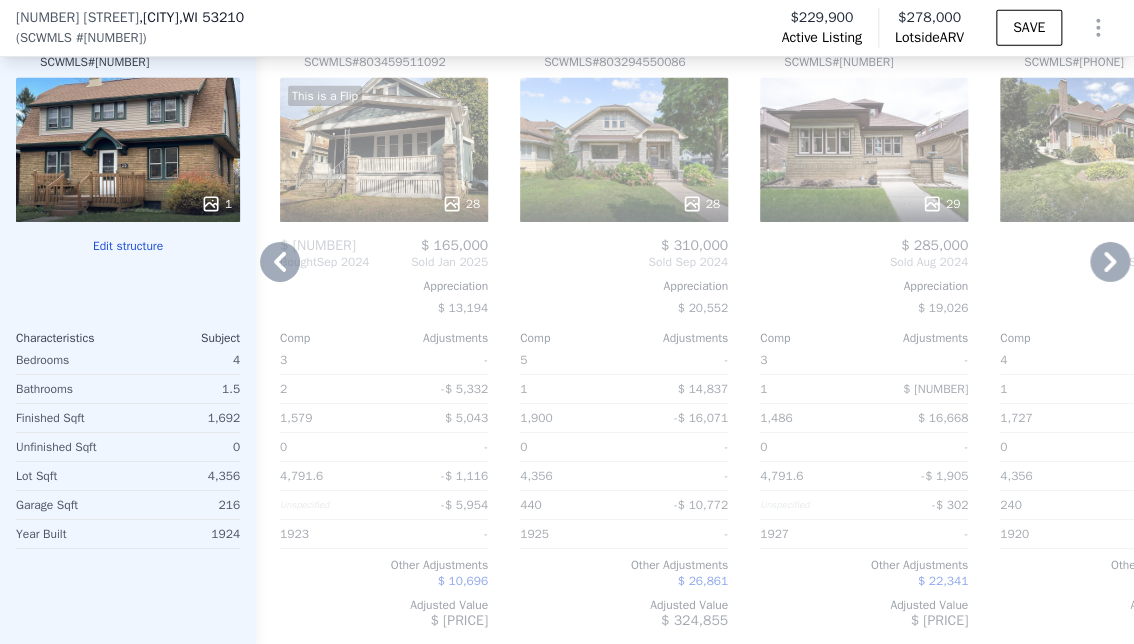 click 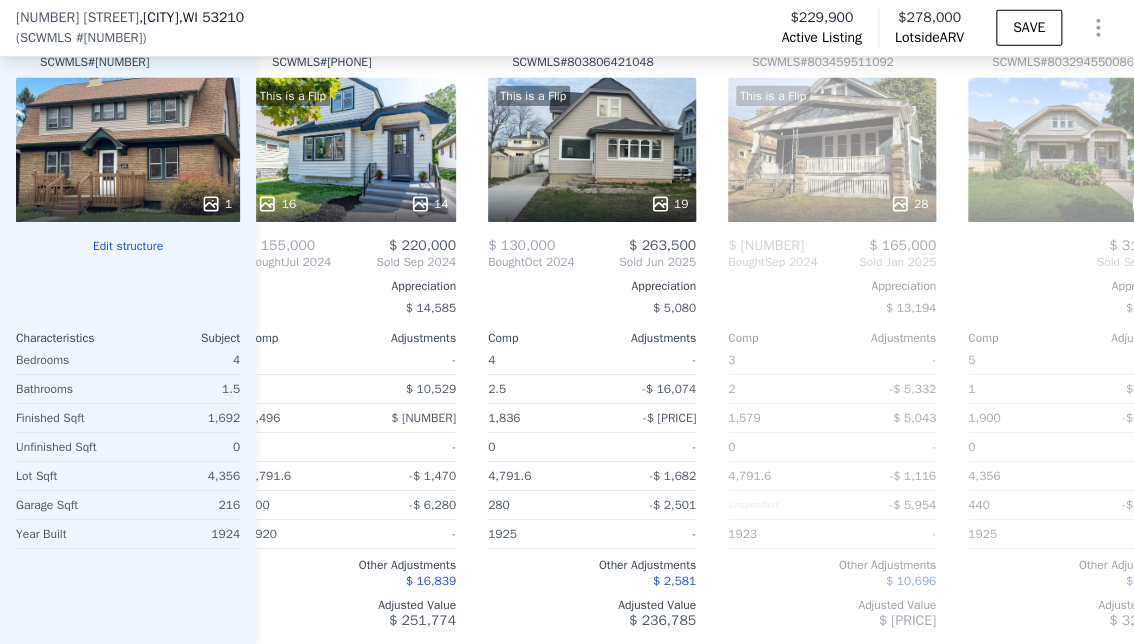 scroll, scrollTop: 0, scrollLeft: 960, axis: horizontal 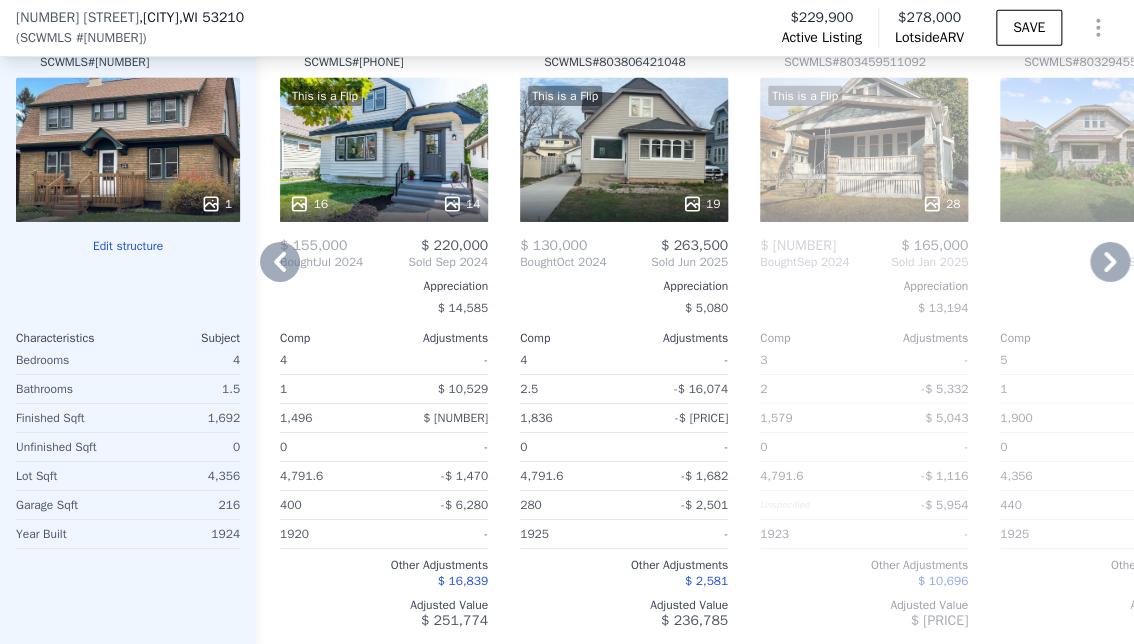 click 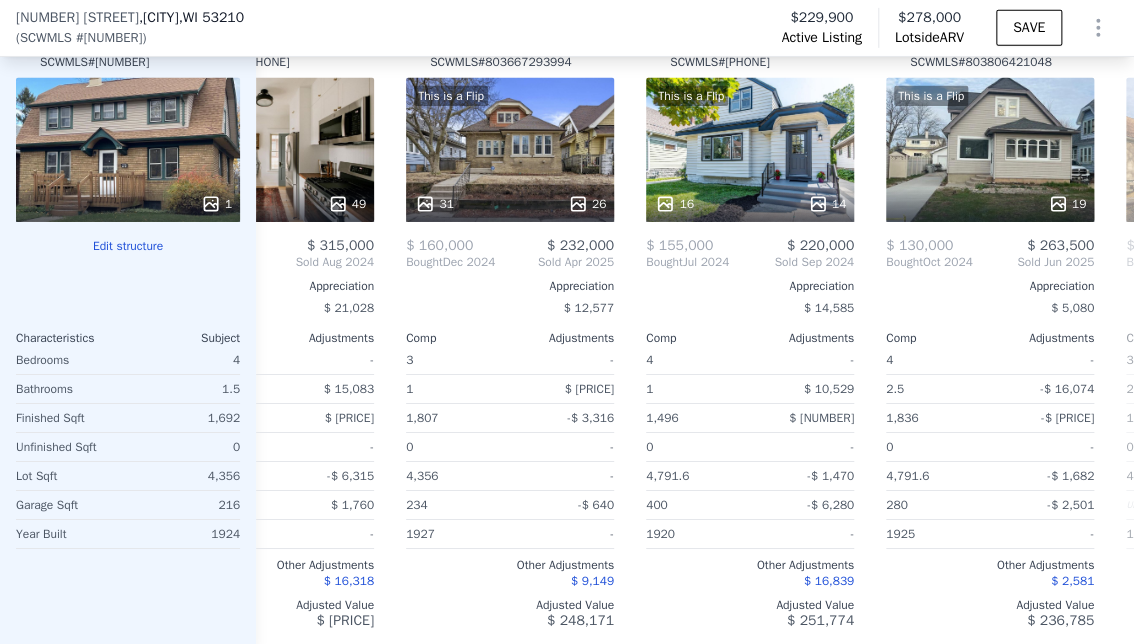 scroll, scrollTop: 0, scrollLeft: 480, axis: horizontal 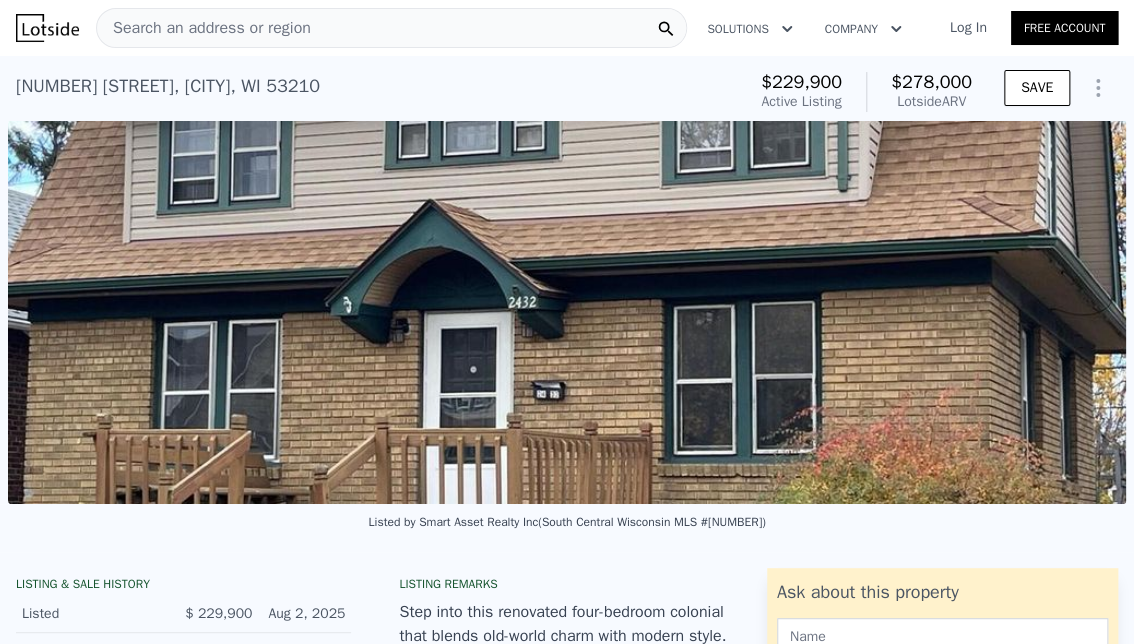 click on "Search an address or region" at bounding box center [204, 28] 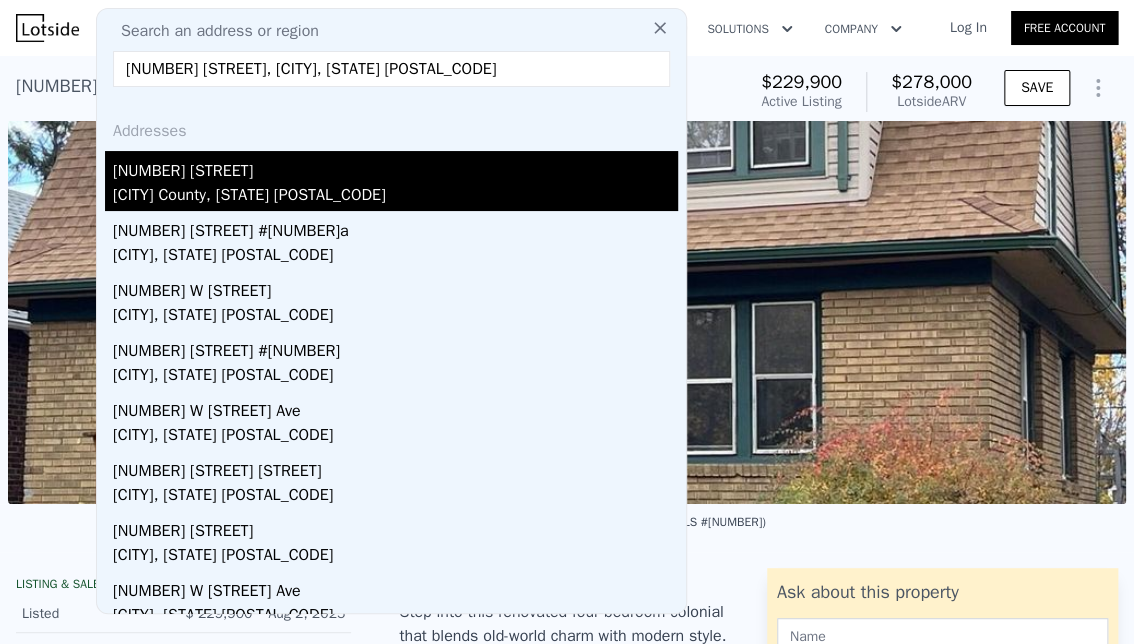 type on "[NUMBER] [STREET], [CITY], [STATE] [POSTAL_CODE]" 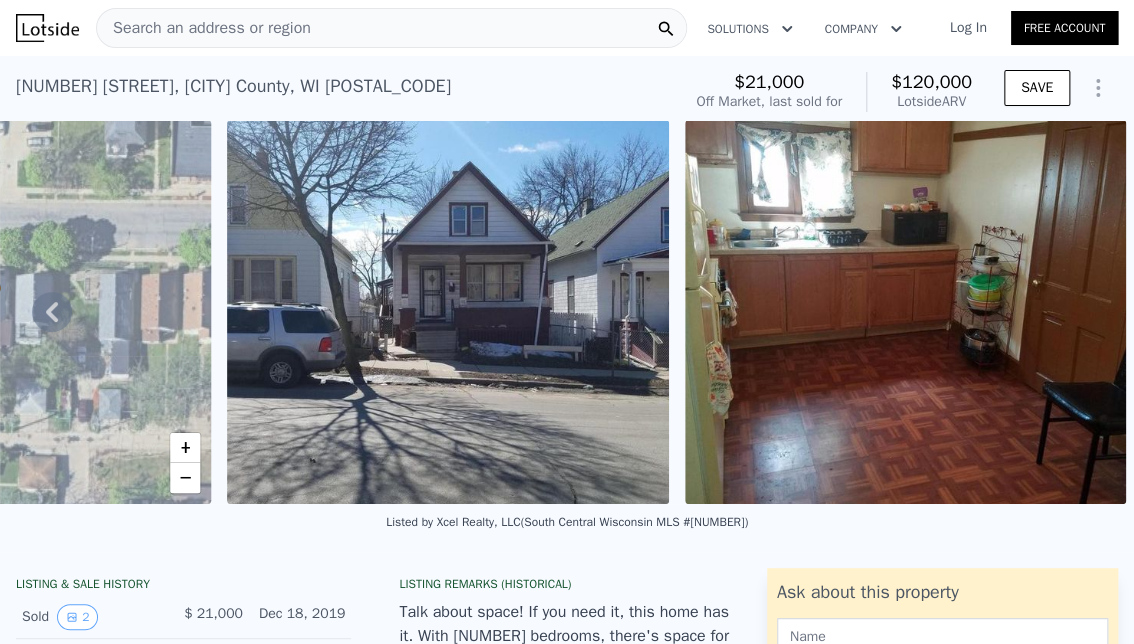 scroll, scrollTop: 0, scrollLeft: 712, axis: horizontal 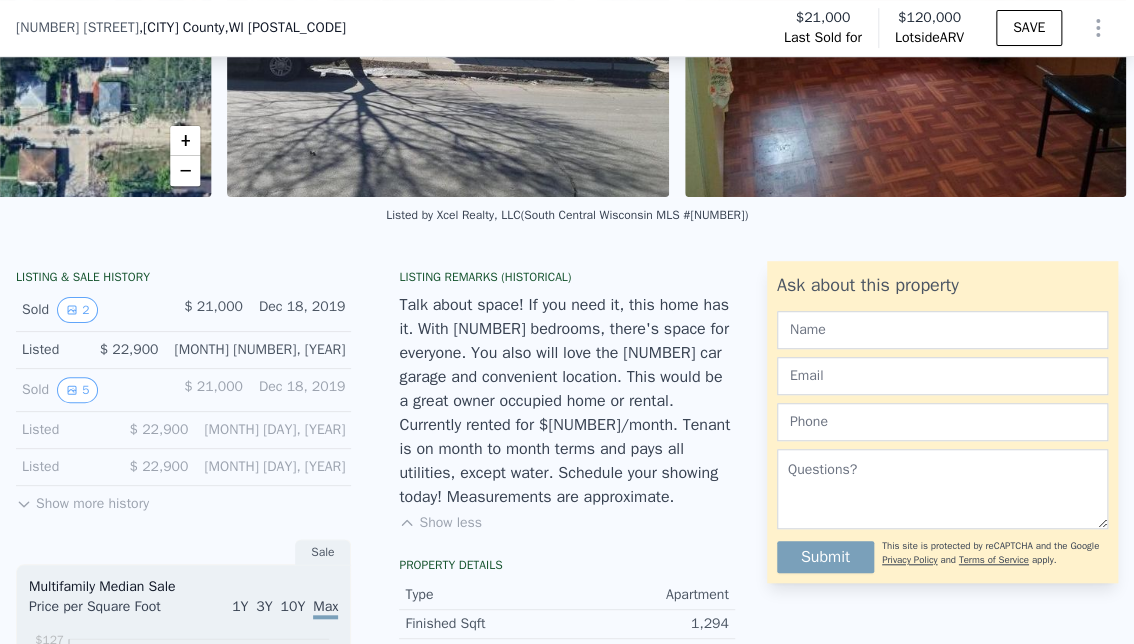 drag, startPoint x: 392, startPoint y: 394, endPoint x: 453, endPoint y: 395, distance: 61.008198 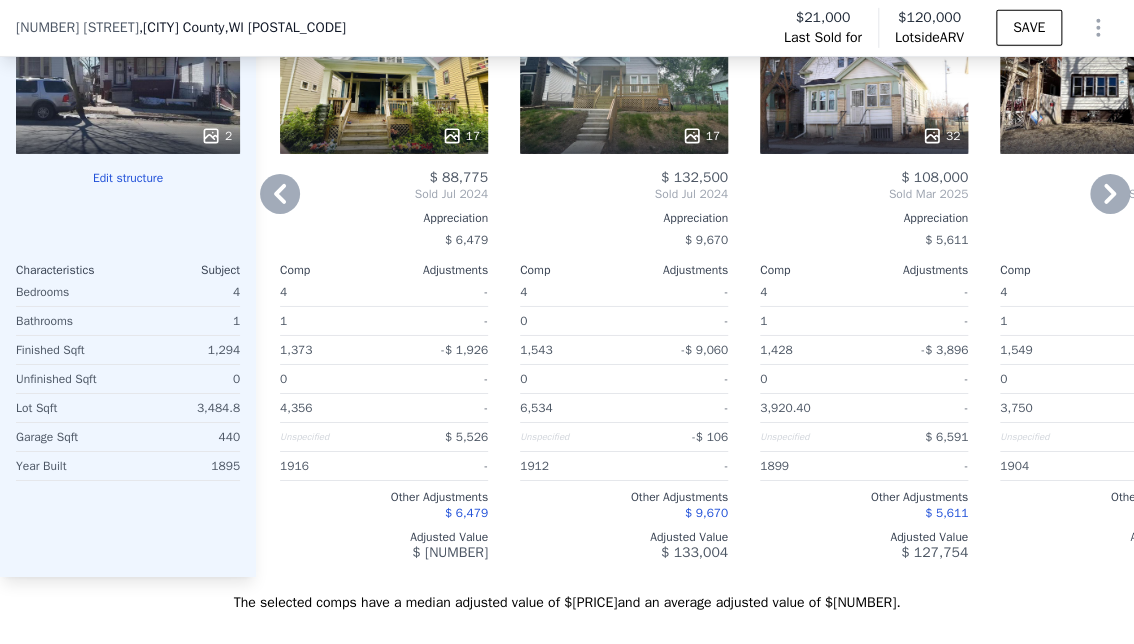 scroll, scrollTop: 2400, scrollLeft: 0, axis: vertical 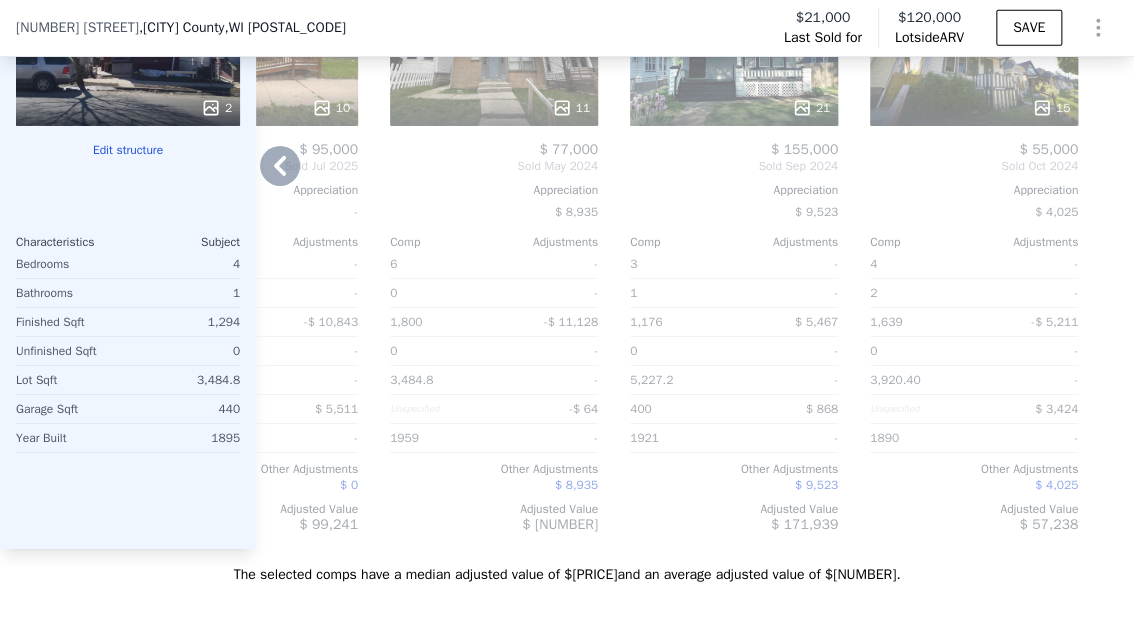 click on "15" at bounding box center (974, 54) 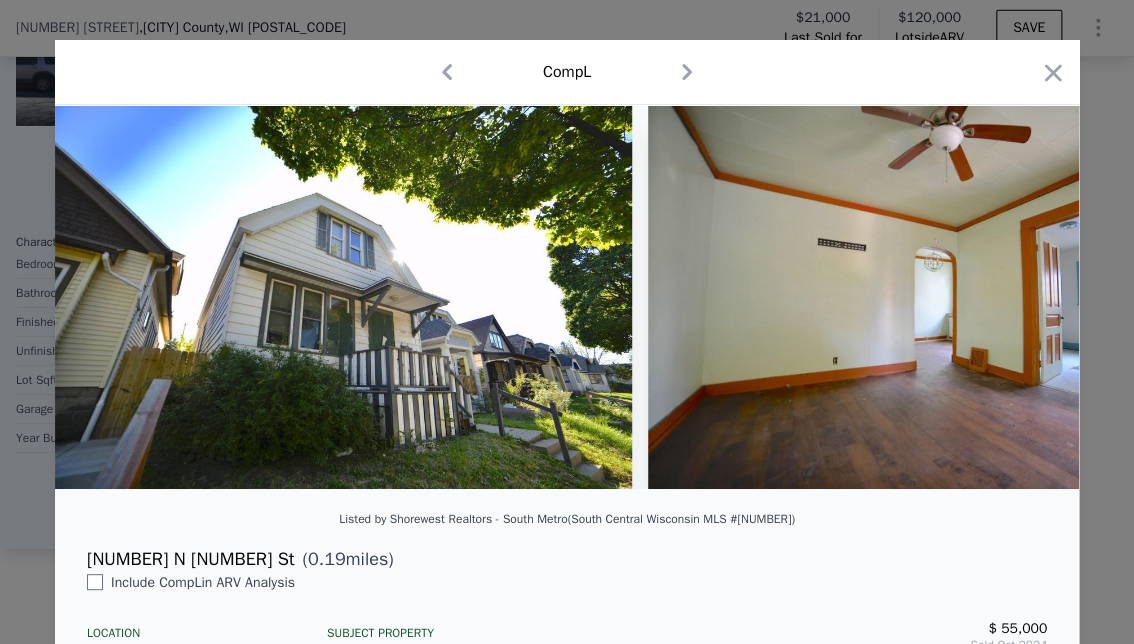 scroll, scrollTop: 0, scrollLeft: 0, axis: both 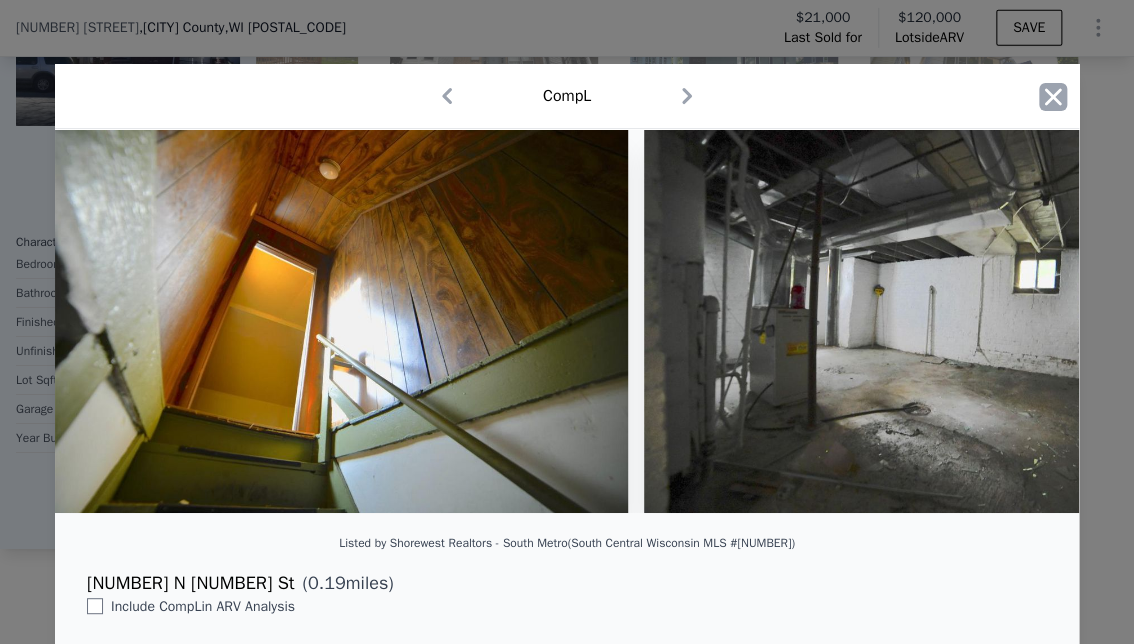 click 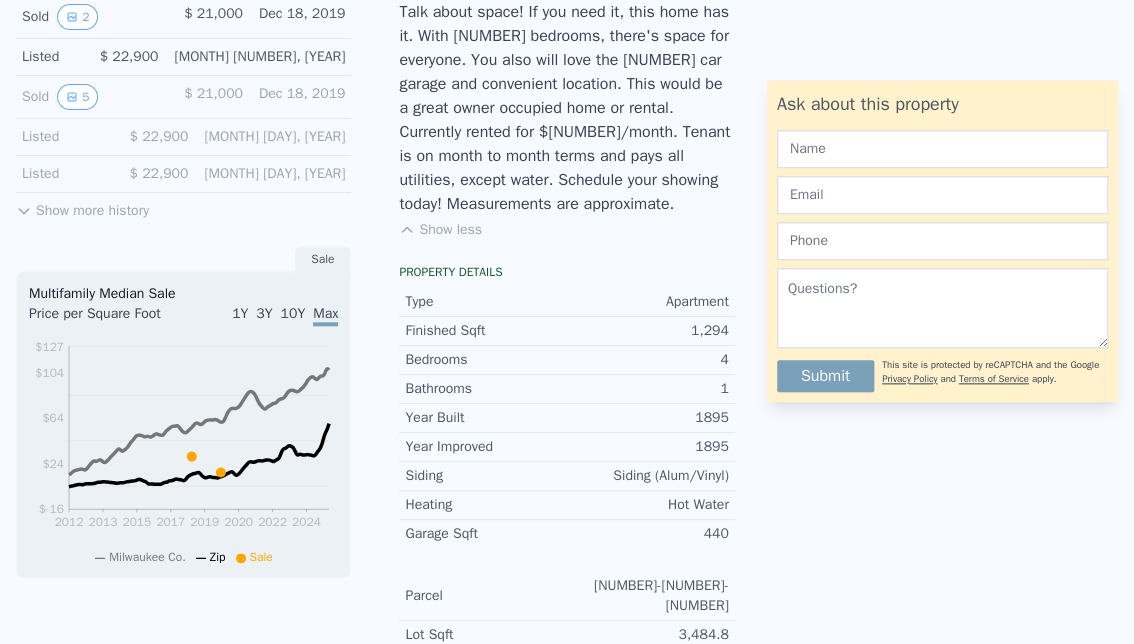 scroll, scrollTop: 0, scrollLeft: 0, axis: both 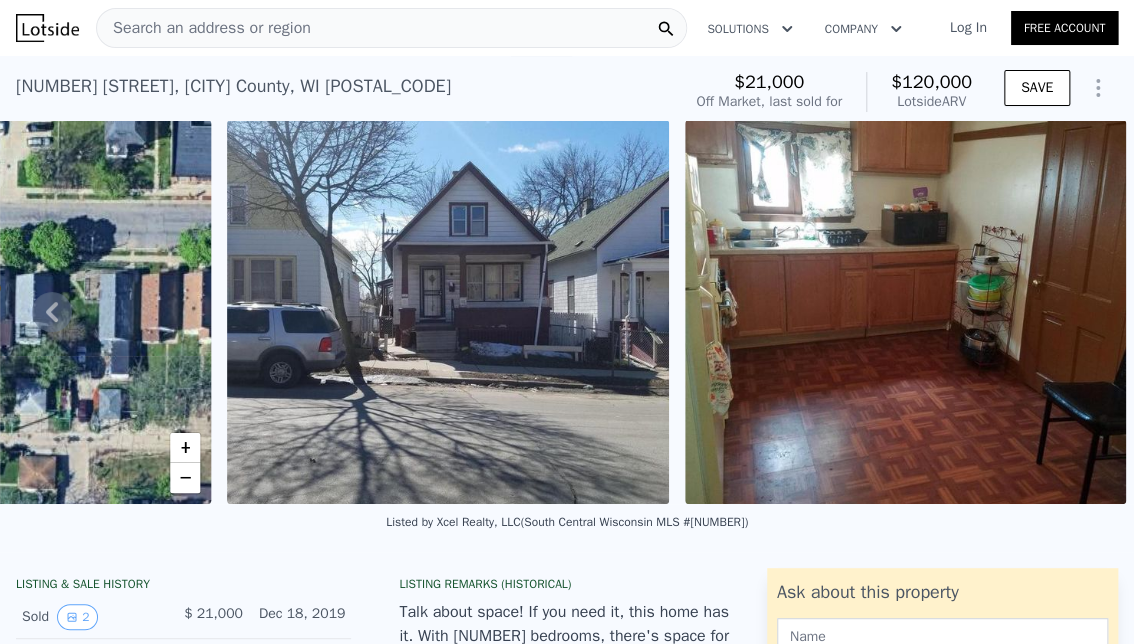 click on "Search an address or region" at bounding box center (204, 28) 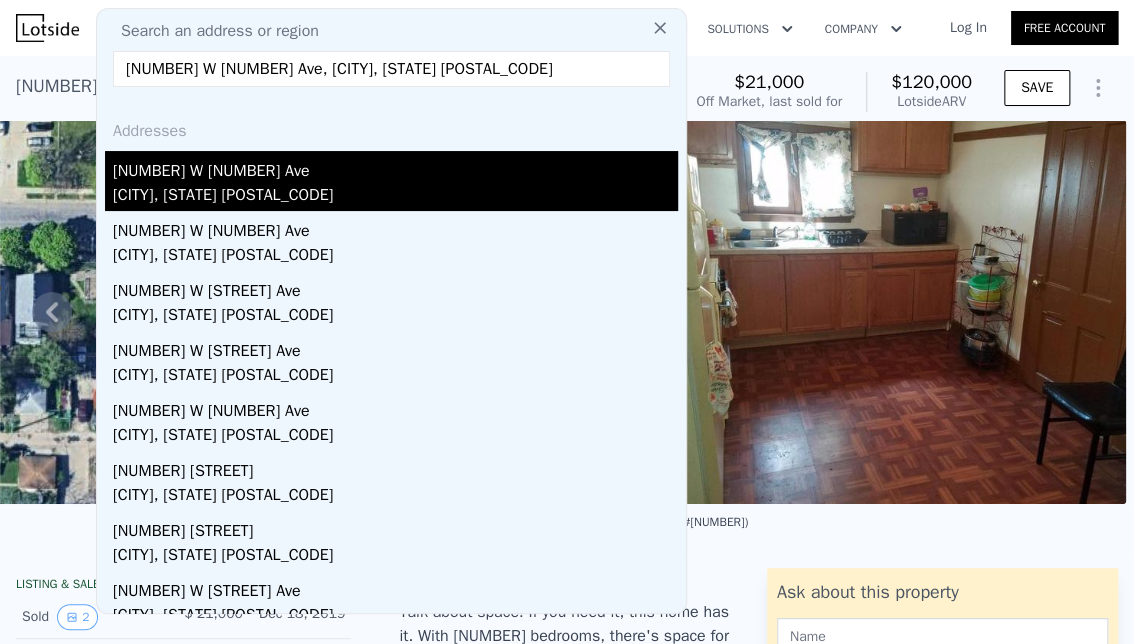type on "[NUMBER] W [NUMBER] Ave, [CITY], [STATE] [POSTAL_CODE]" 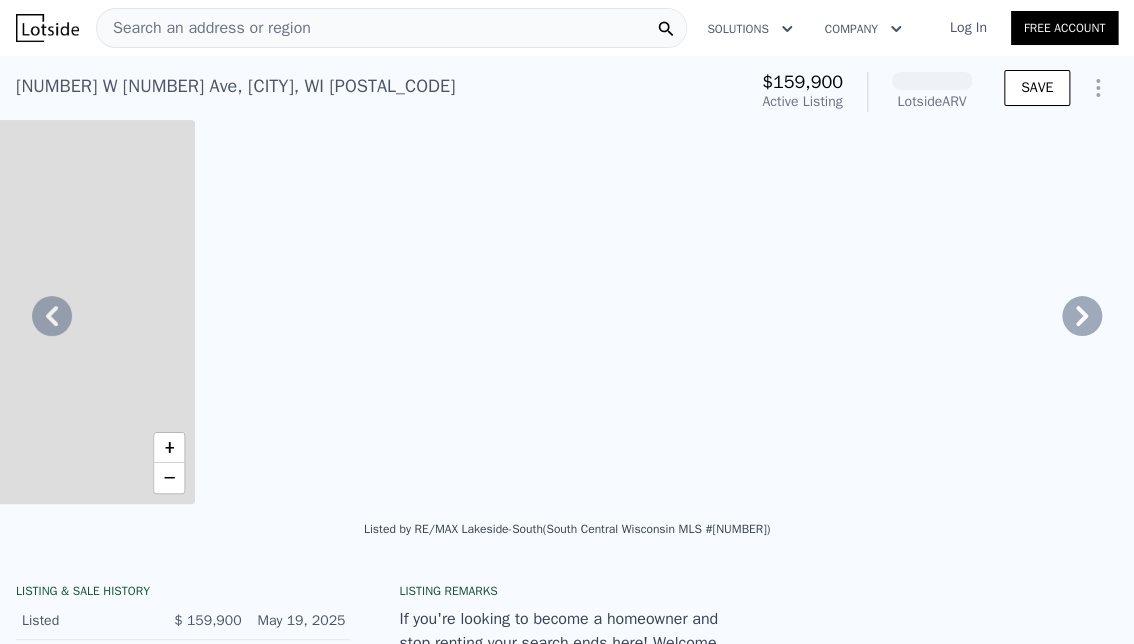 scroll, scrollTop: 0, scrollLeft: 915, axis: horizontal 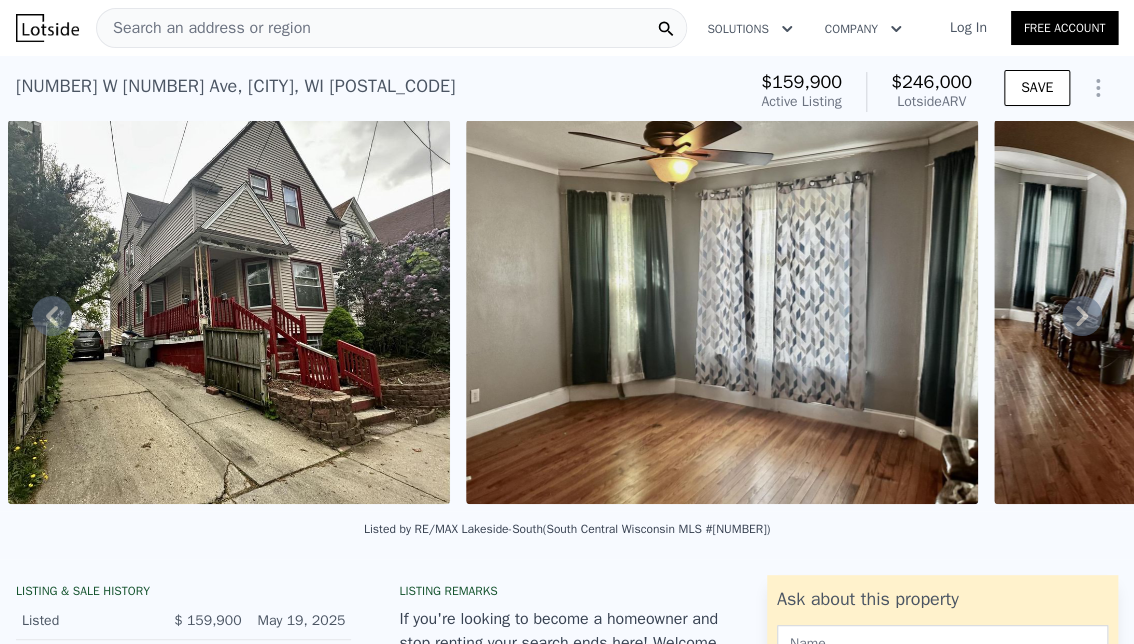 click at bounding box center [722, 312] 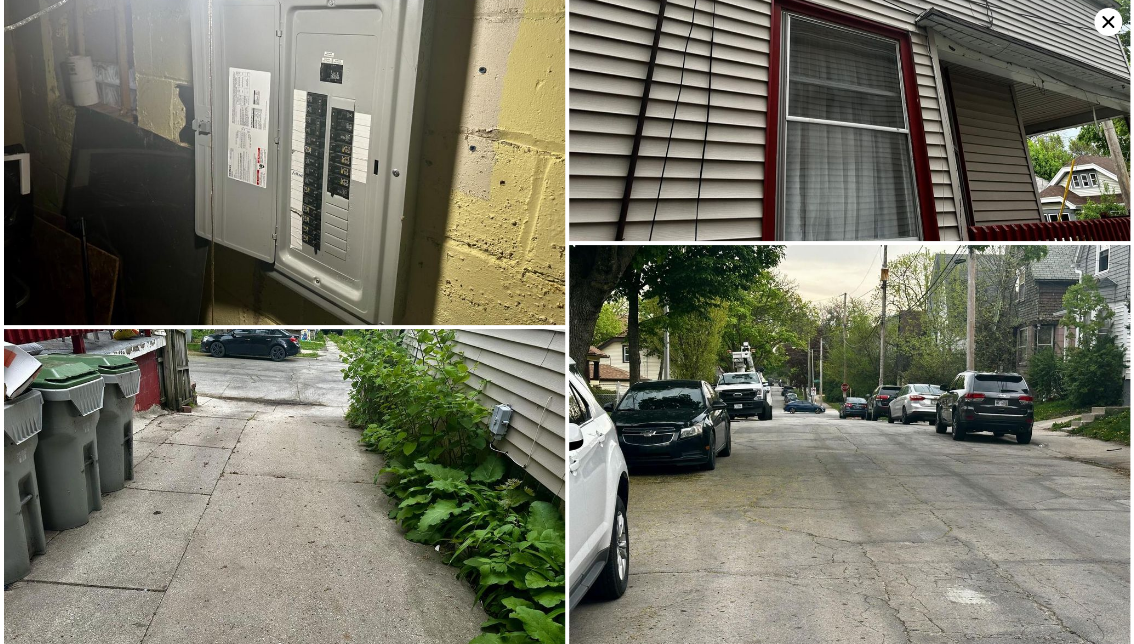 scroll, scrollTop: 4880, scrollLeft: 0, axis: vertical 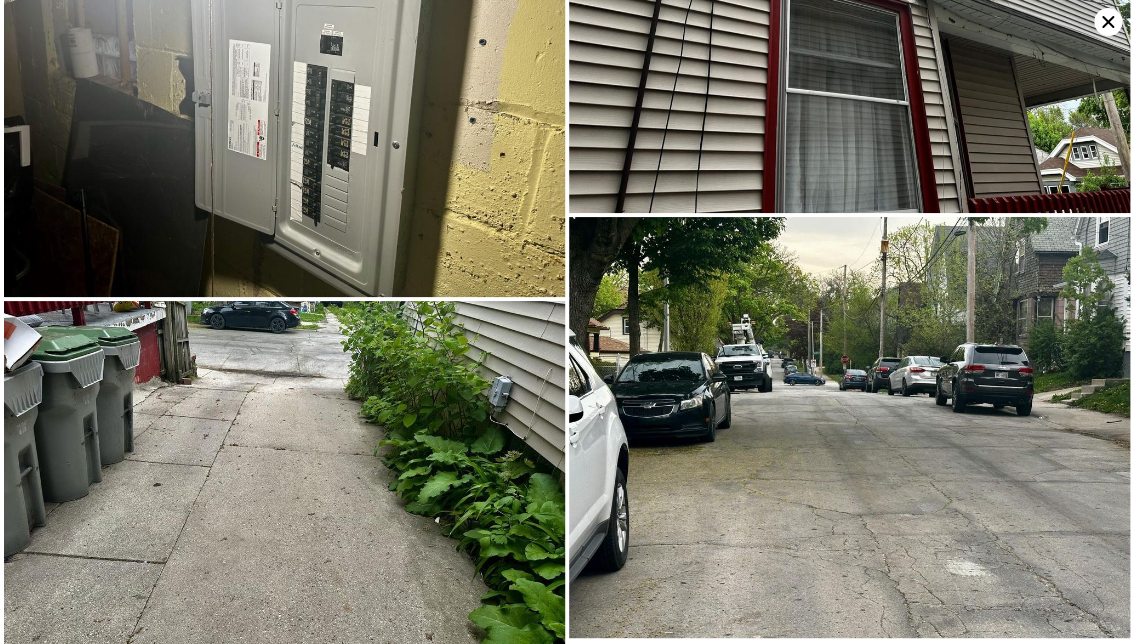click 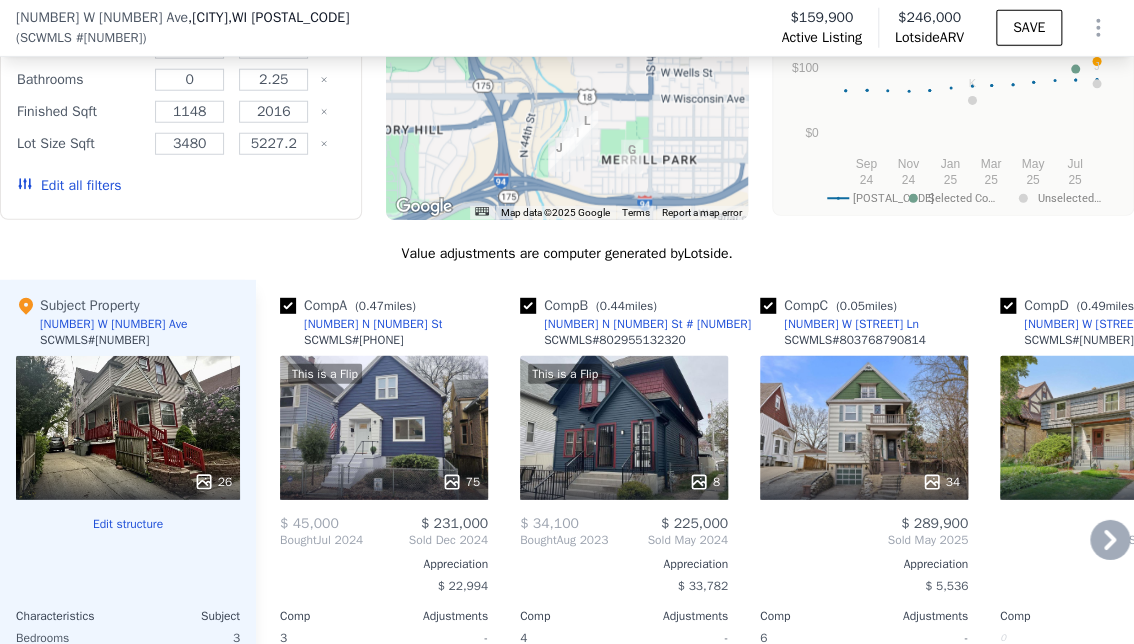 scroll, scrollTop: 1992, scrollLeft: 0, axis: vertical 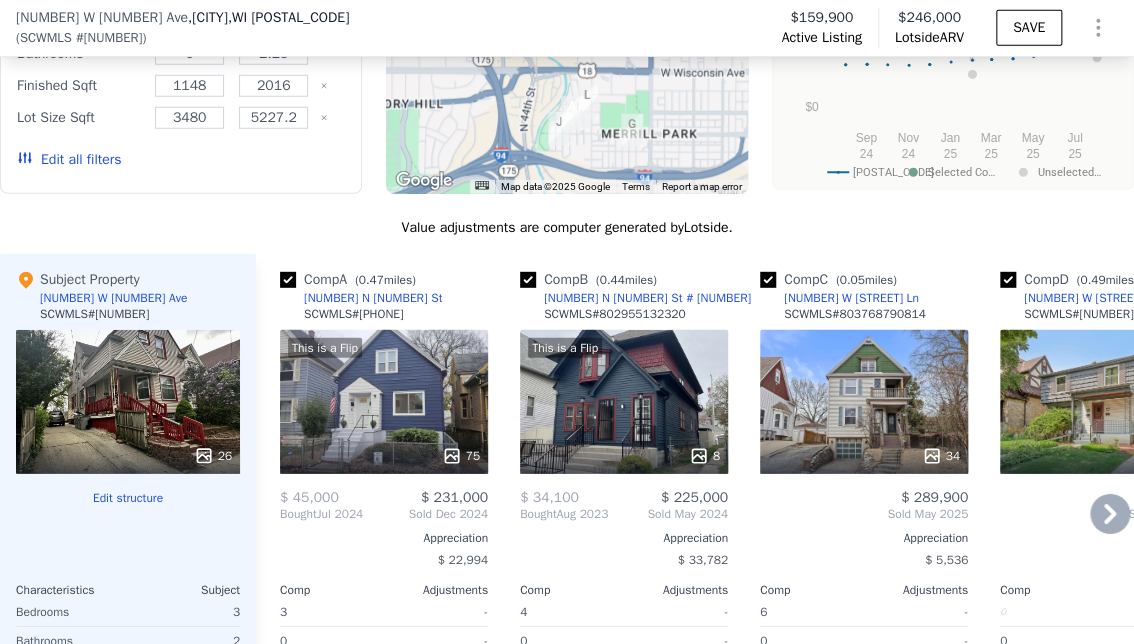click on "This is a Flip [NUMBER]" at bounding box center [384, 402] 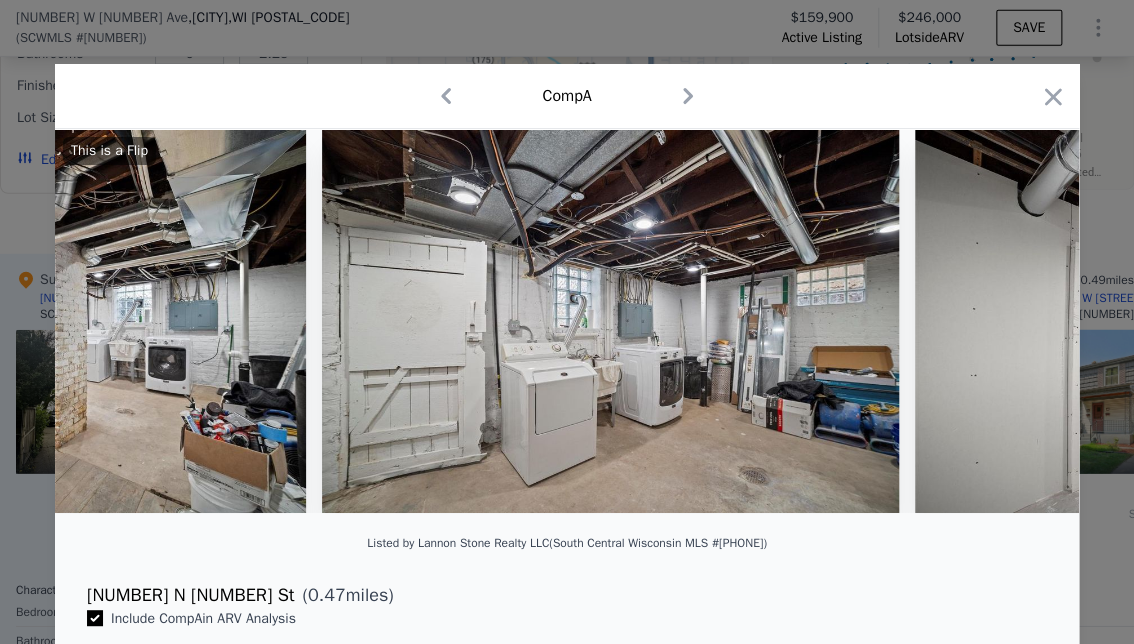 scroll, scrollTop: 0, scrollLeft: 23596, axis: horizontal 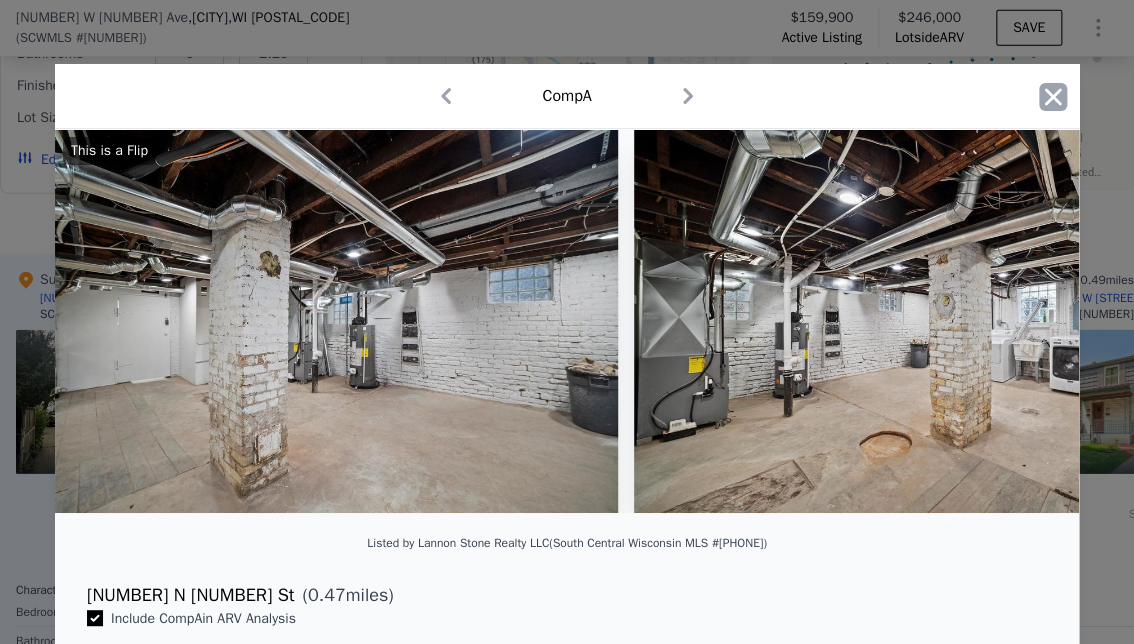 click 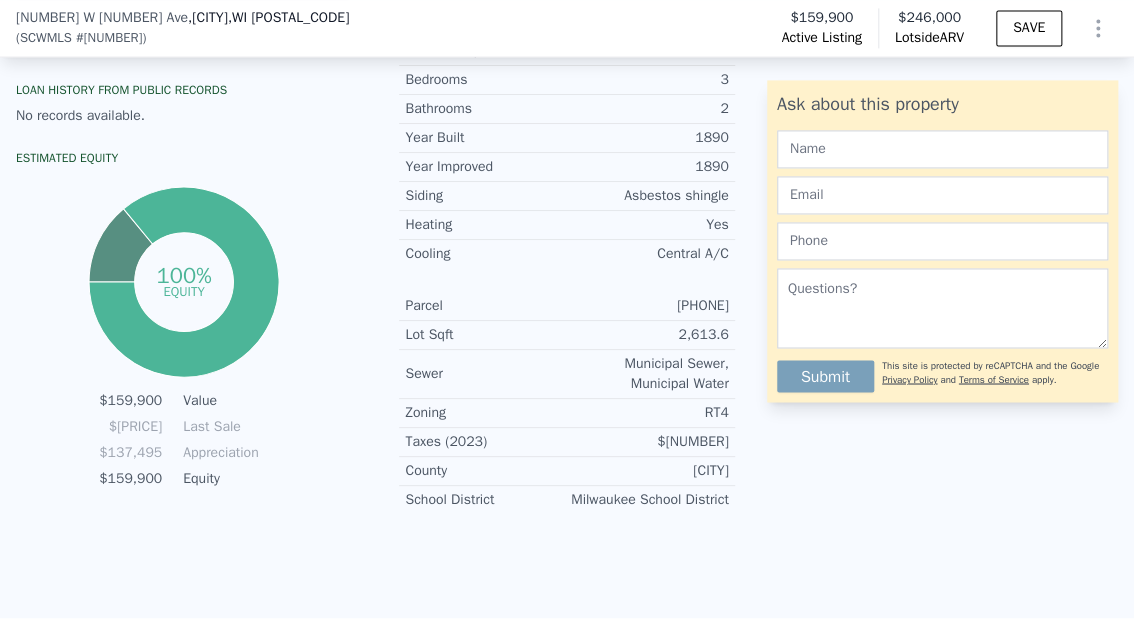 scroll, scrollTop: 892, scrollLeft: 0, axis: vertical 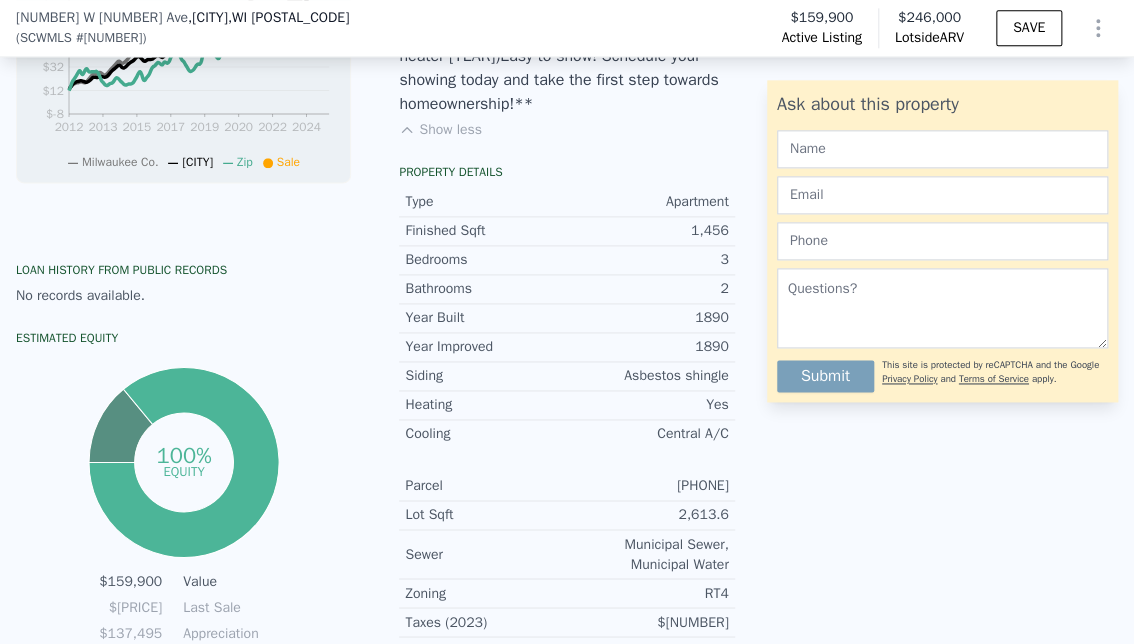 click on "Ask about this property Submit This site is protected by reCAPTCHA and the Google   Privacy Policy   and   Terms of Service   apply." at bounding box center (950, 193) 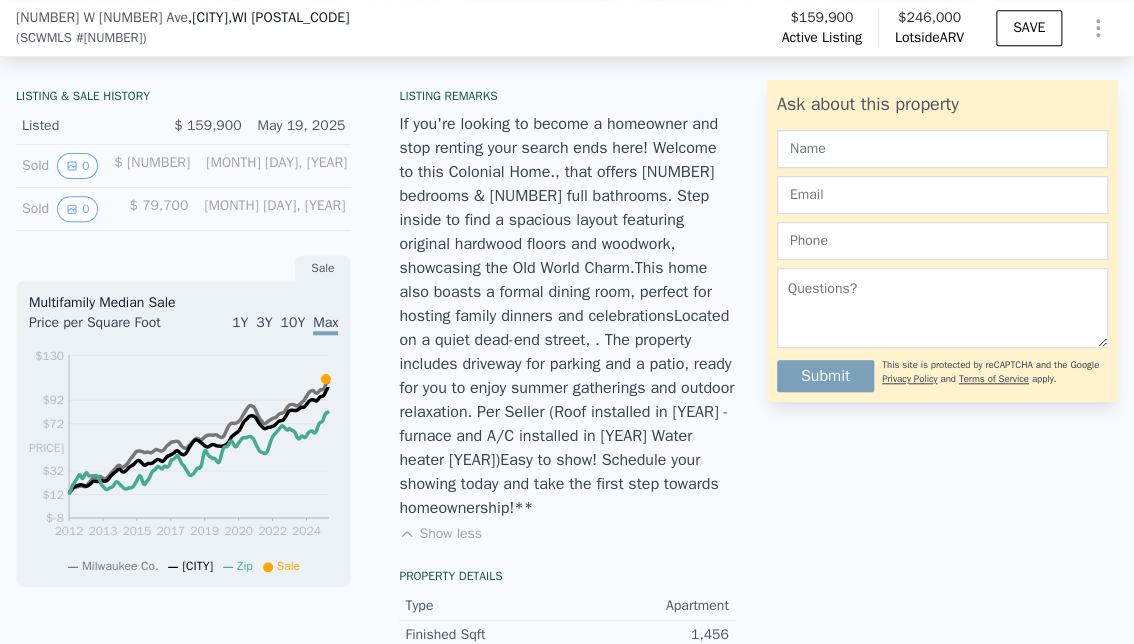 scroll, scrollTop: 492, scrollLeft: 0, axis: vertical 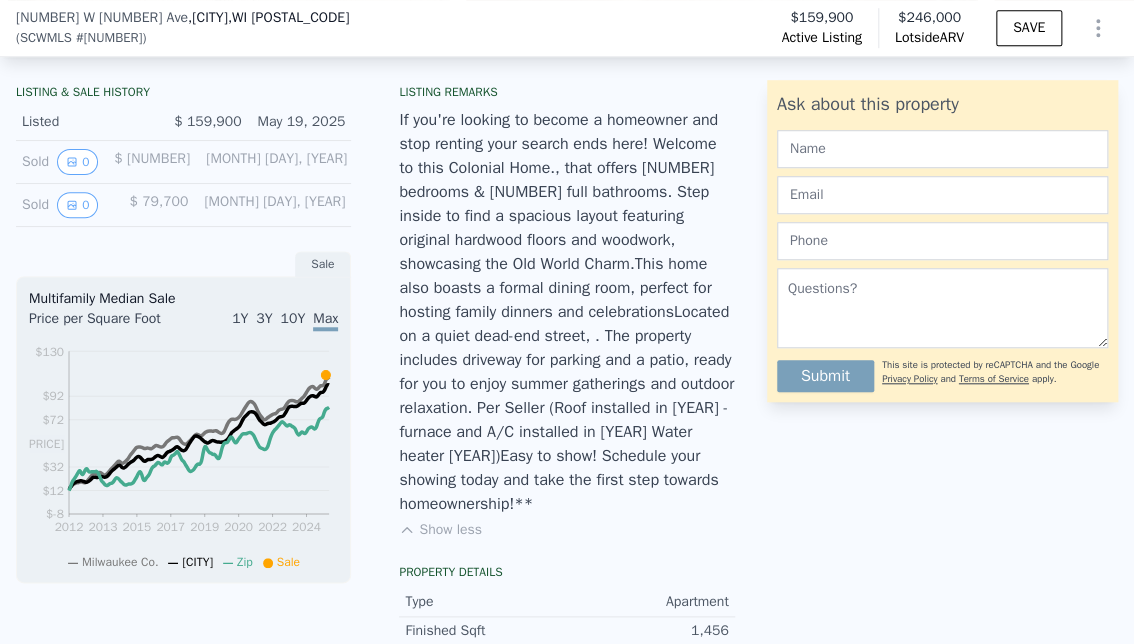 drag, startPoint x: 20, startPoint y: 77, endPoint x: 793, endPoint y: 500, distance: 881.1685 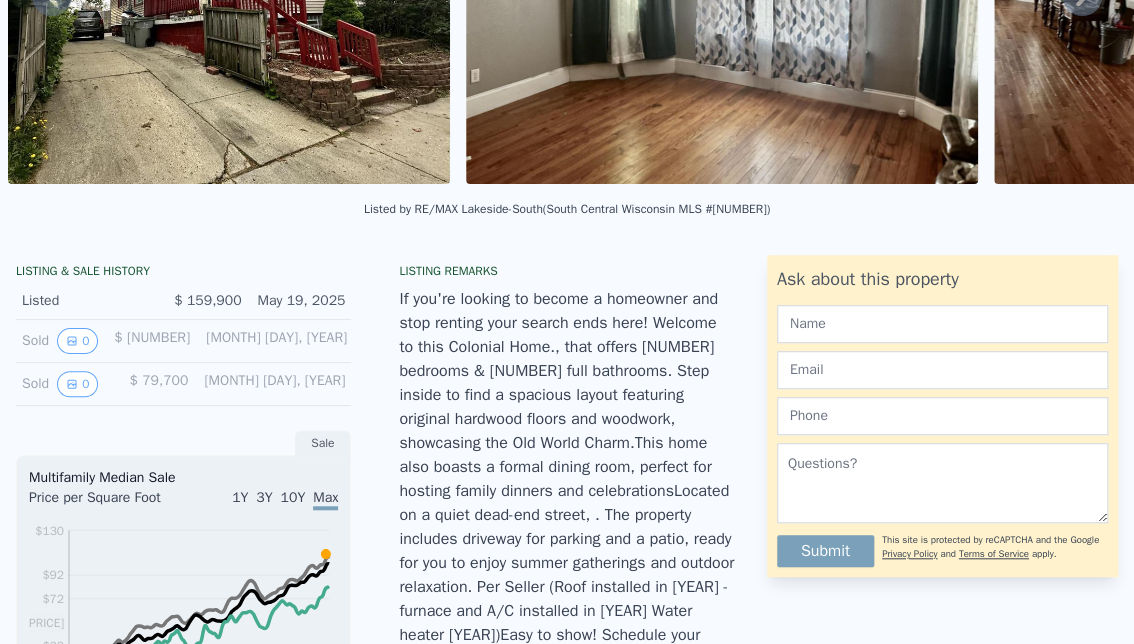 scroll, scrollTop: 0, scrollLeft: 0, axis: both 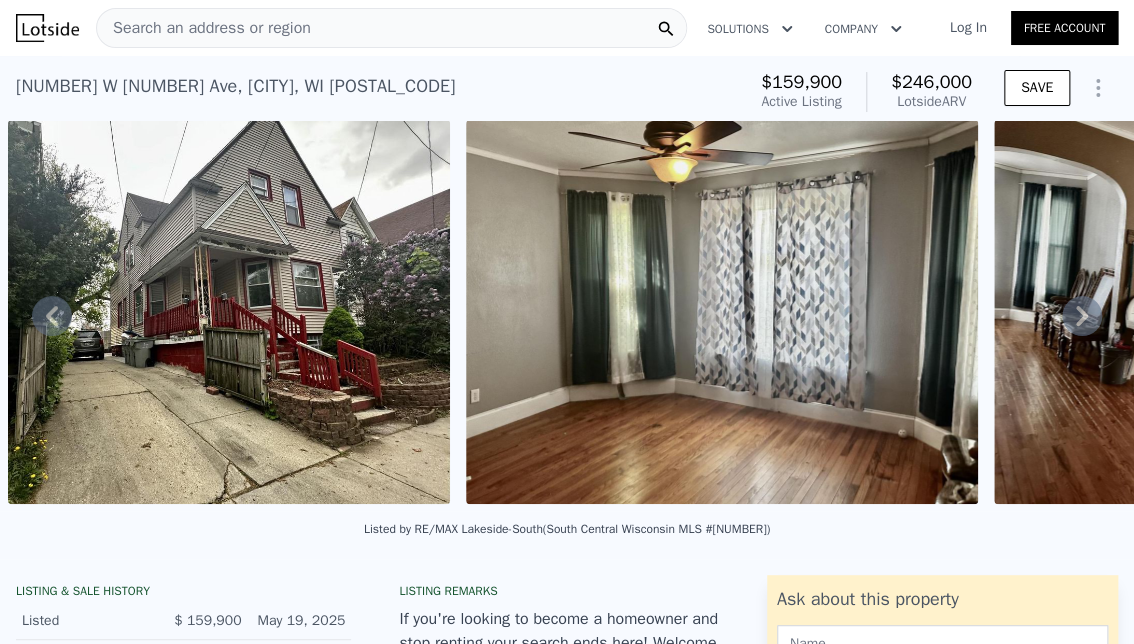 click on "Search an address or region" at bounding box center [391, 28] 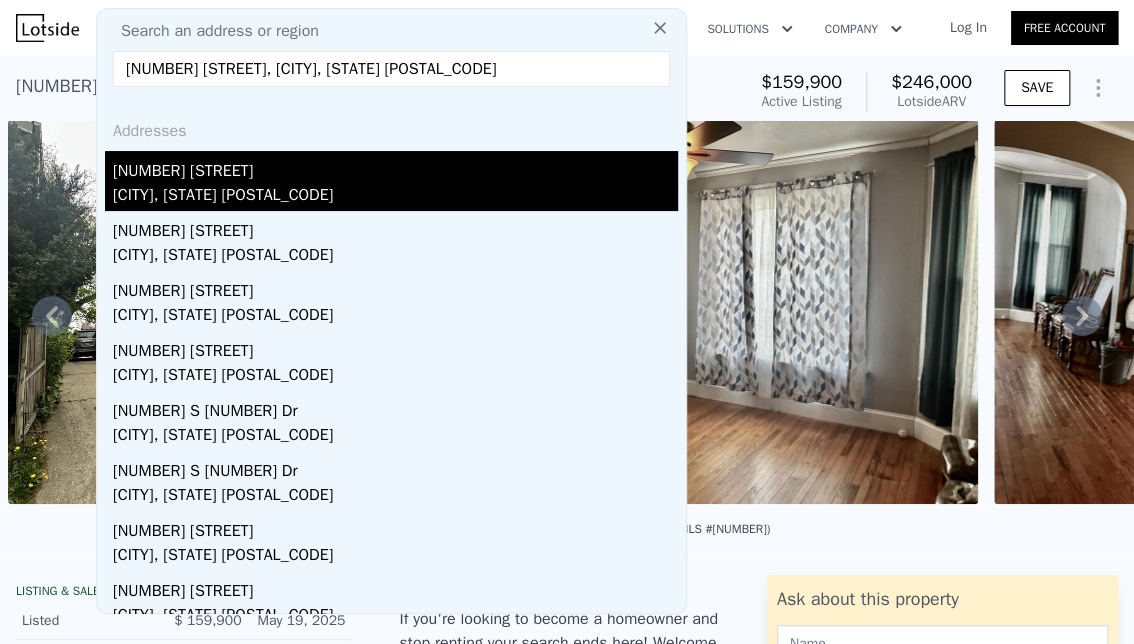 type on "[NUMBER] [STREET], [CITY], [STATE] [POSTAL_CODE]" 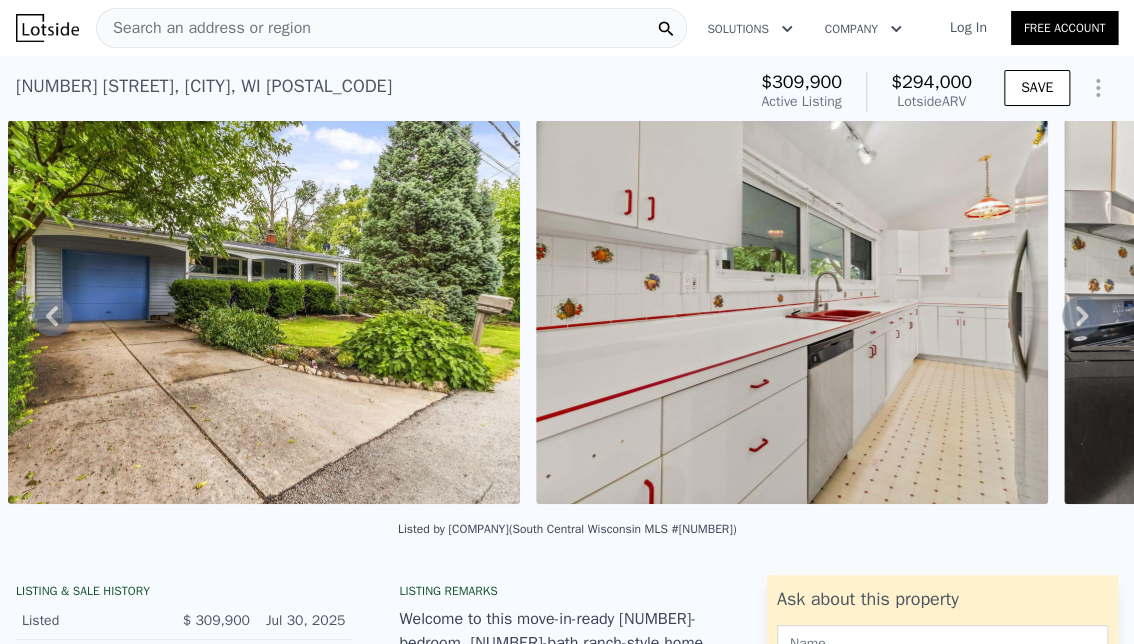 click 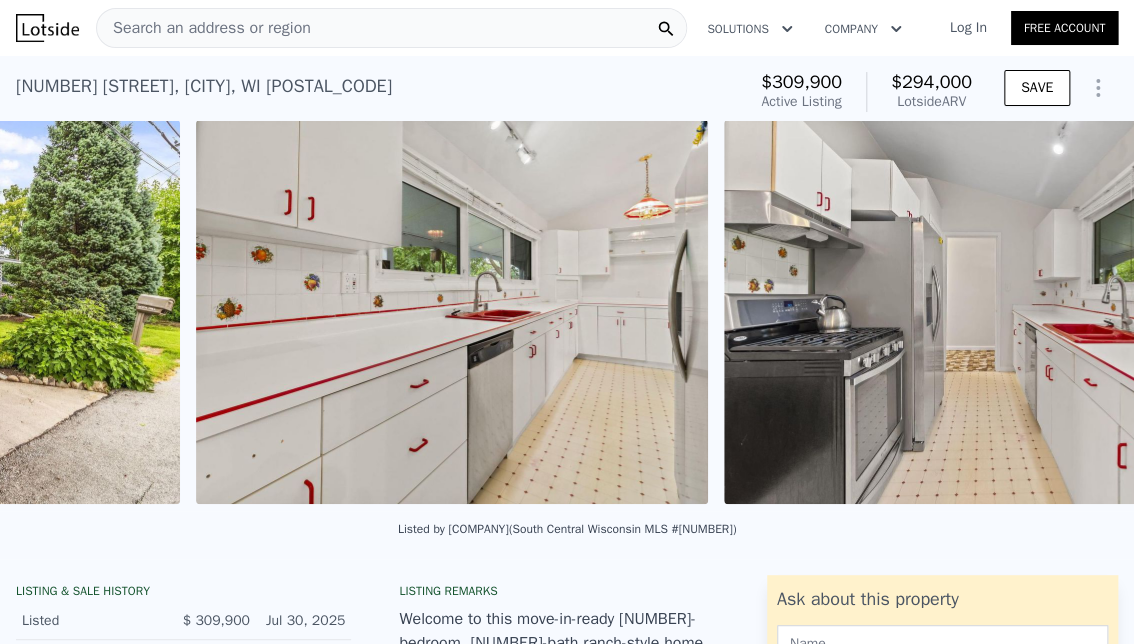 scroll, scrollTop: 0, scrollLeft: 1442, axis: horizontal 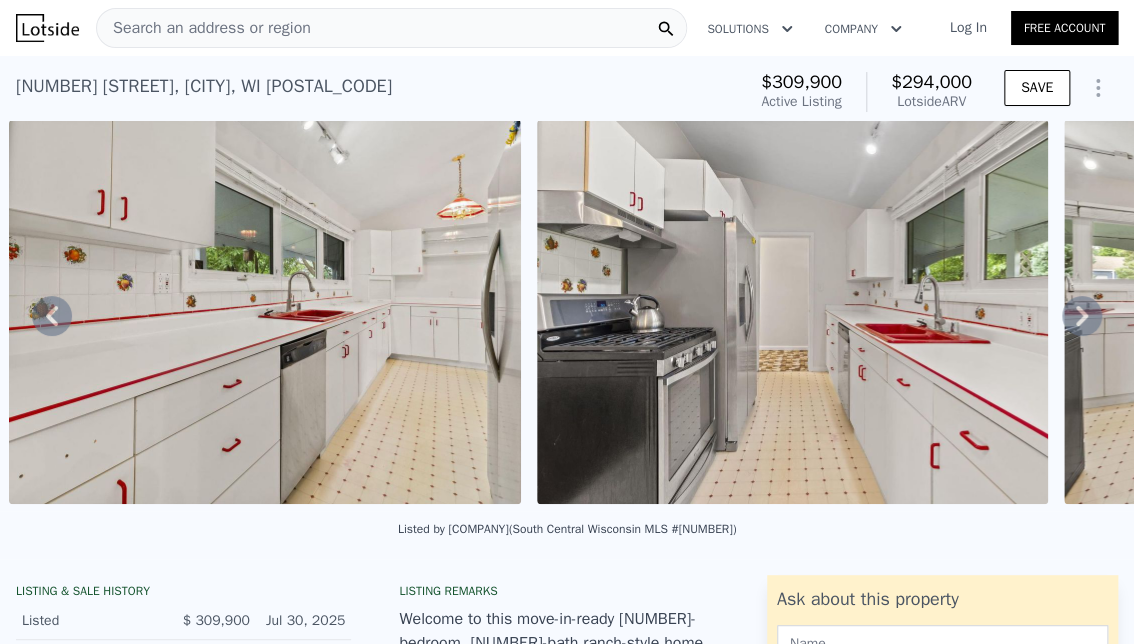 click 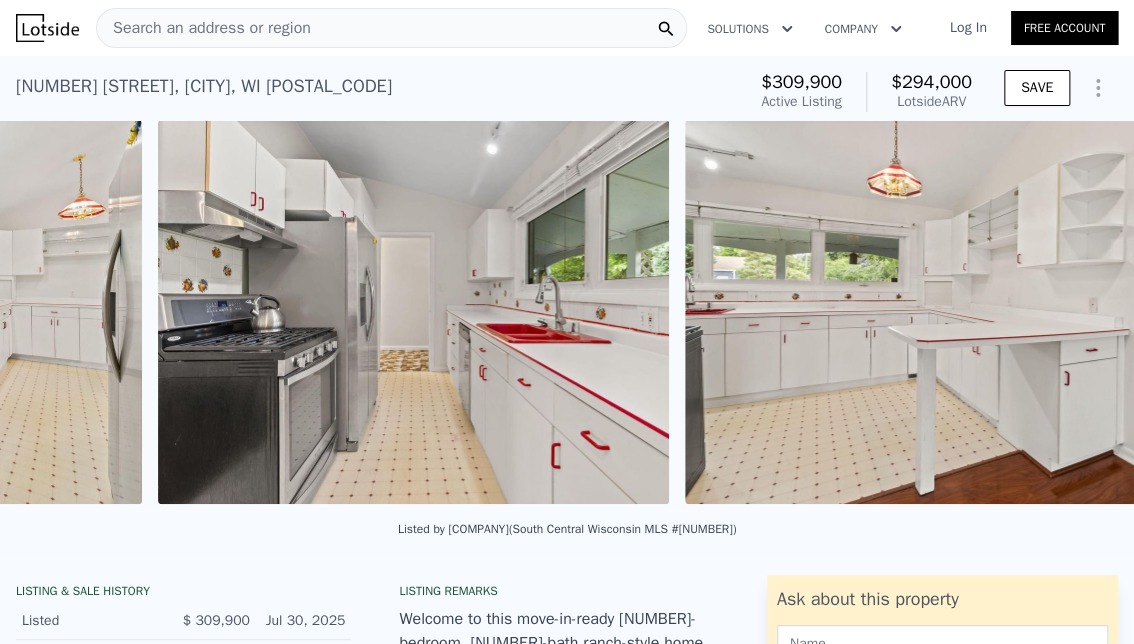 scroll, scrollTop: 0, scrollLeft: 1970, axis: horizontal 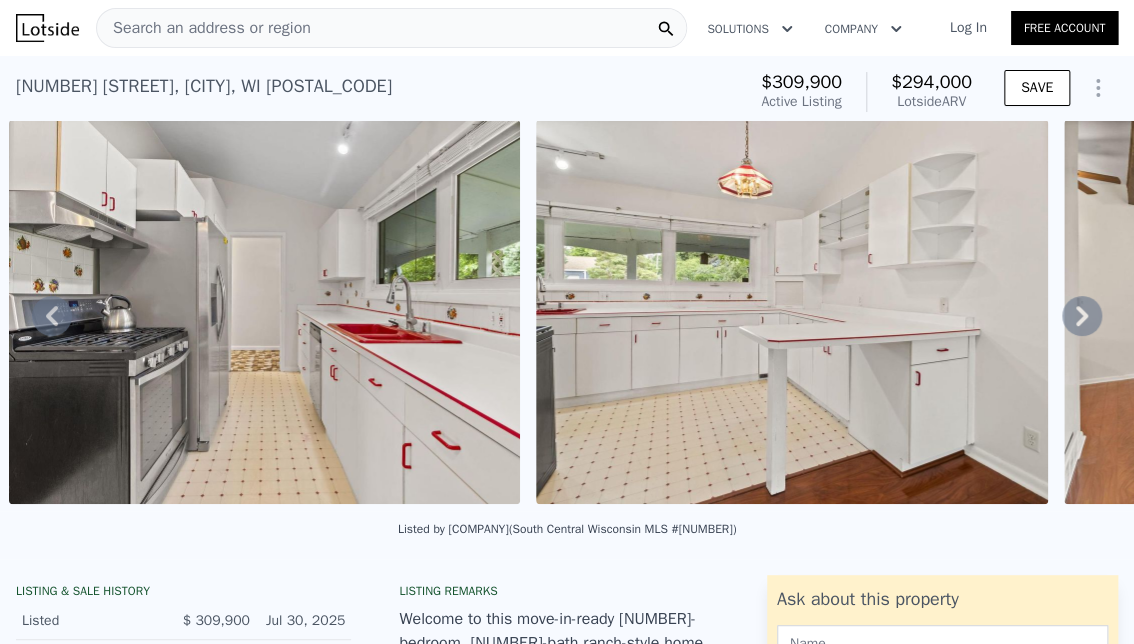 click 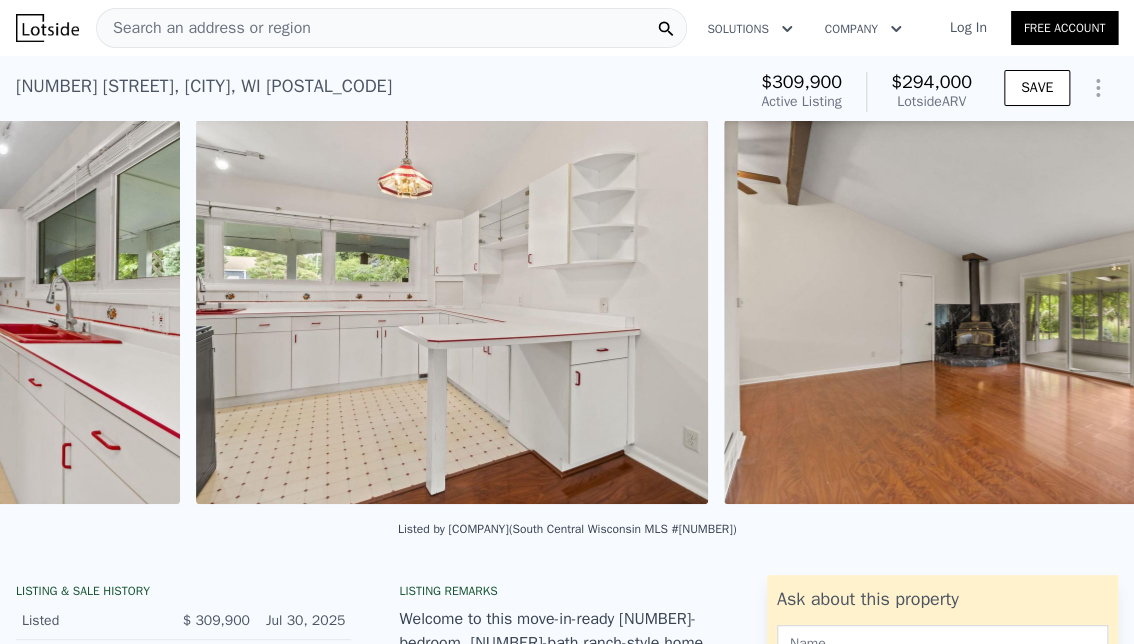 scroll, scrollTop: 0, scrollLeft: 2498, axis: horizontal 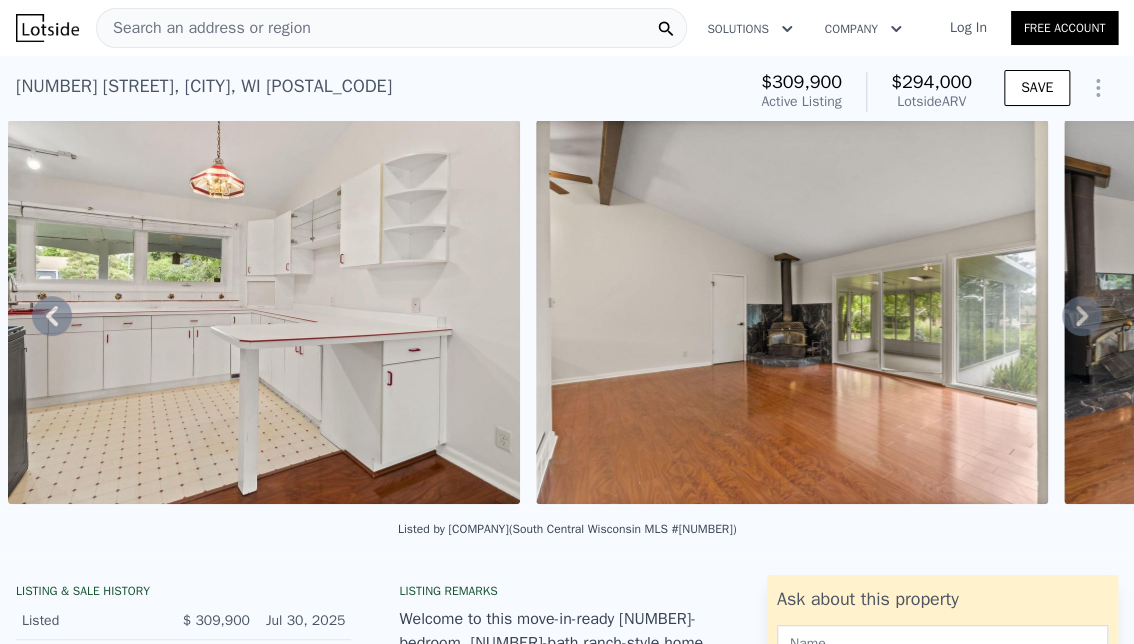 click 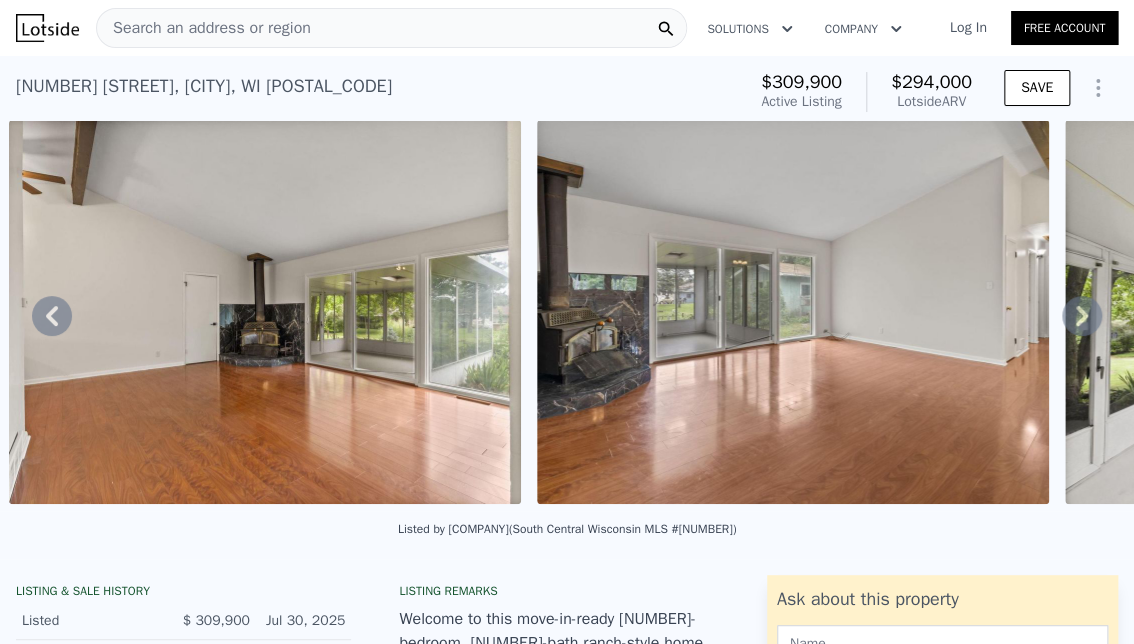 click 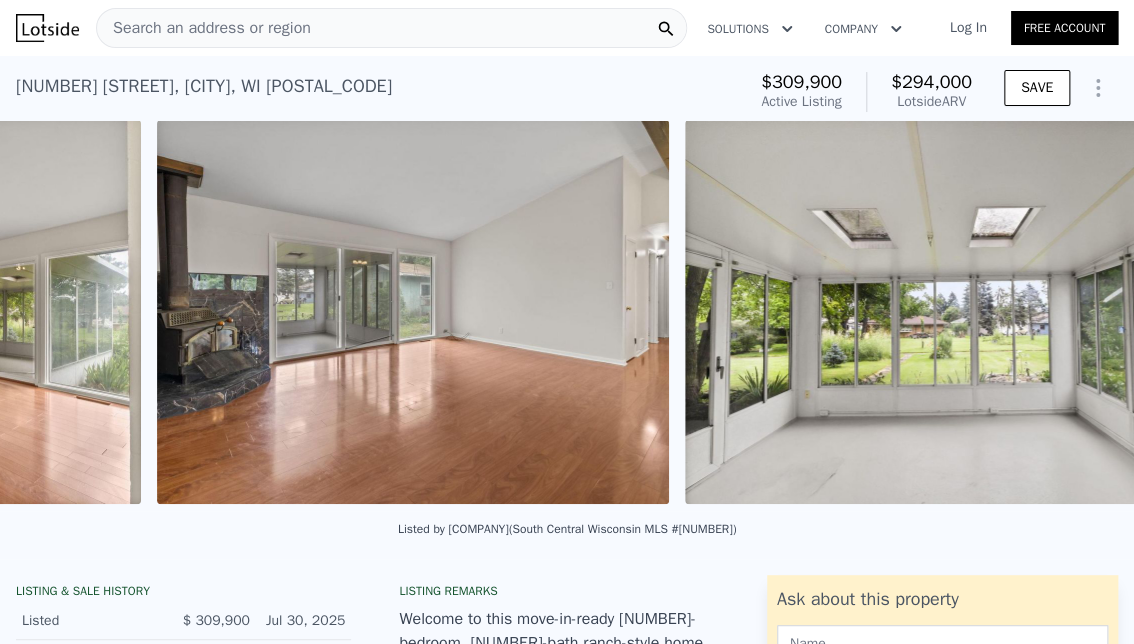 scroll, scrollTop: 0, scrollLeft: 3553, axis: horizontal 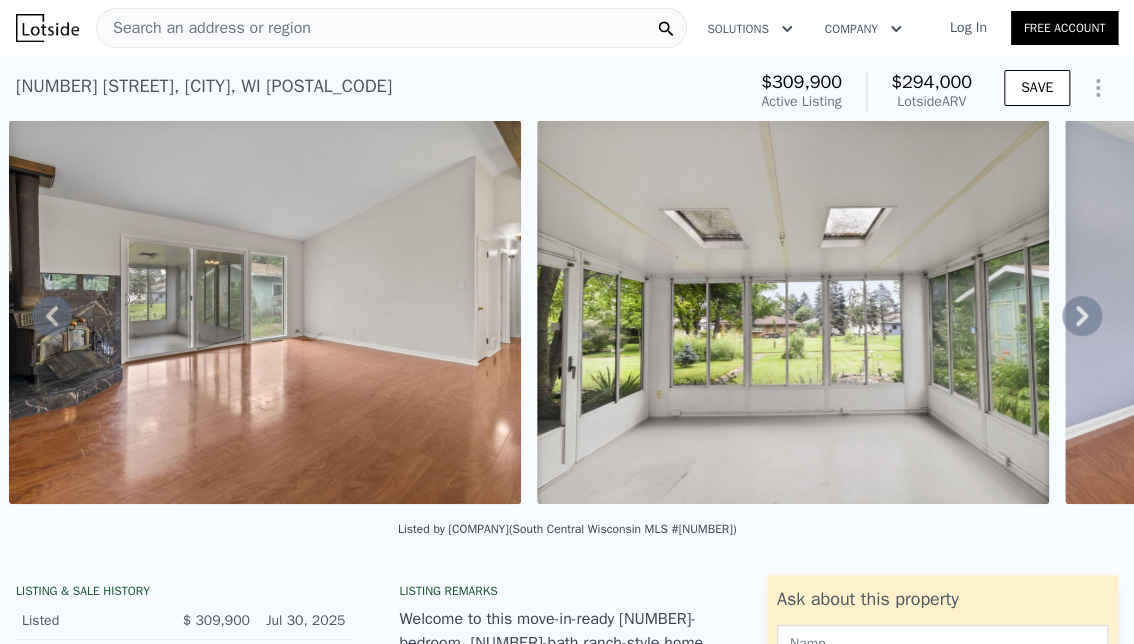 click 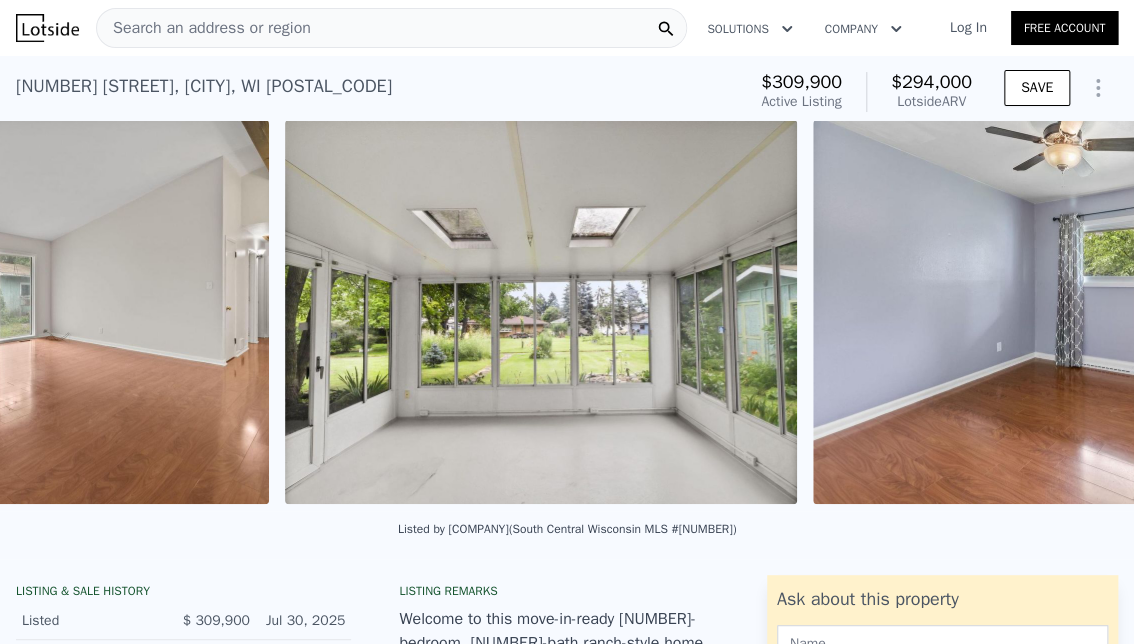 scroll, scrollTop: 0, scrollLeft: 4081, axis: horizontal 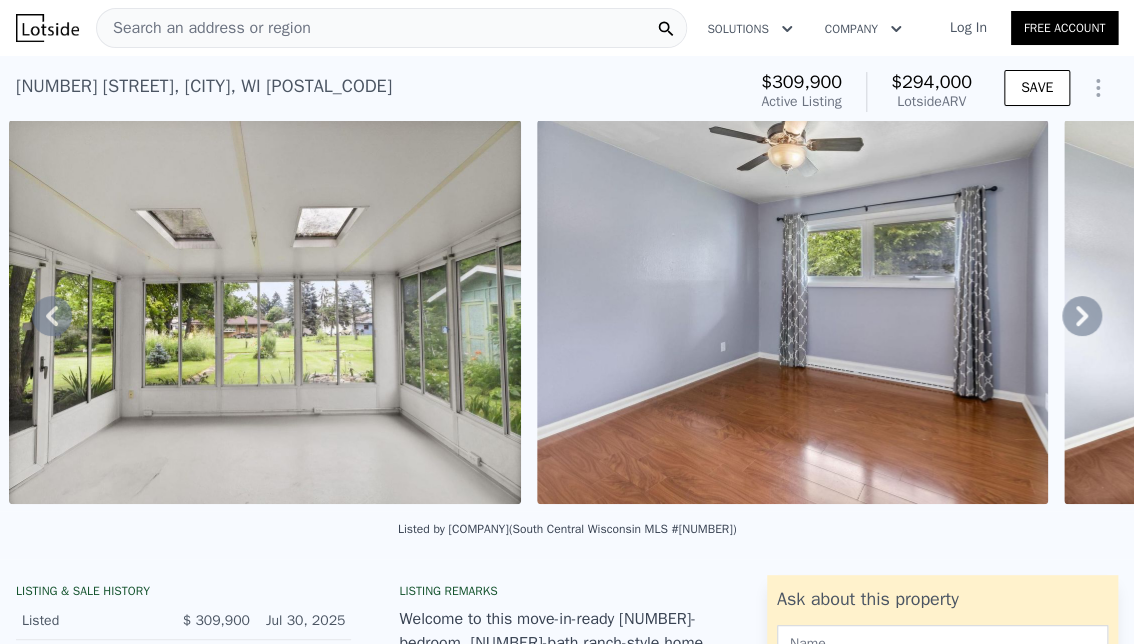 click 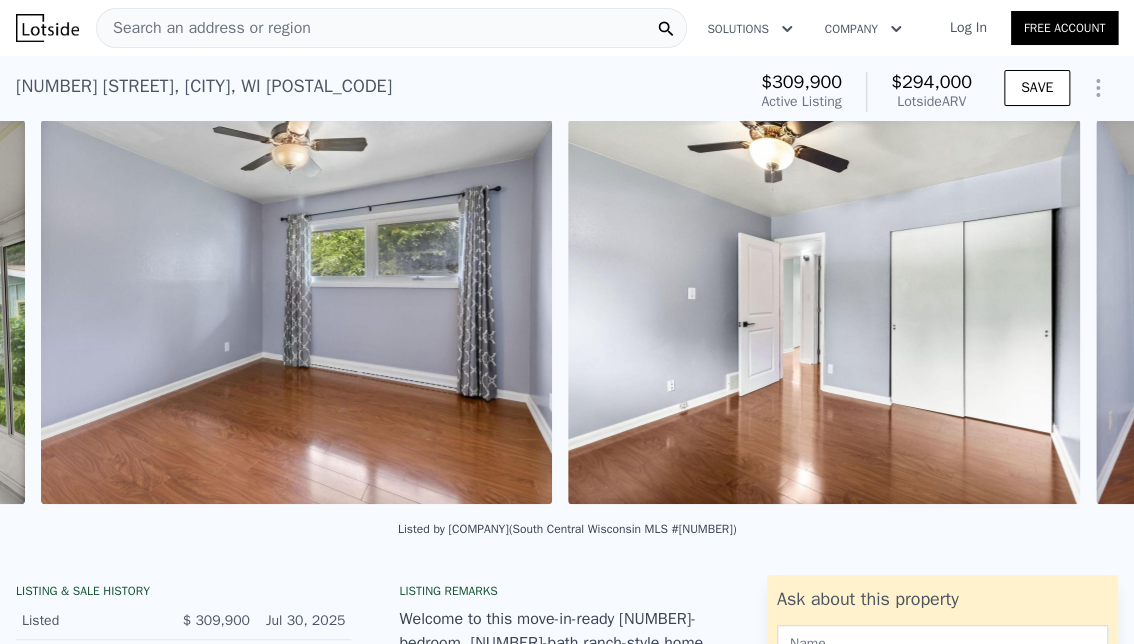 scroll, scrollTop: 0, scrollLeft: 4609, axis: horizontal 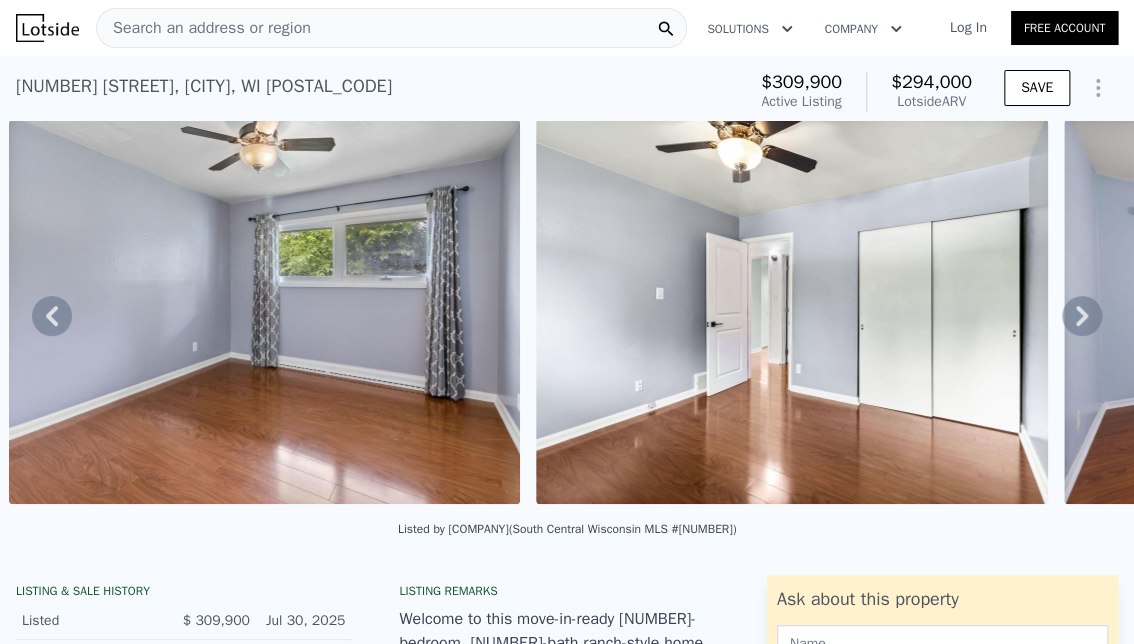 click 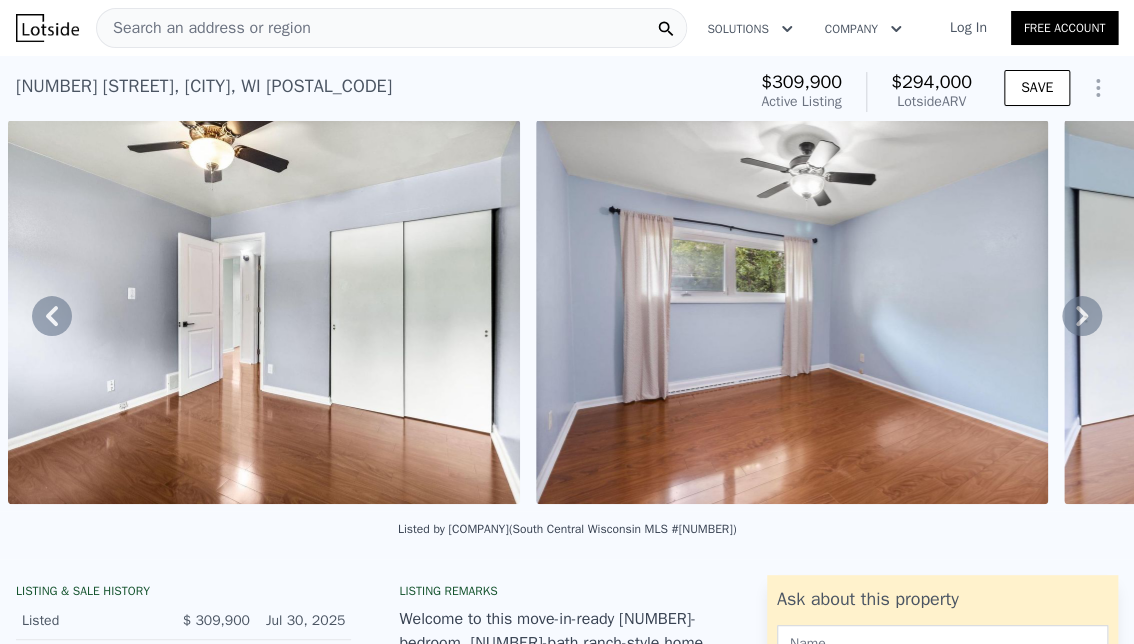 click 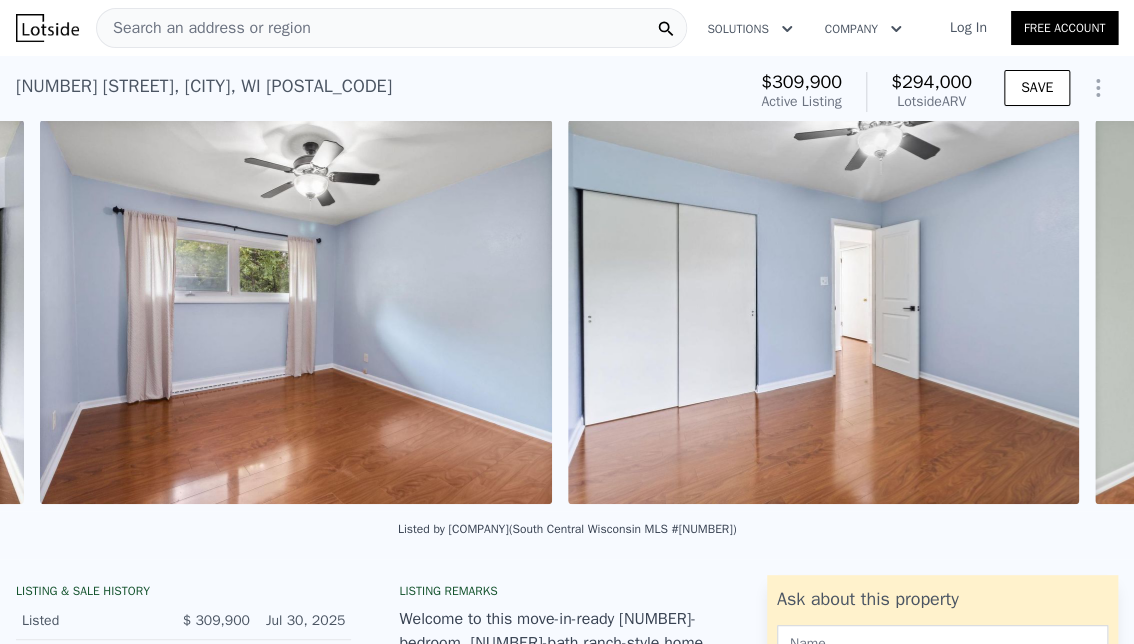 scroll, scrollTop: 0, scrollLeft: 5664, axis: horizontal 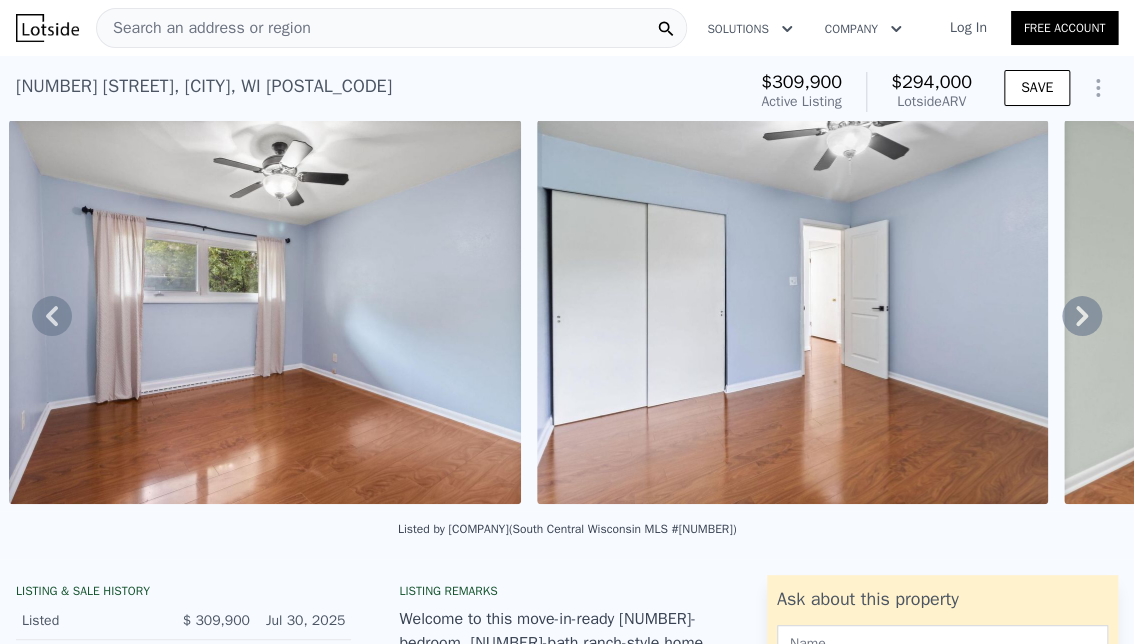 click on "Search an address or region" at bounding box center (204, 28) 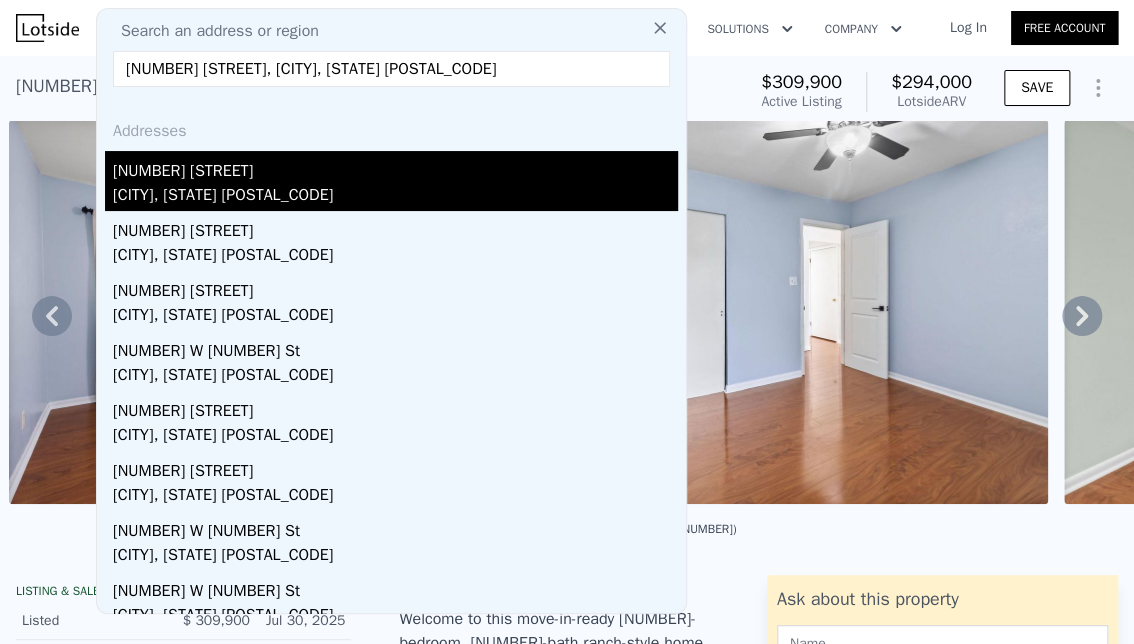 type on "[NUMBER] [STREET], [CITY], [STATE] [POSTAL_CODE]" 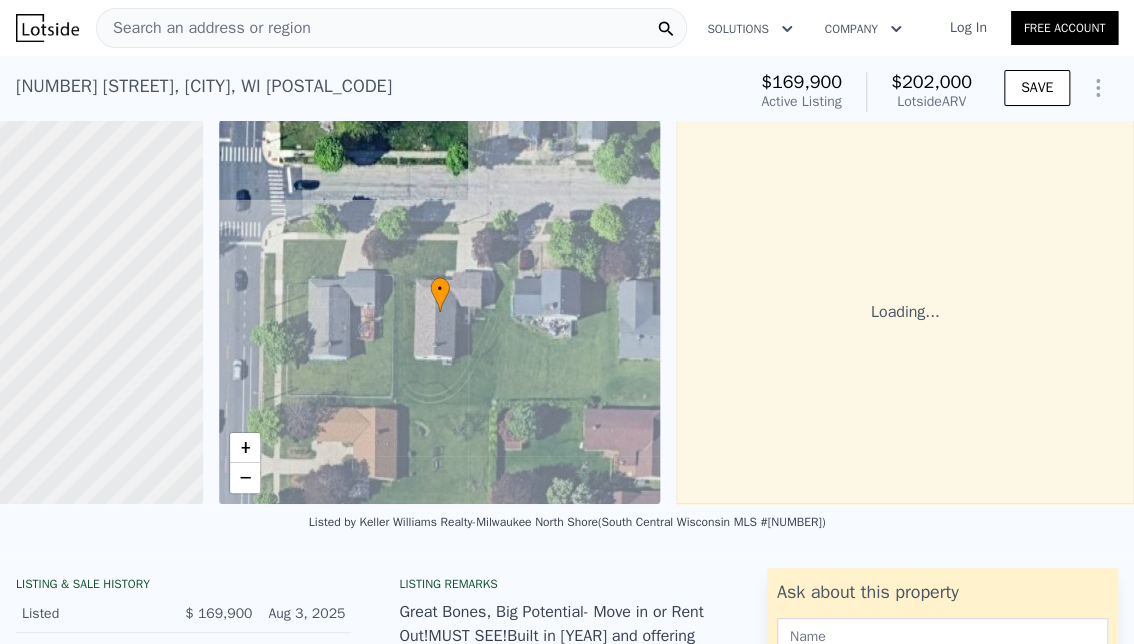 scroll, scrollTop: 0, scrollLeft: 262, axis: horizontal 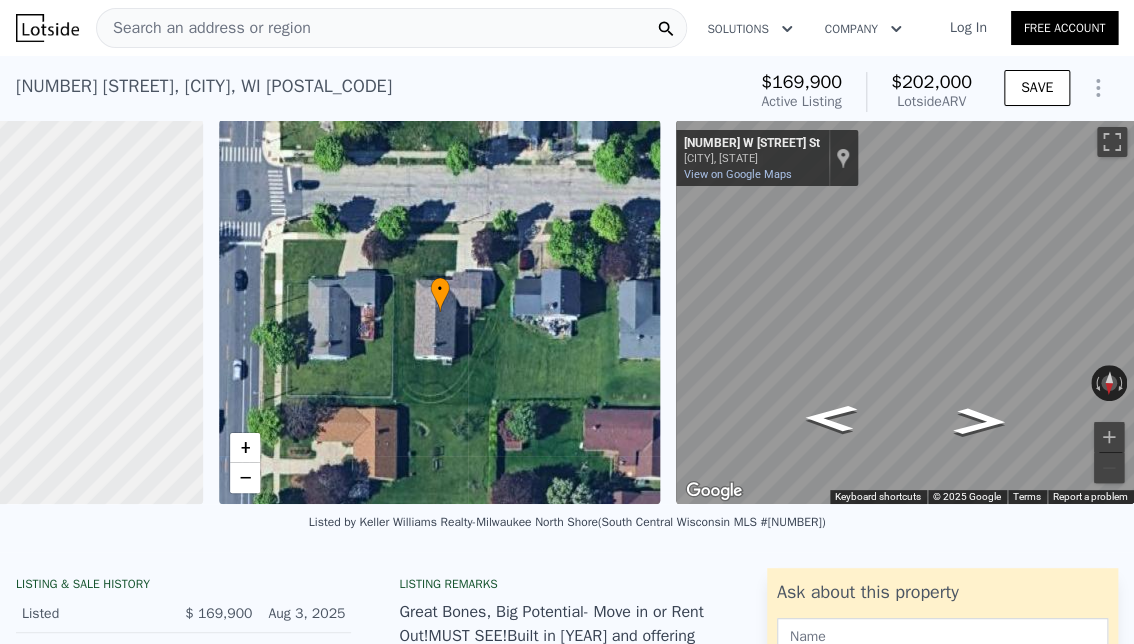 click on "[NUMBER] [STREET] , [CITY] , [STATE] [POSTAL_CODE] Active at $[PRICE] (~ARV [PRICE] )" at bounding box center (376, 92) 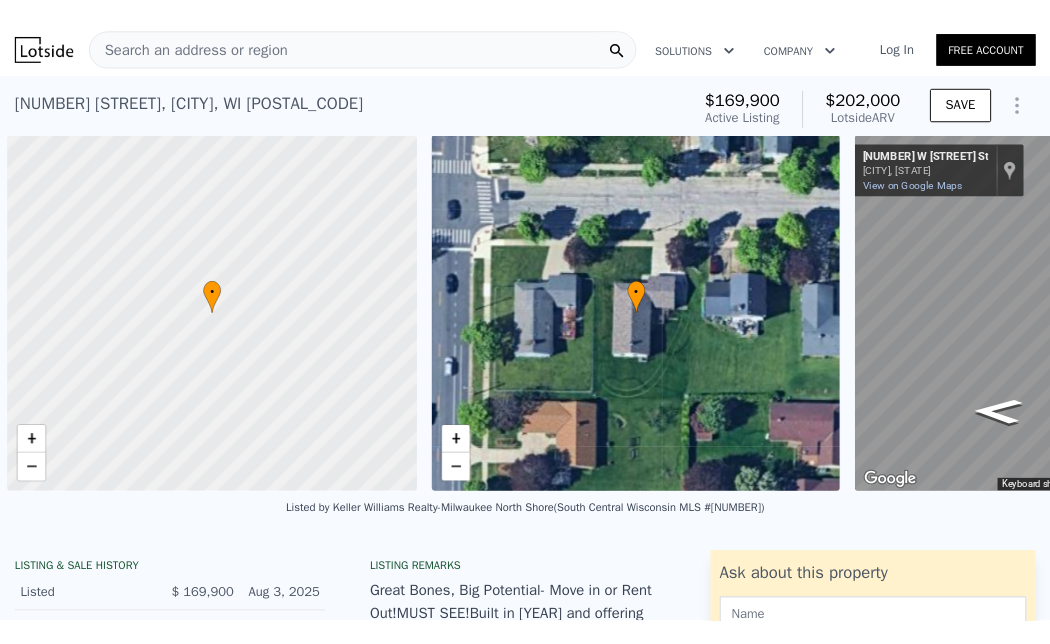 scroll, scrollTop: 0, scrollLeft: 262, axis: horizontal 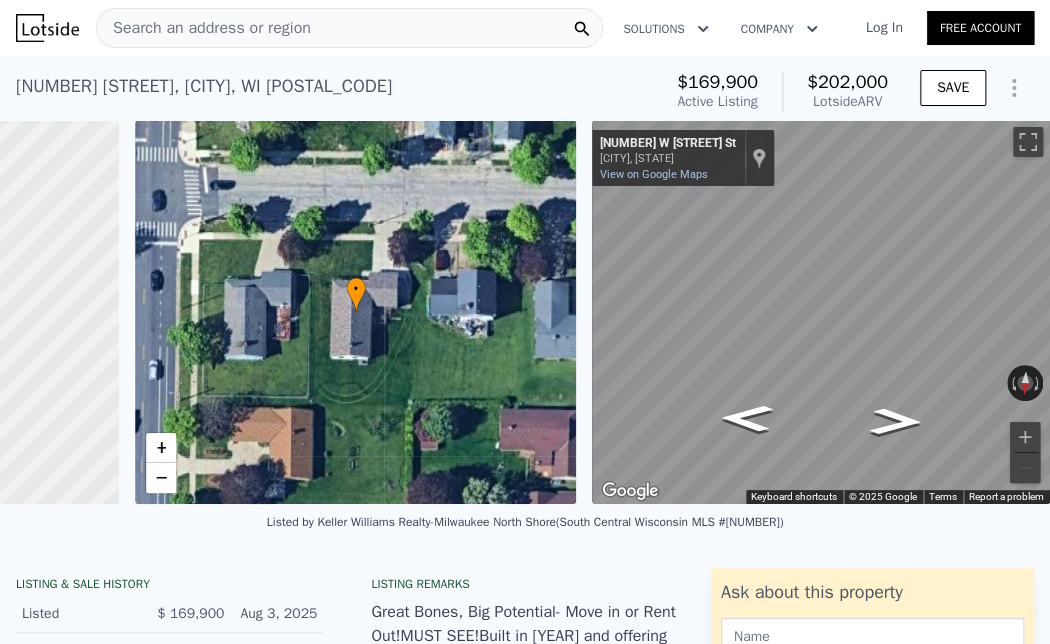 click on "Search an address or region" at bounding box center [204, 28] 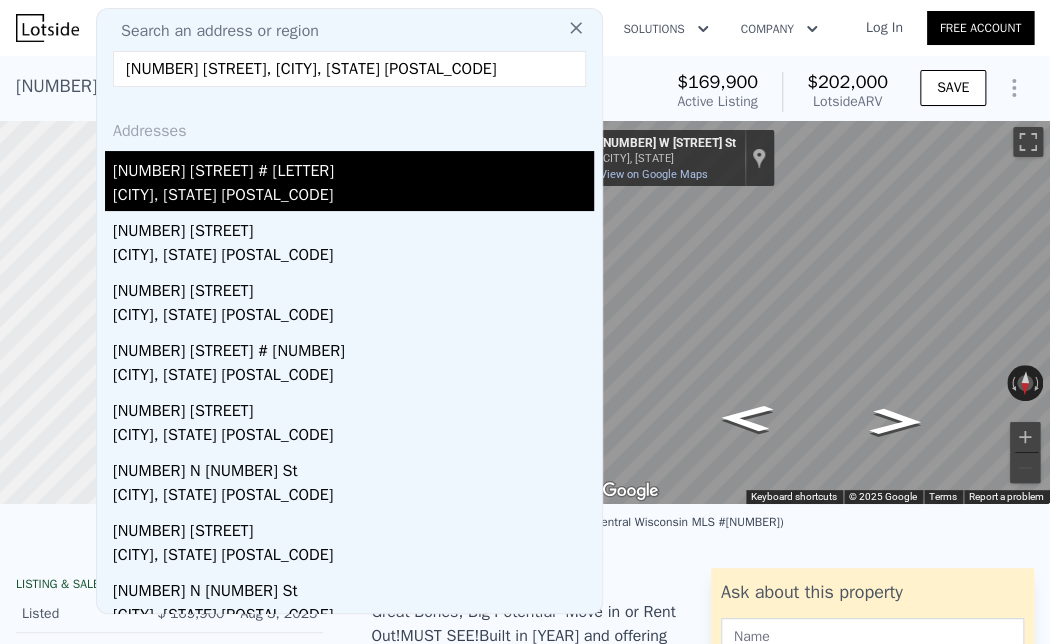 type on "[NUMBER] [STREET], [CITY], [STATE] [POSTAL_CODE]" 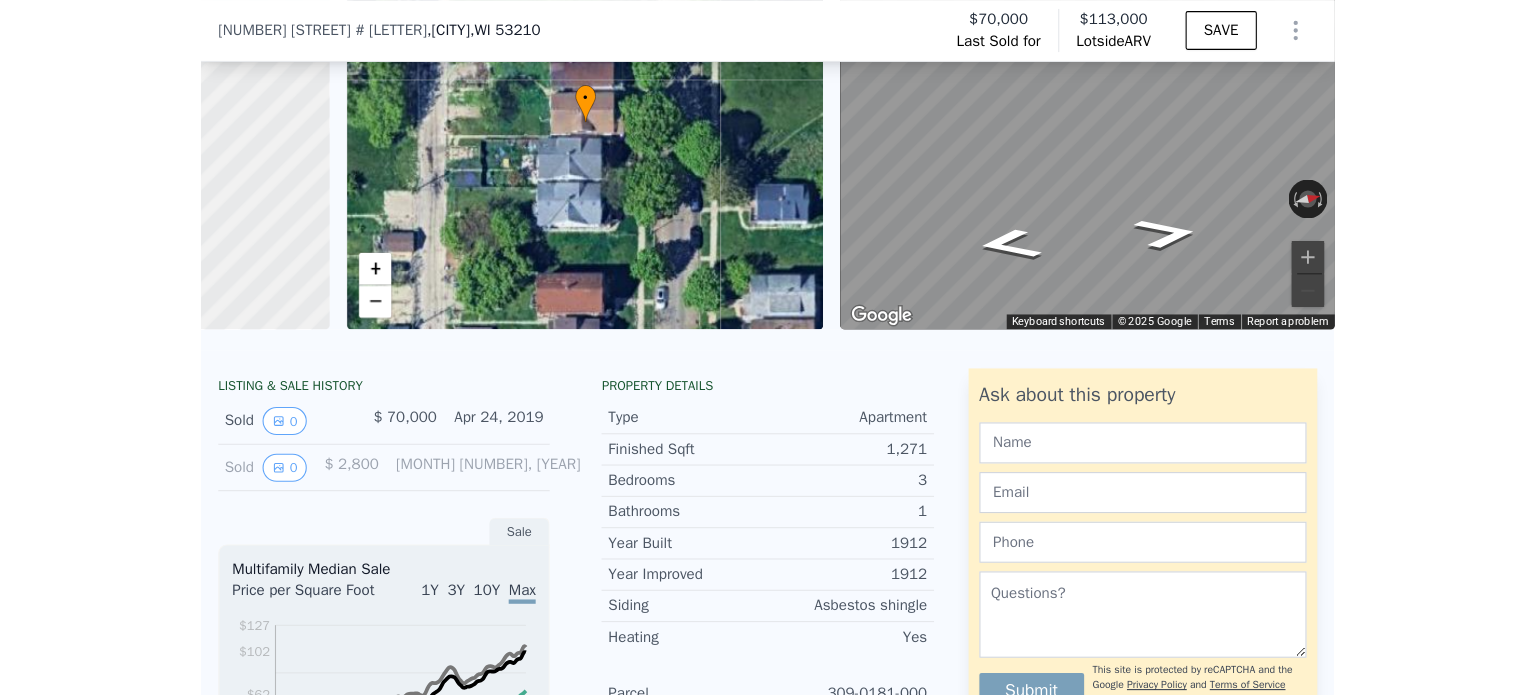 scroll, scrollTop: 0, scrollLeft: 0, axis: both 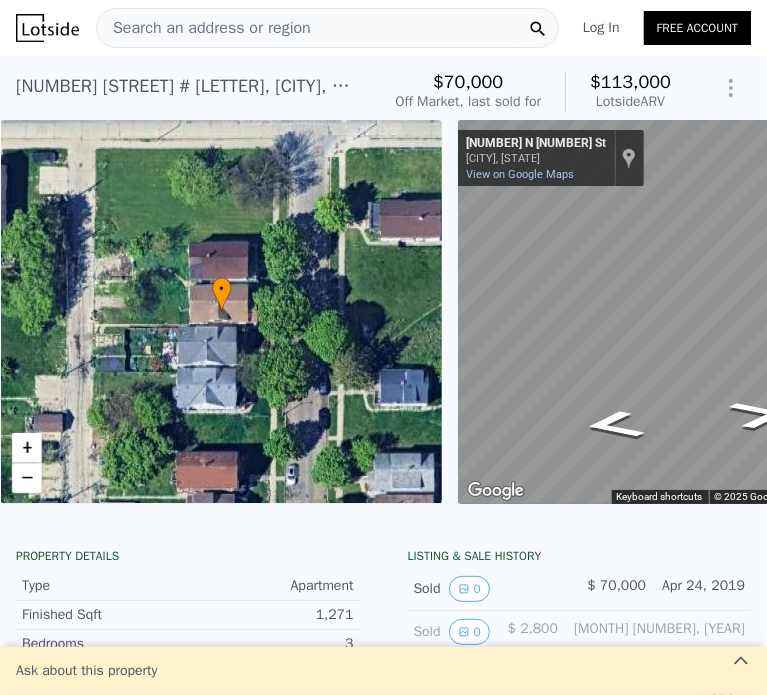 click on "Property details Type Apartment Finished Sqft [NUMBER] Bedrooms [NUMBER] Bathrooms [NUMBER] Year Built [YEAR] Year Improved [YEAR] Siding Asbestos shingle Heating Yes Parcel [NUMBER]-[NUMBER]-[NUMBER] Lot Sqft [NUMBER] Zoning RT3 Taxes ([YEAR]) $[NUMBER] County Milwaukee School District Milwaukee School District" at bounding box center (188, 1067) 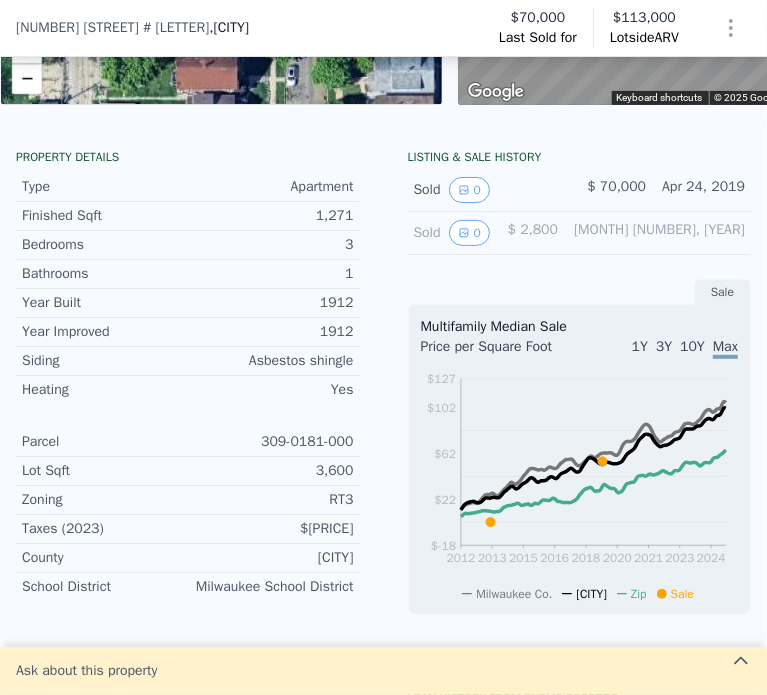 scroll, scrollTop: 592, scrollLeft: 0, axis: vertical 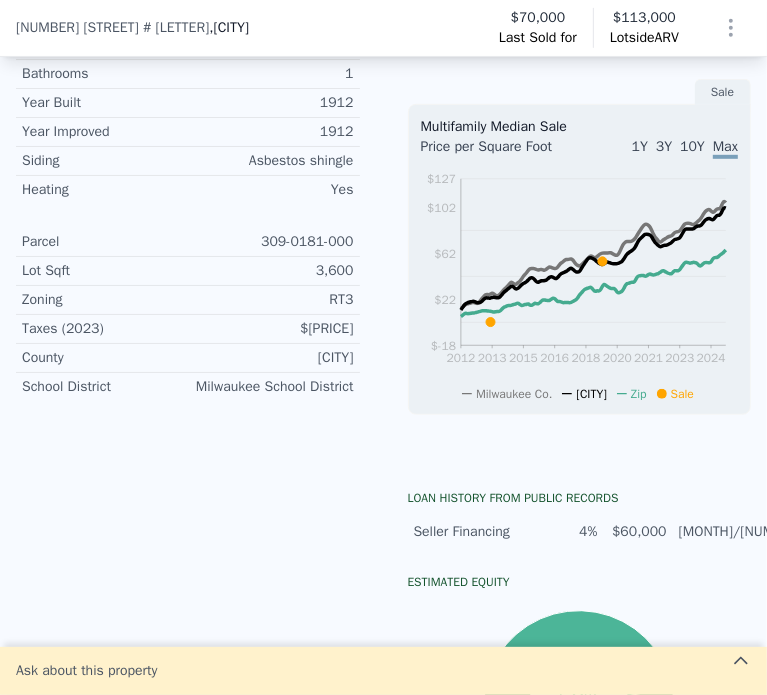 click on "Property details Type Apartment Finished Sqft [NUMBER] Bedrooms [NUMBER] Bathrooms [NUMBER] Year Built [YEAR] Year Improved [YEAR] Siding Asbestos shingle Heating Yes Parcel [NUMBER]-[NUMBER]-[NUMBER] Lot Sqft [NUMBER] Zoning RT3 Taxes ([YEAR]) $[NUMBER] County Milwaukee School District Milwaukee School District" at bounding box center (188, 468) 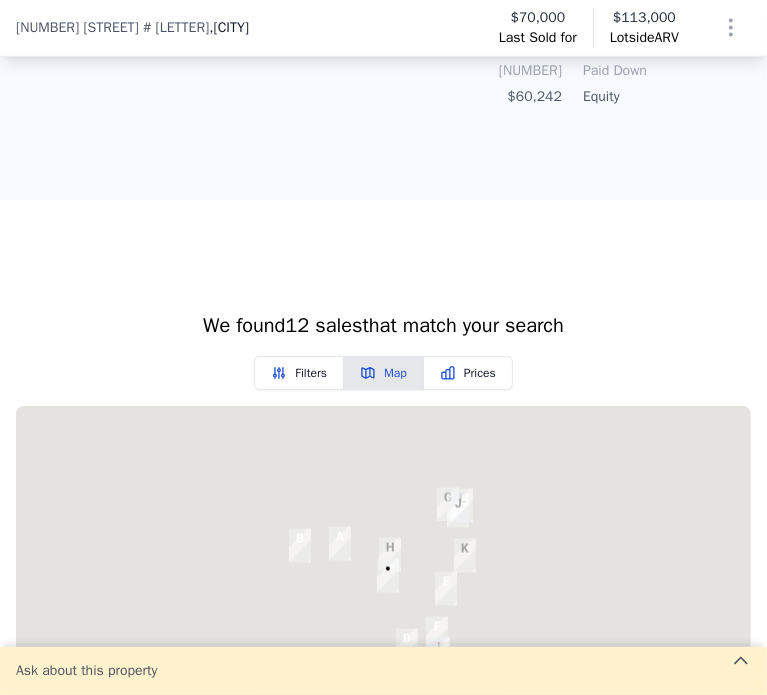 scroll, scrollTop: 1492, scrollLeft: 0, axis: vertical 